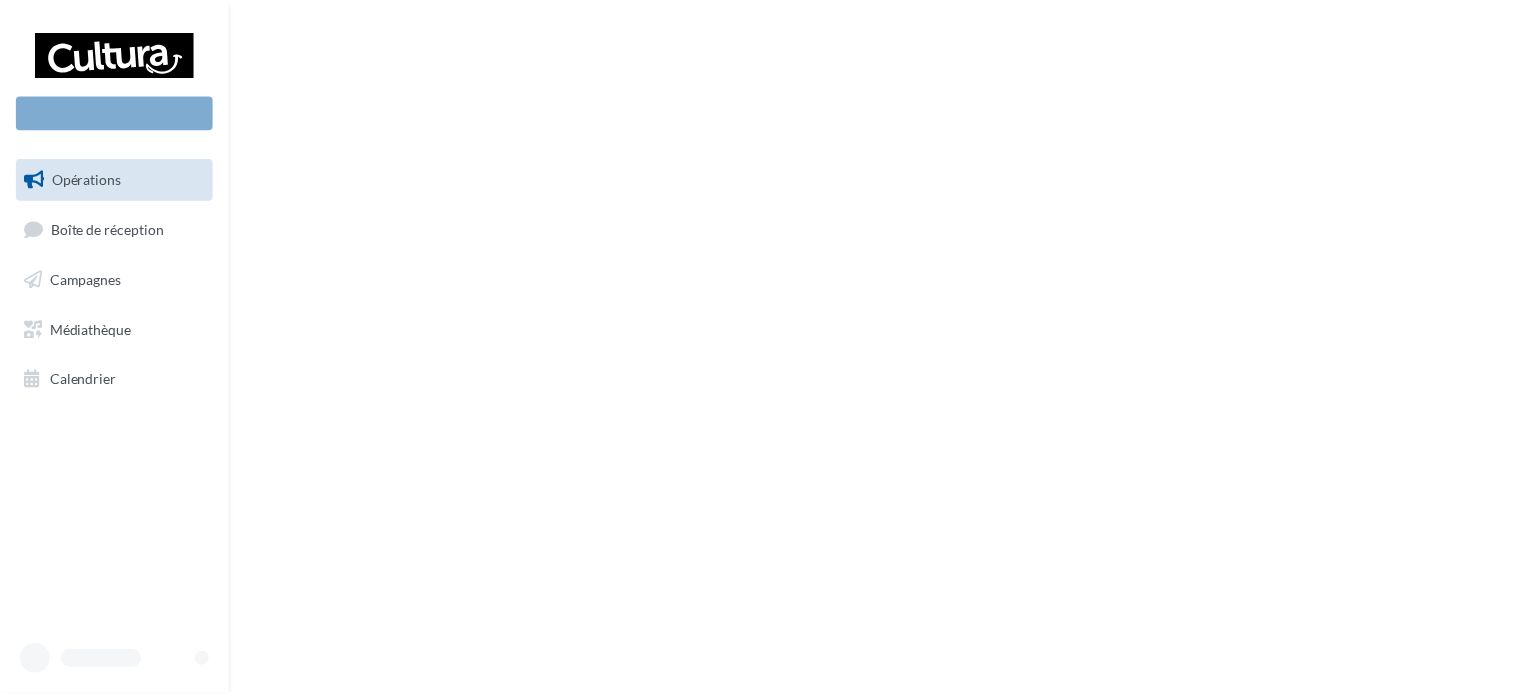 scroll, scrollTop: 0, scrollLeft: 0, axis: both 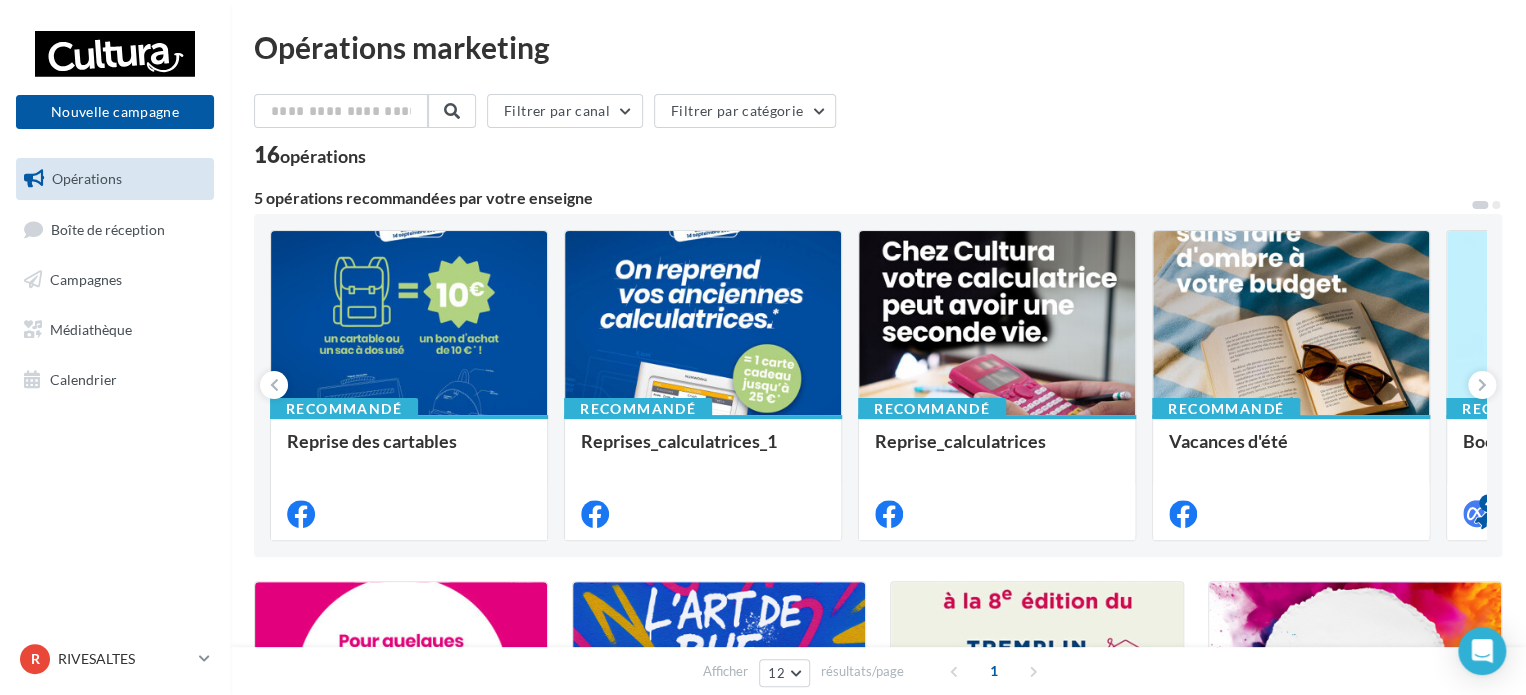 click on "opérations" at bounding box center [323, 156] 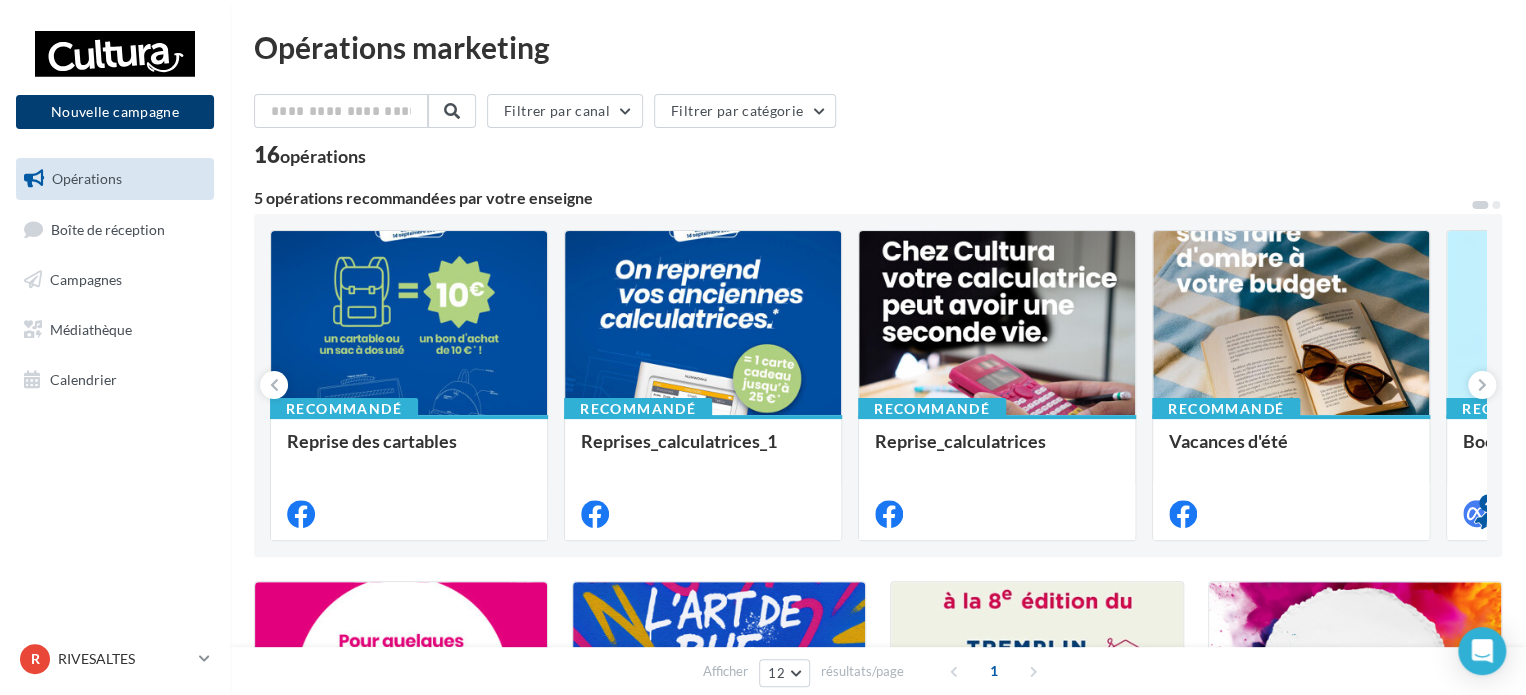 click on "Nouvelle campagne" at bounding box center (115, 112) 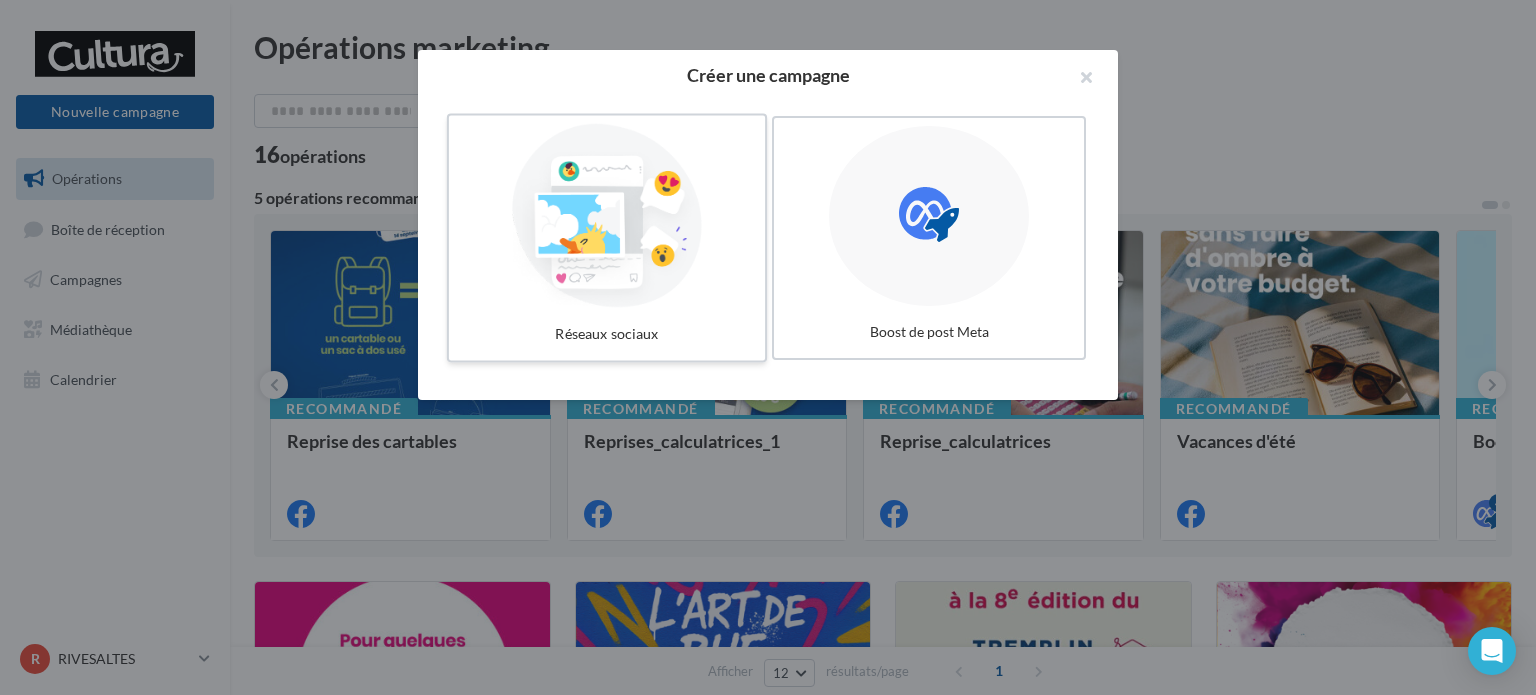 click at bounding box center [607, 216] 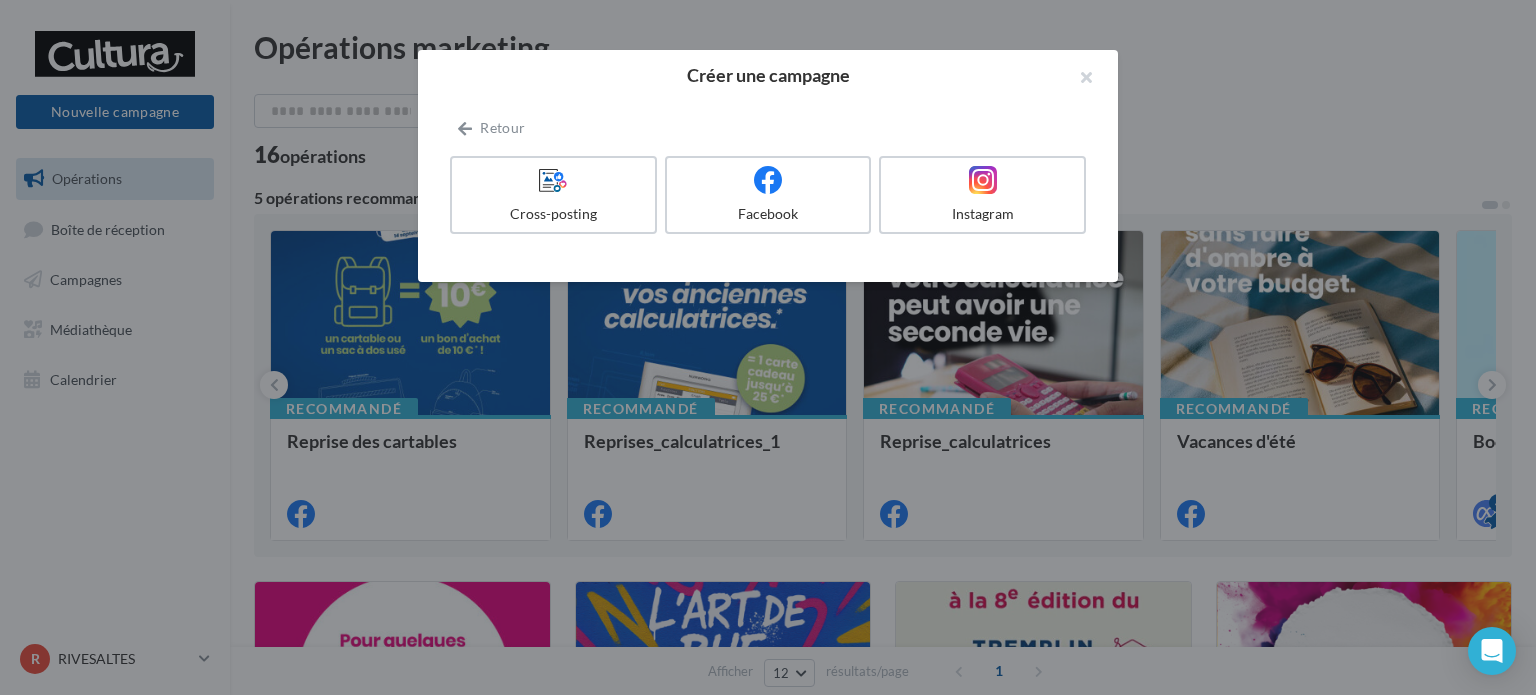 click on "Retour
Cross-posting
Facebook
Instagram" at bounding box center [768, 179] 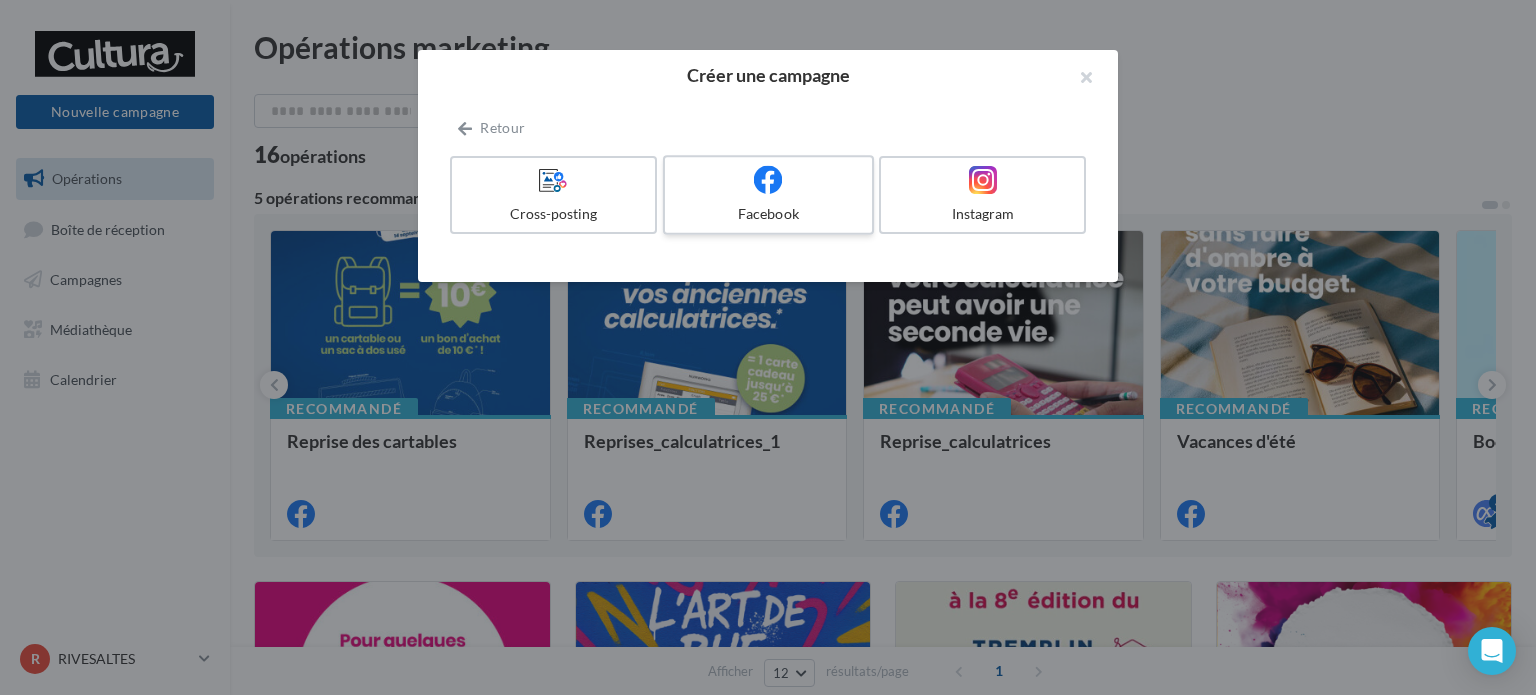 click on "Facebook" at bounding box center (768, 195) 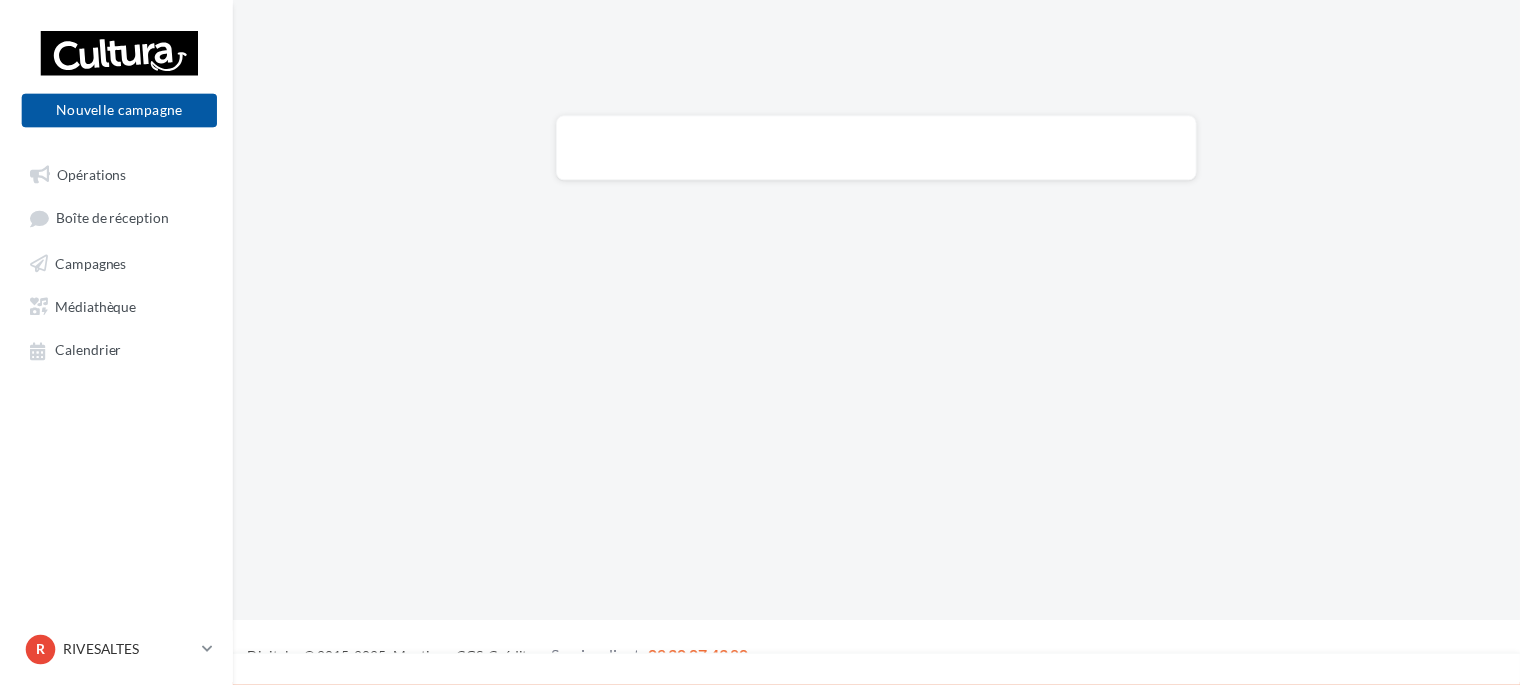 scroll, scrollTop: 0, scrollLeft: 0, axis: both 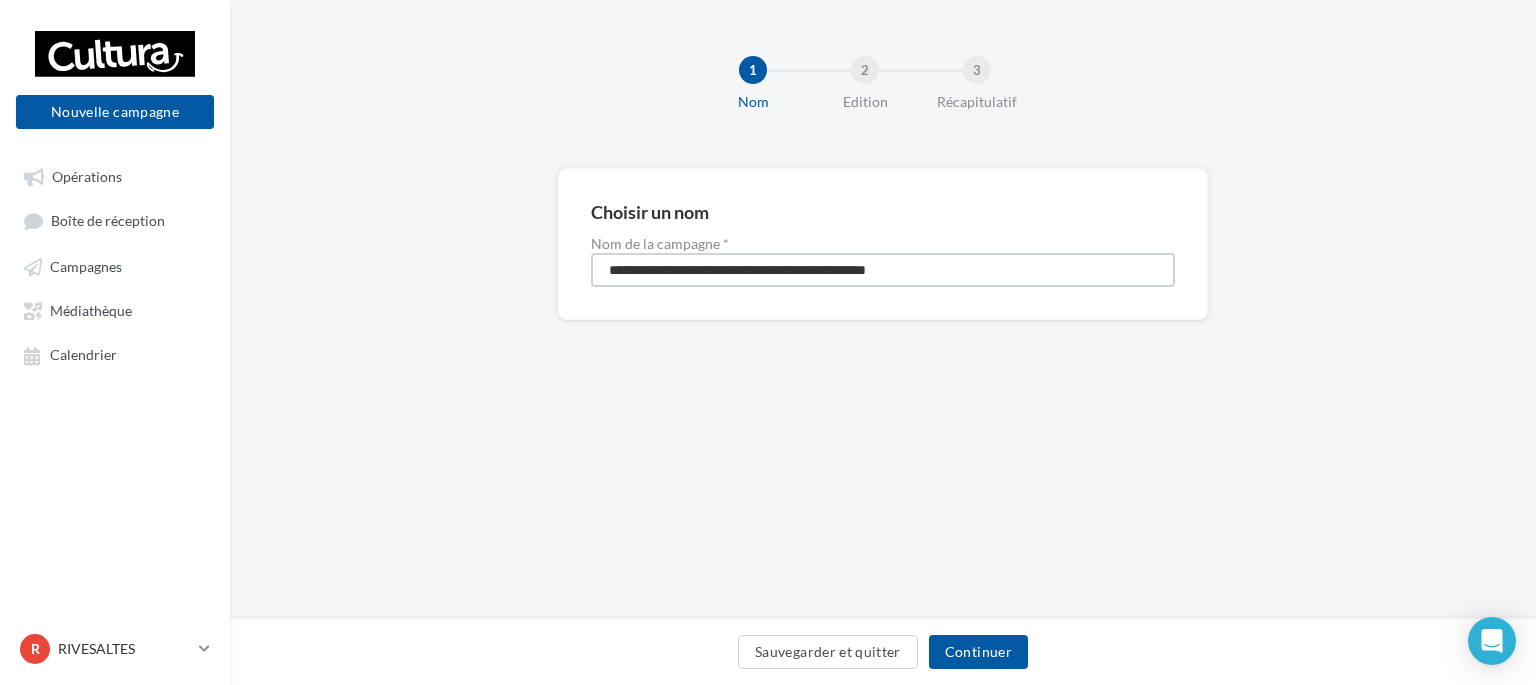 click on "**********" at bounding box center (883, 270) 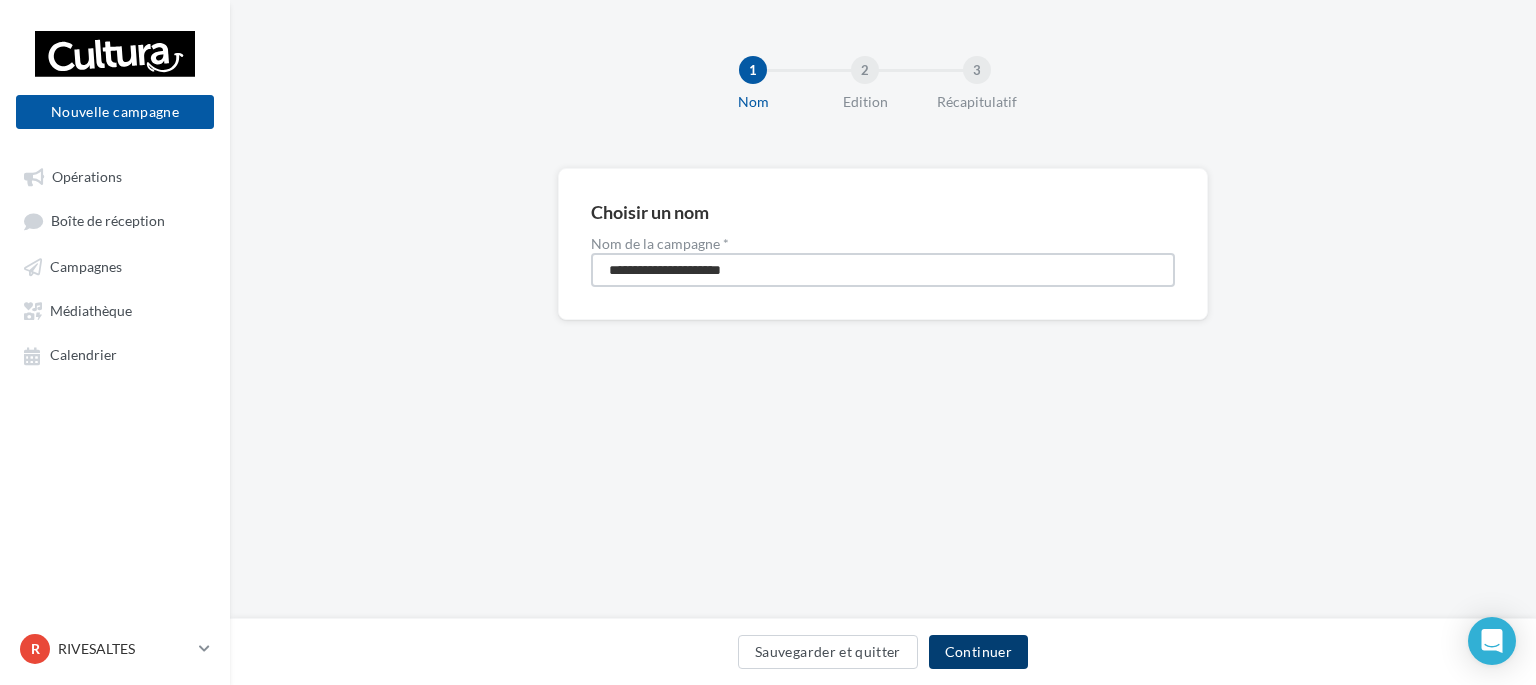 type on "**********" 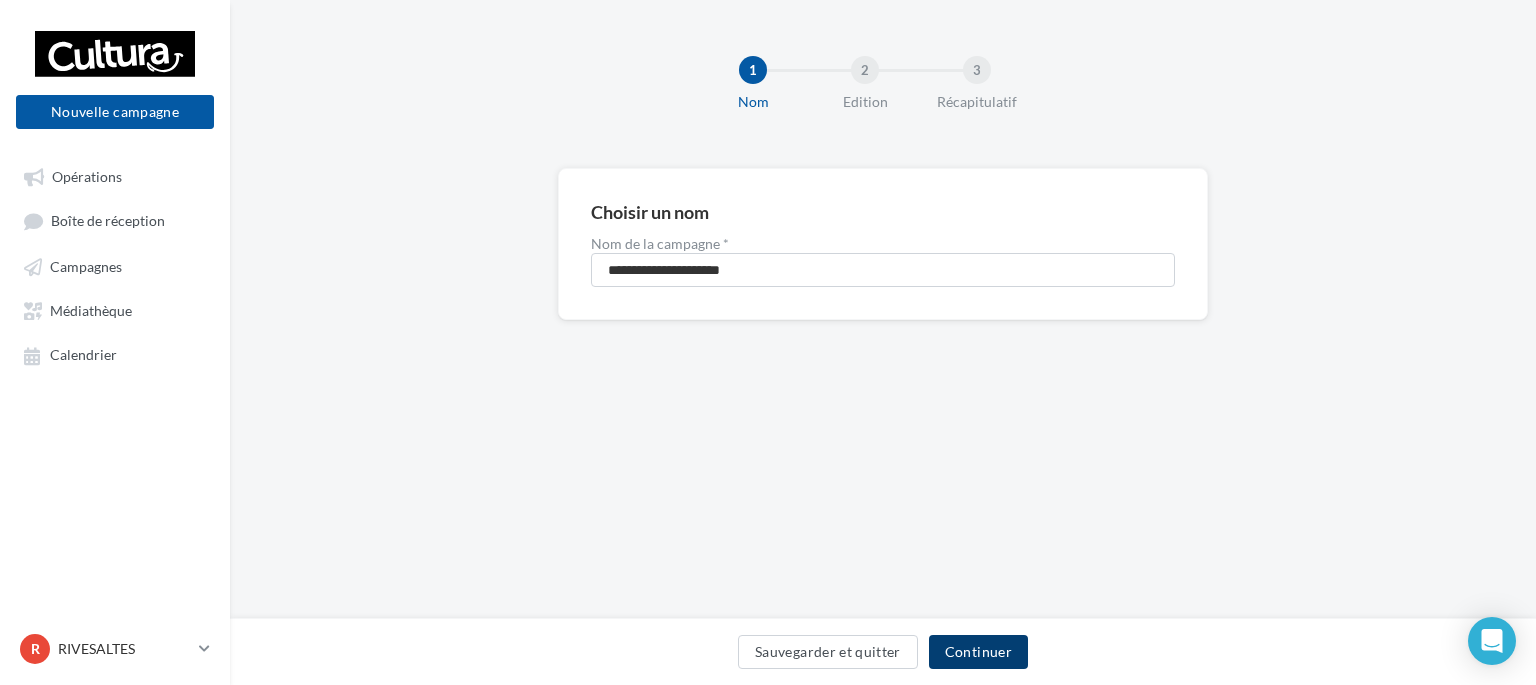 click on "Continuer" at bounding box center [978, 652] 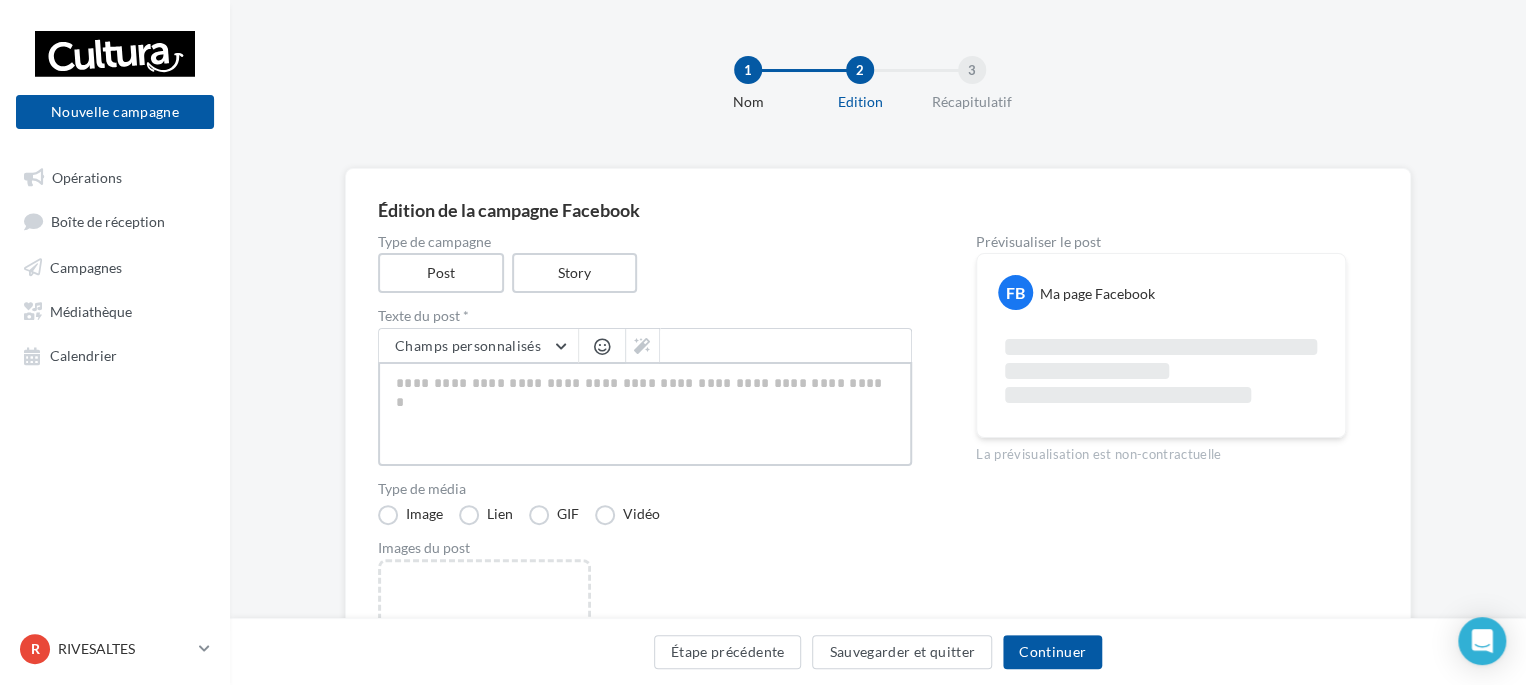 click at bounding box center (645, 414) 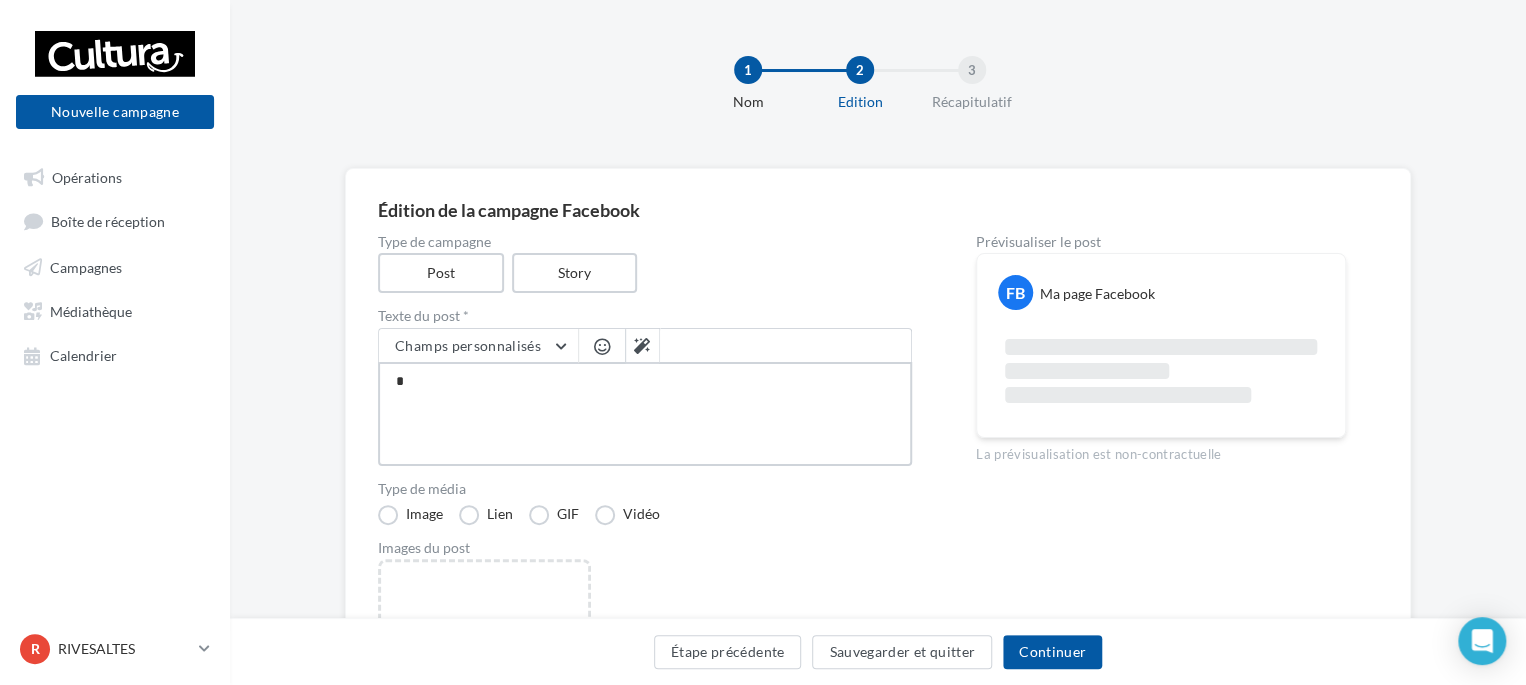 type on "**" 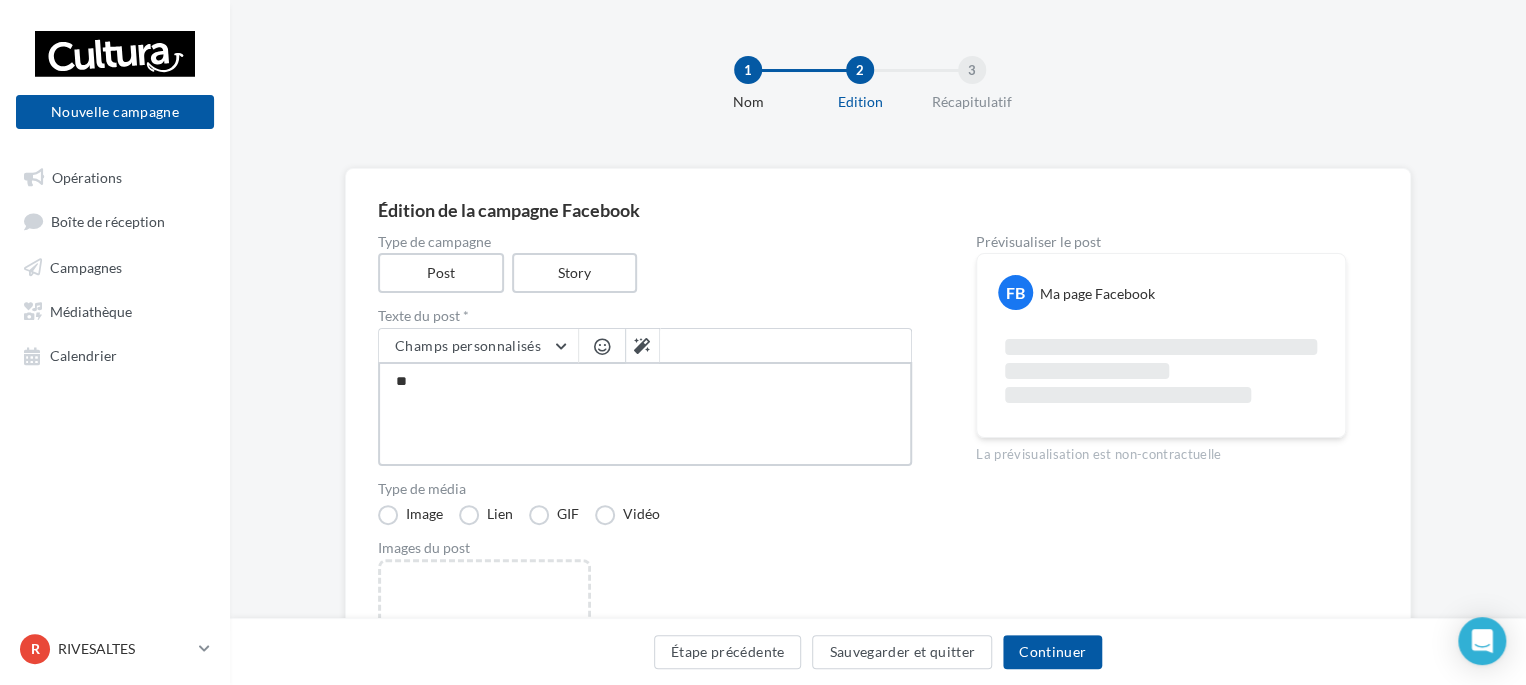 type on "***" 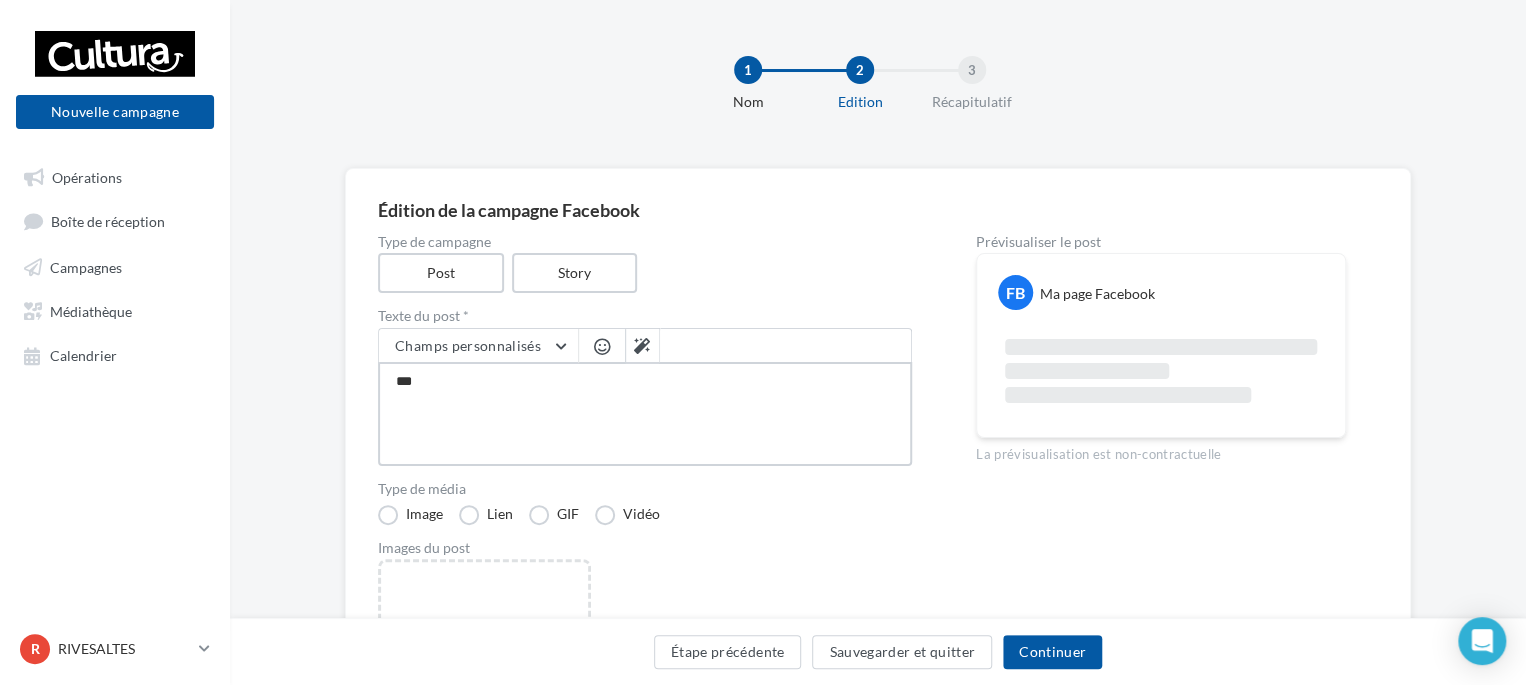 type on "****" 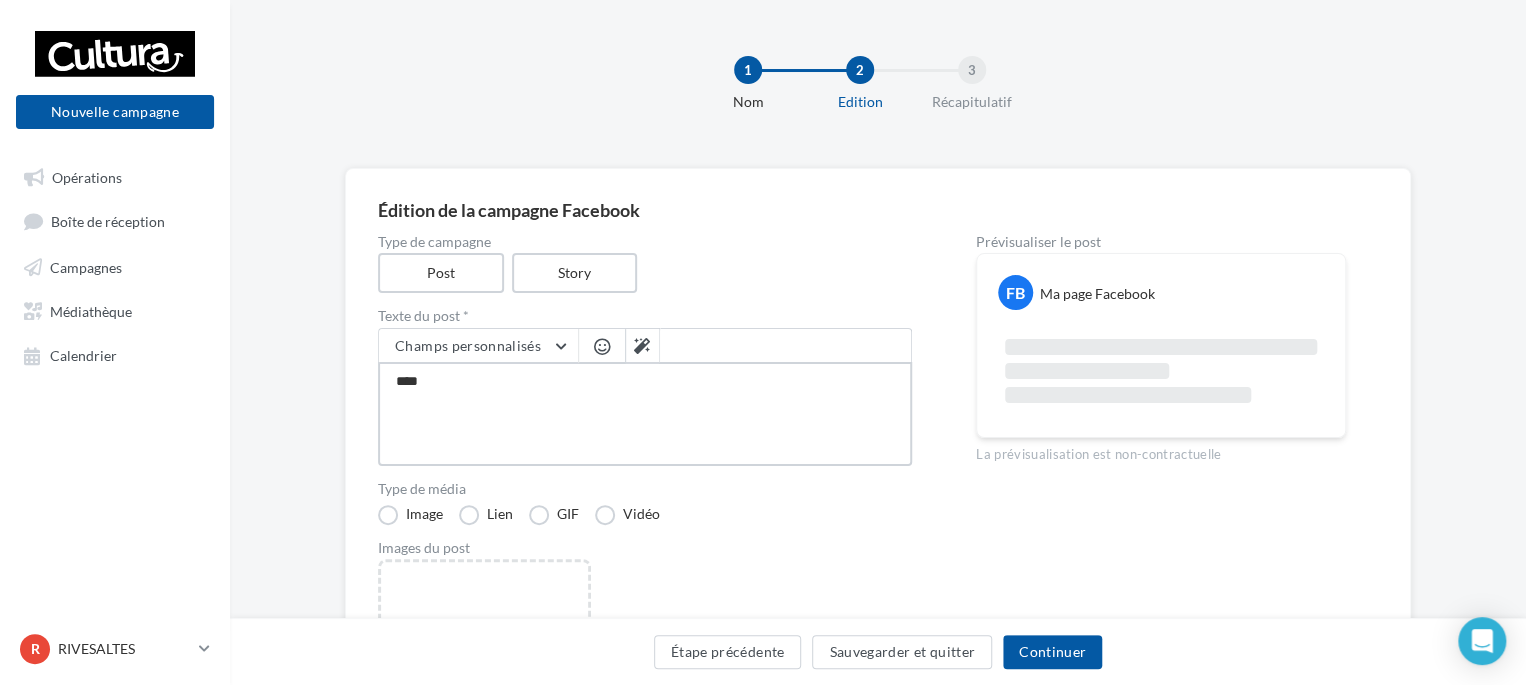 type on "*****" 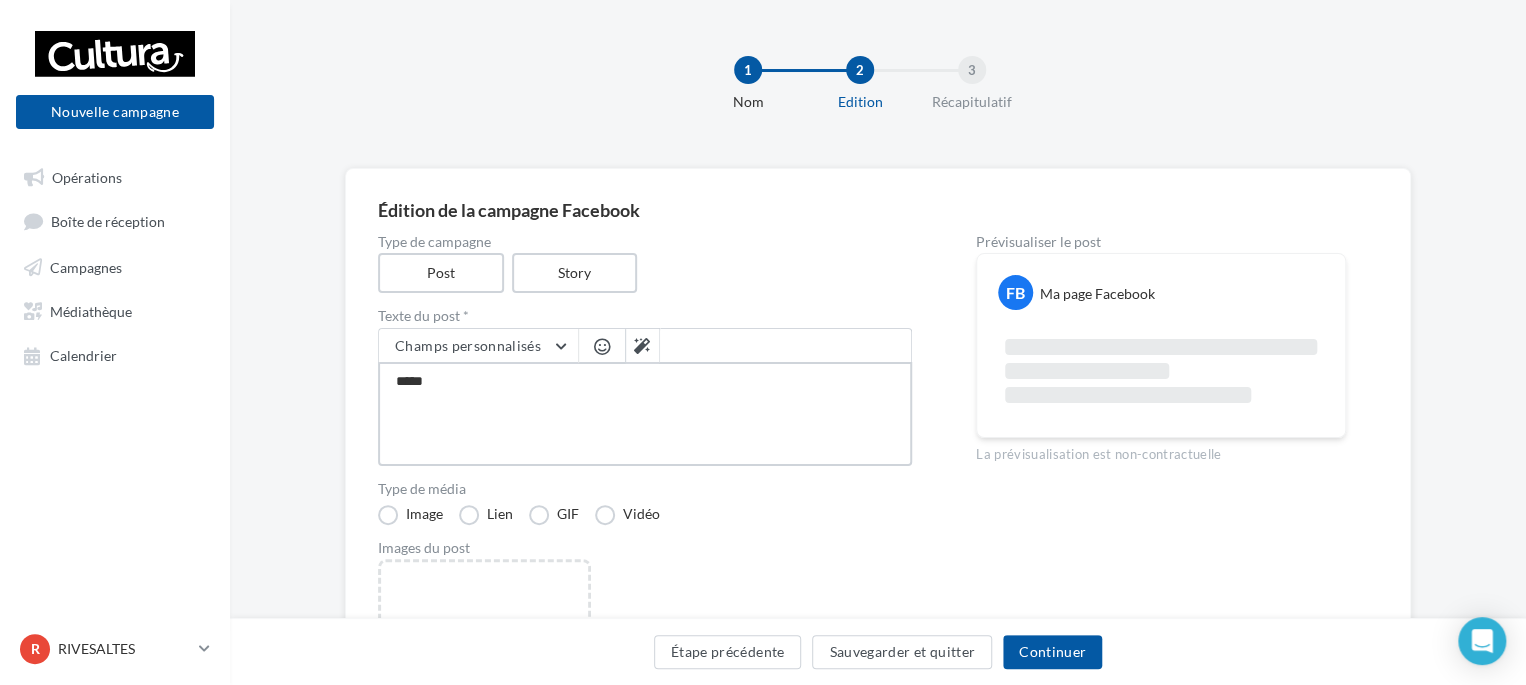type on "****" 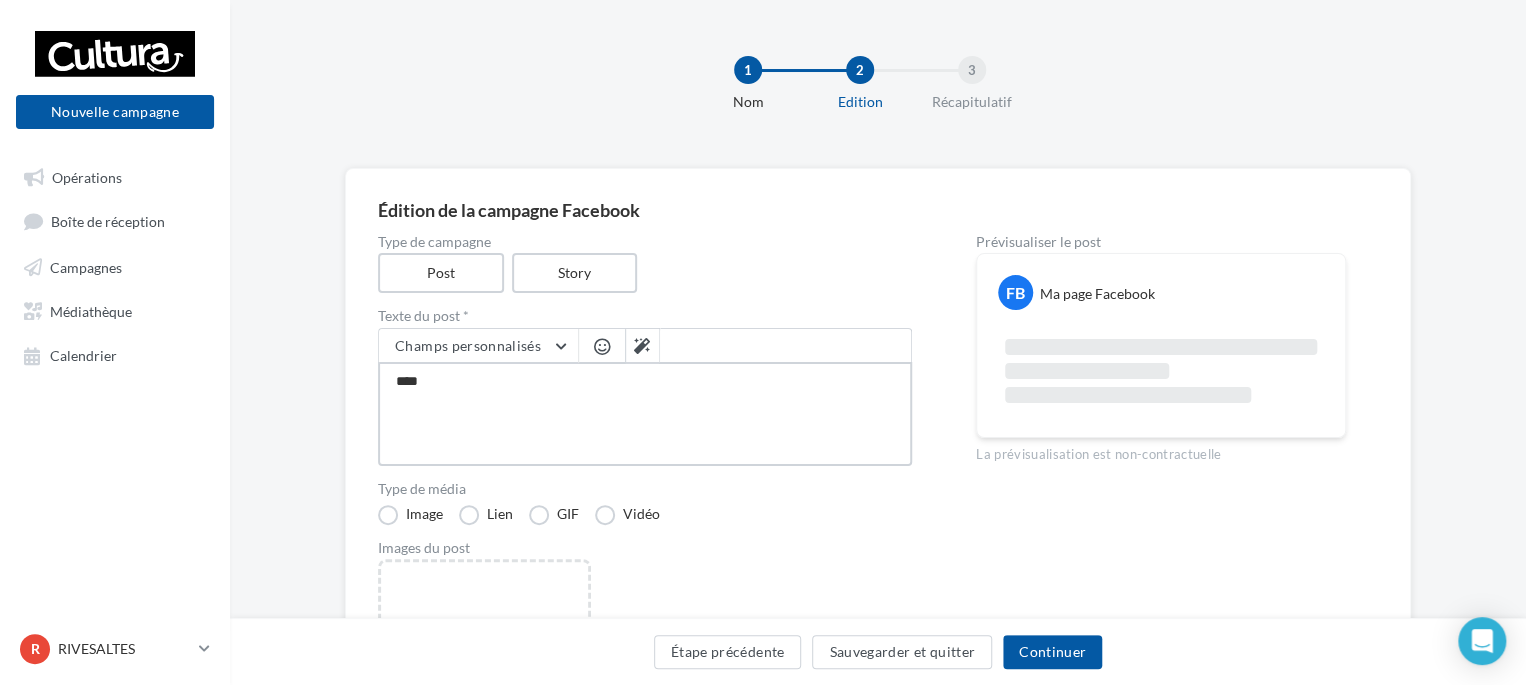 type on "***" 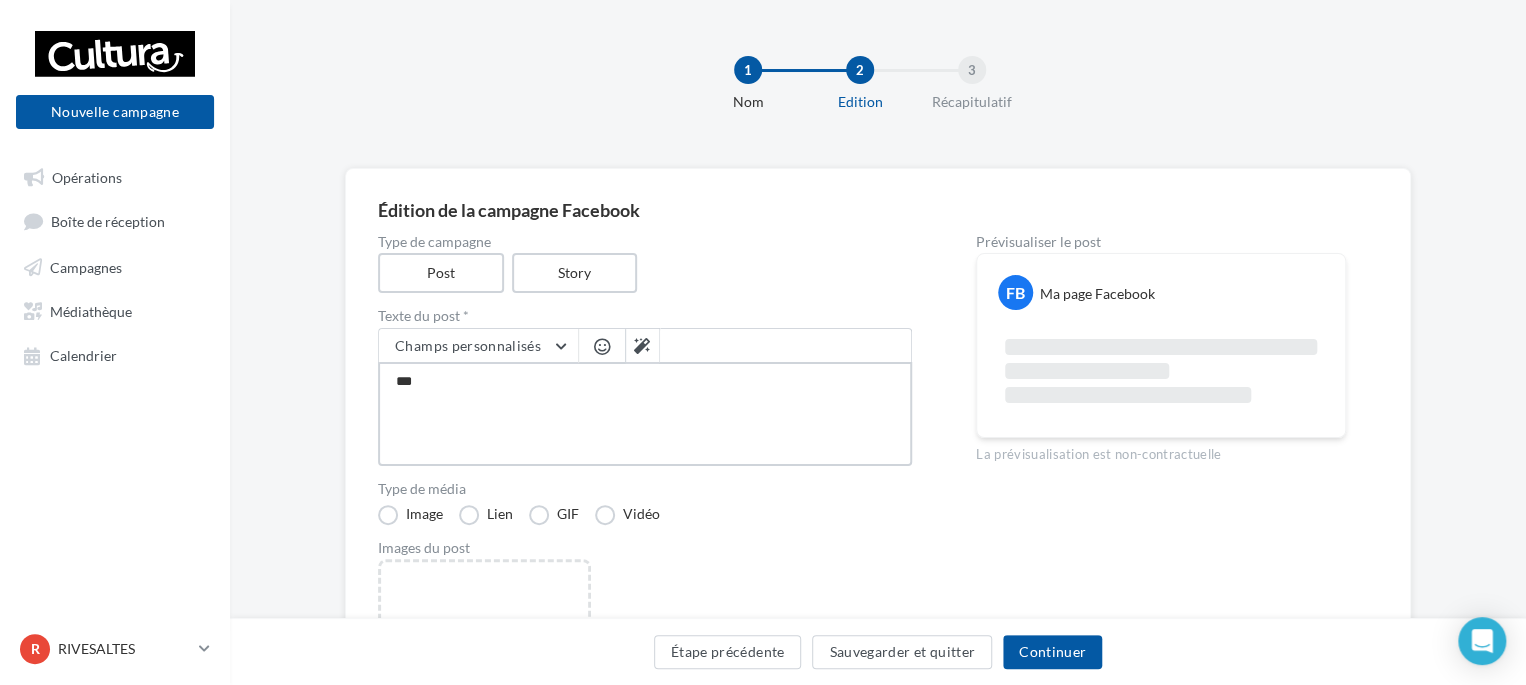 type on "**" 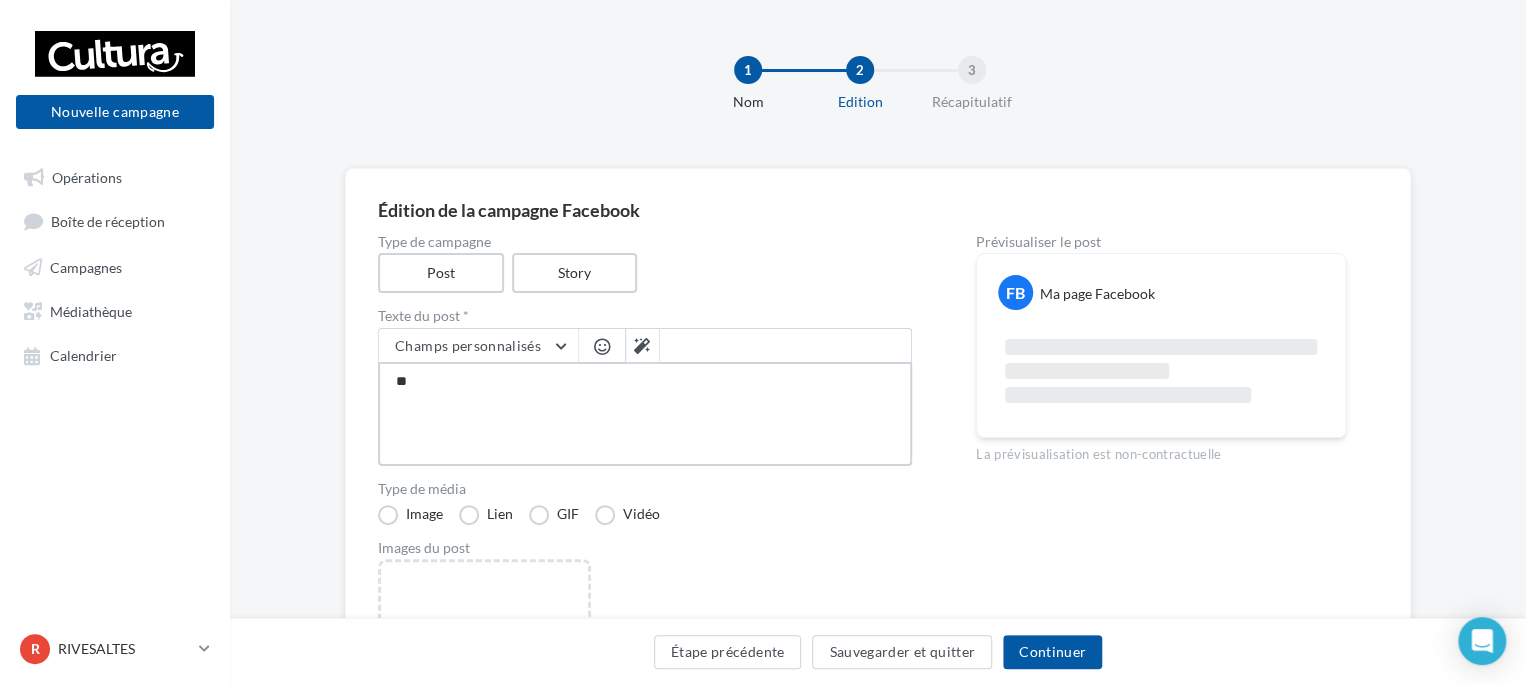 type on "*" 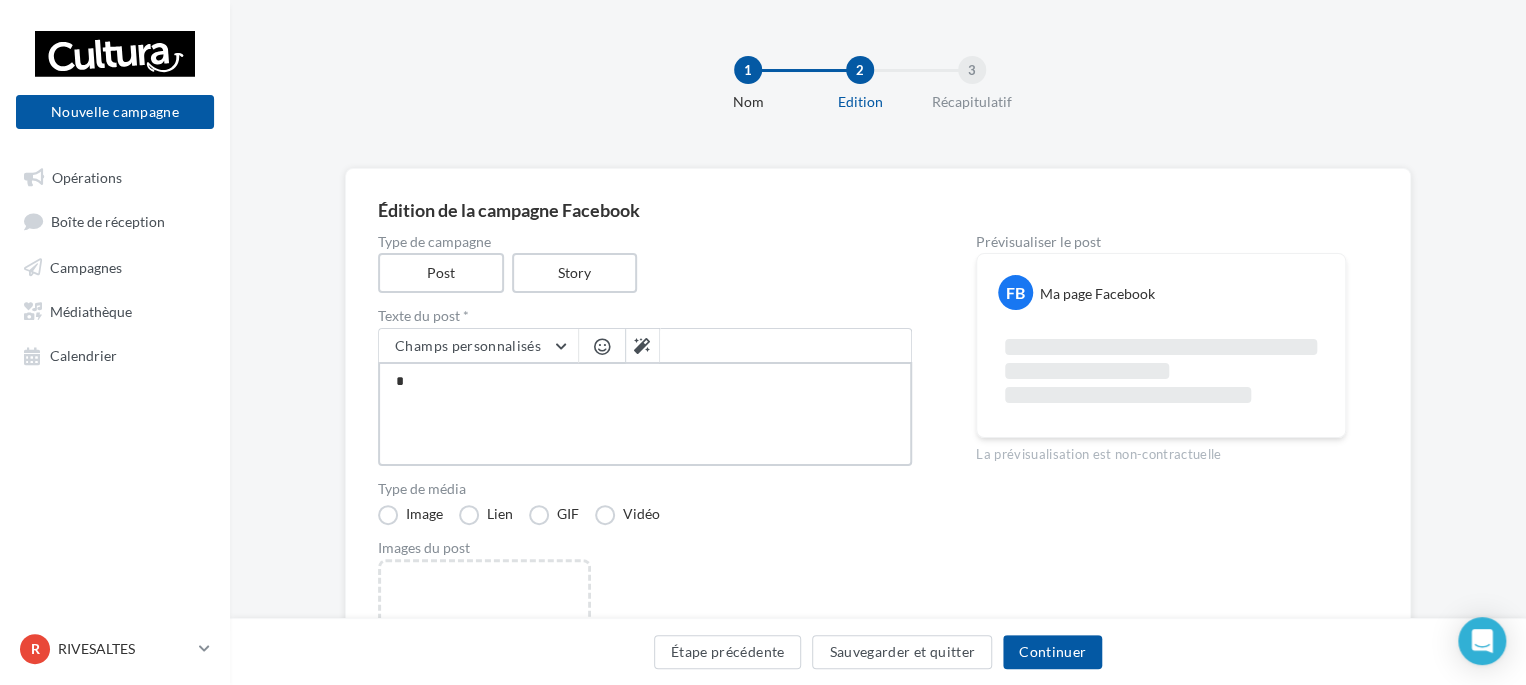 type 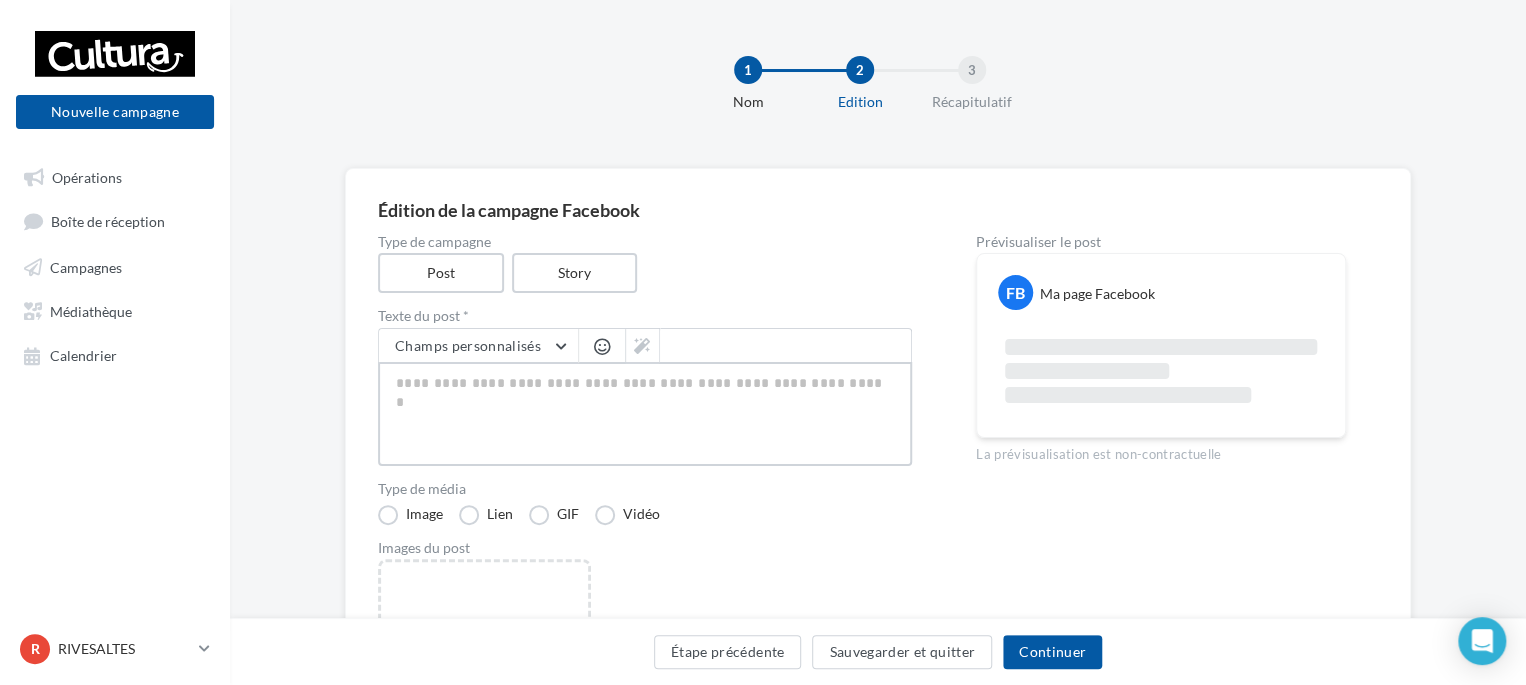 type on "*" 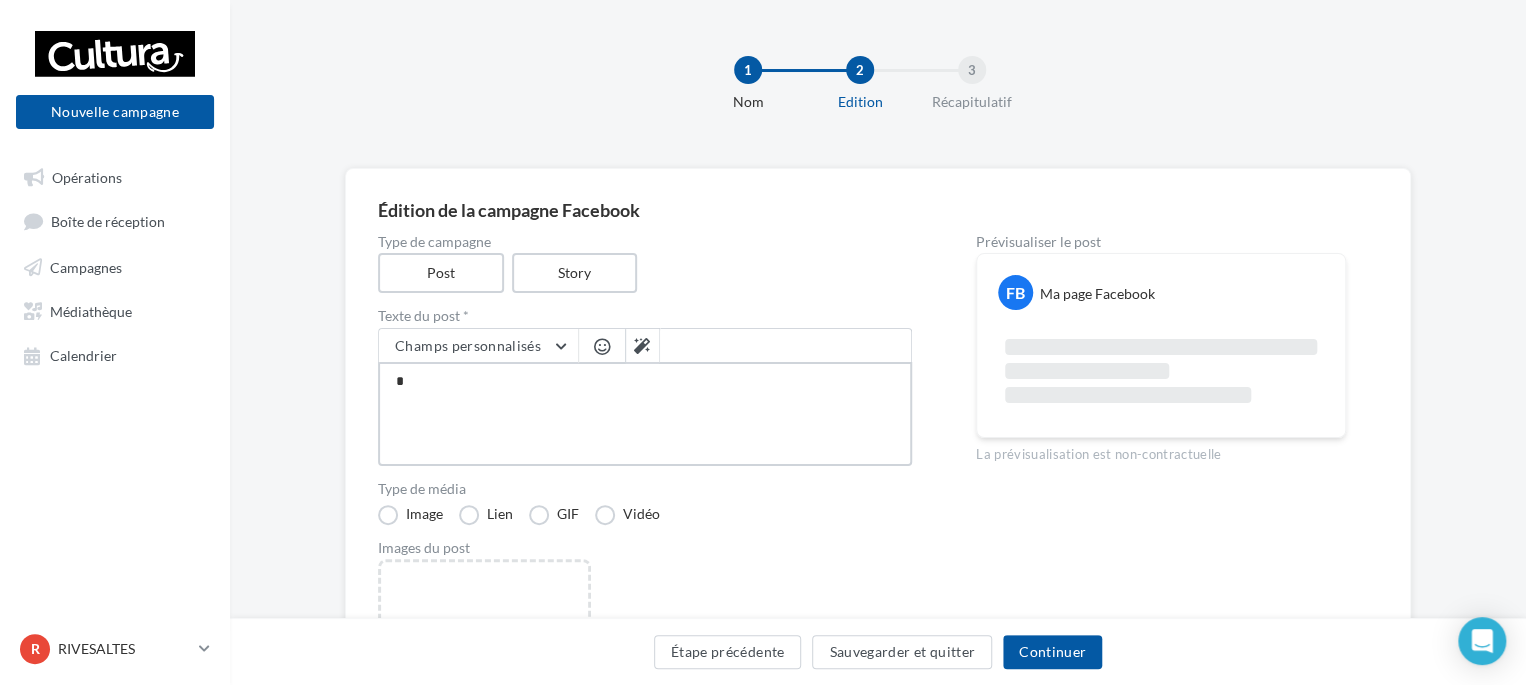 type on "**" 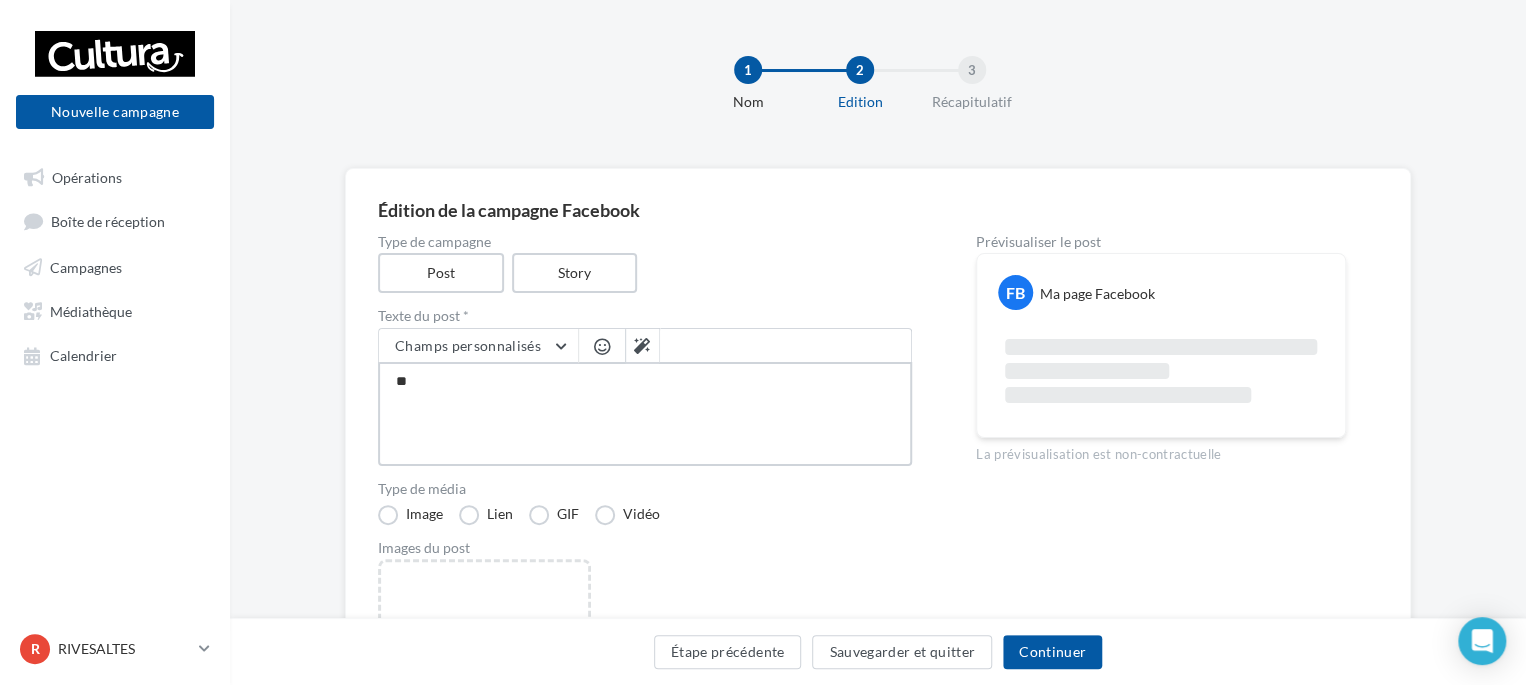 type on "***" 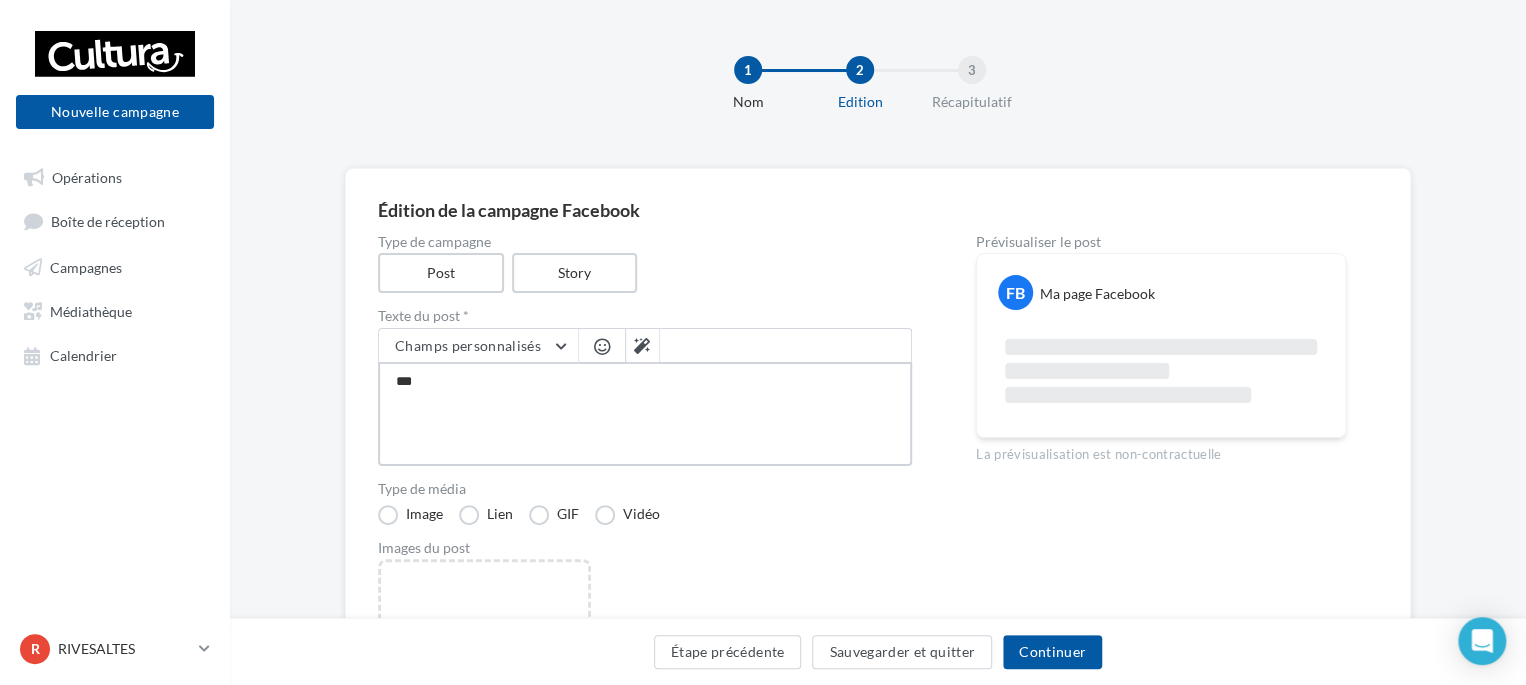 type on "****" 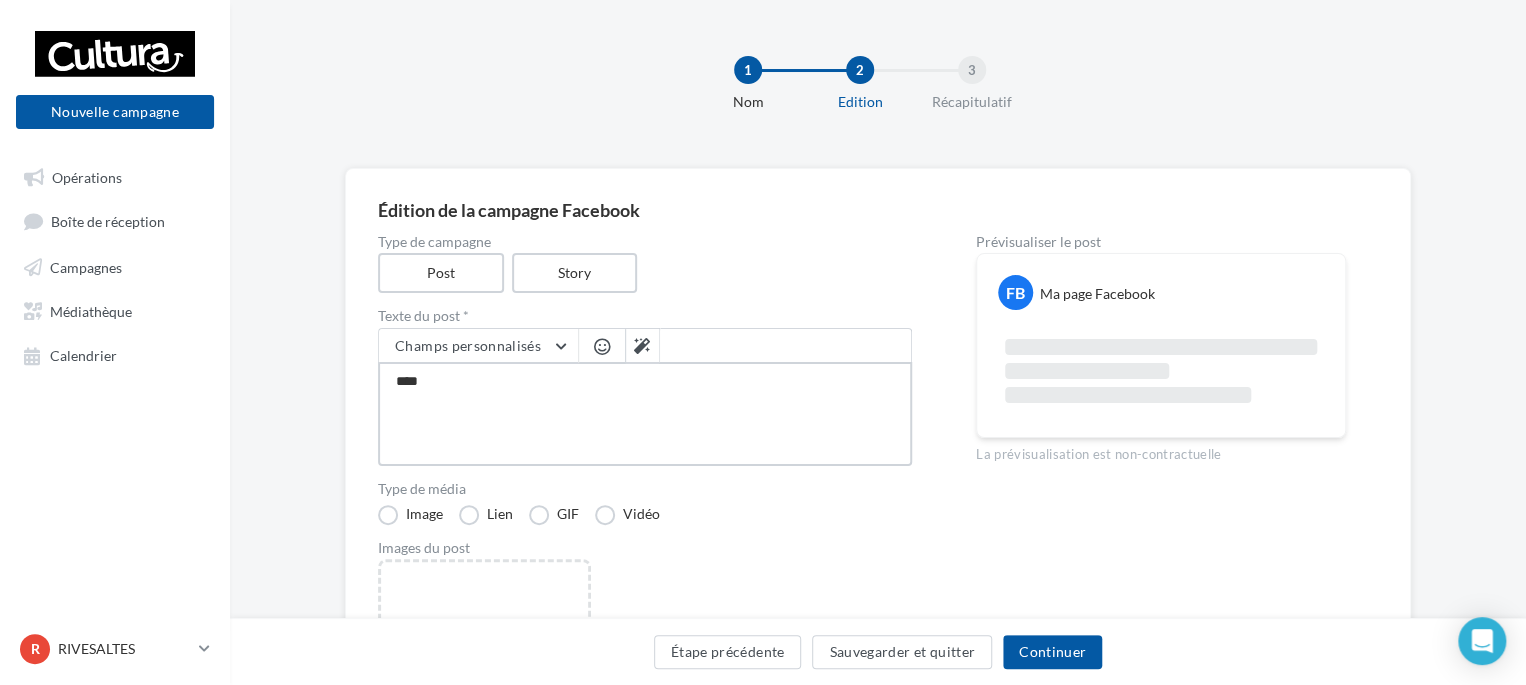type on "***" 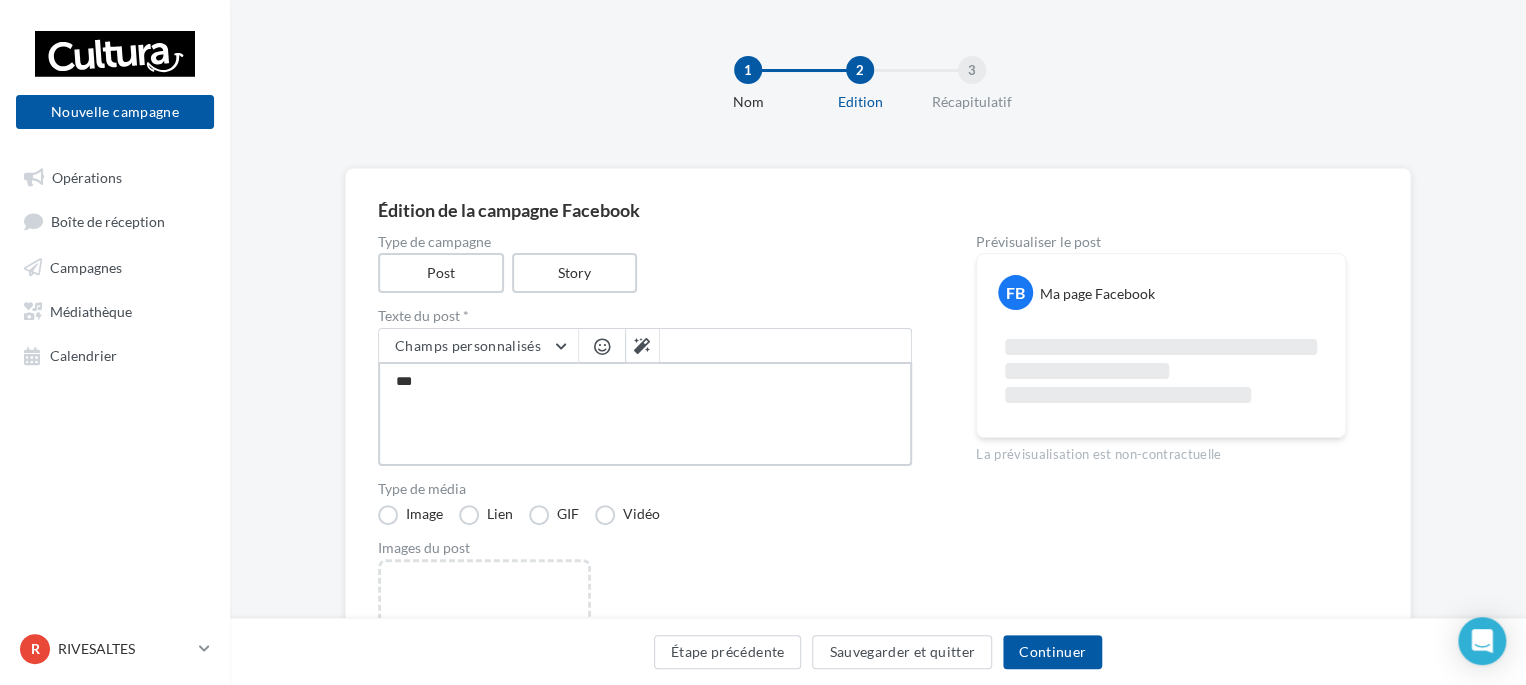 type on "****" 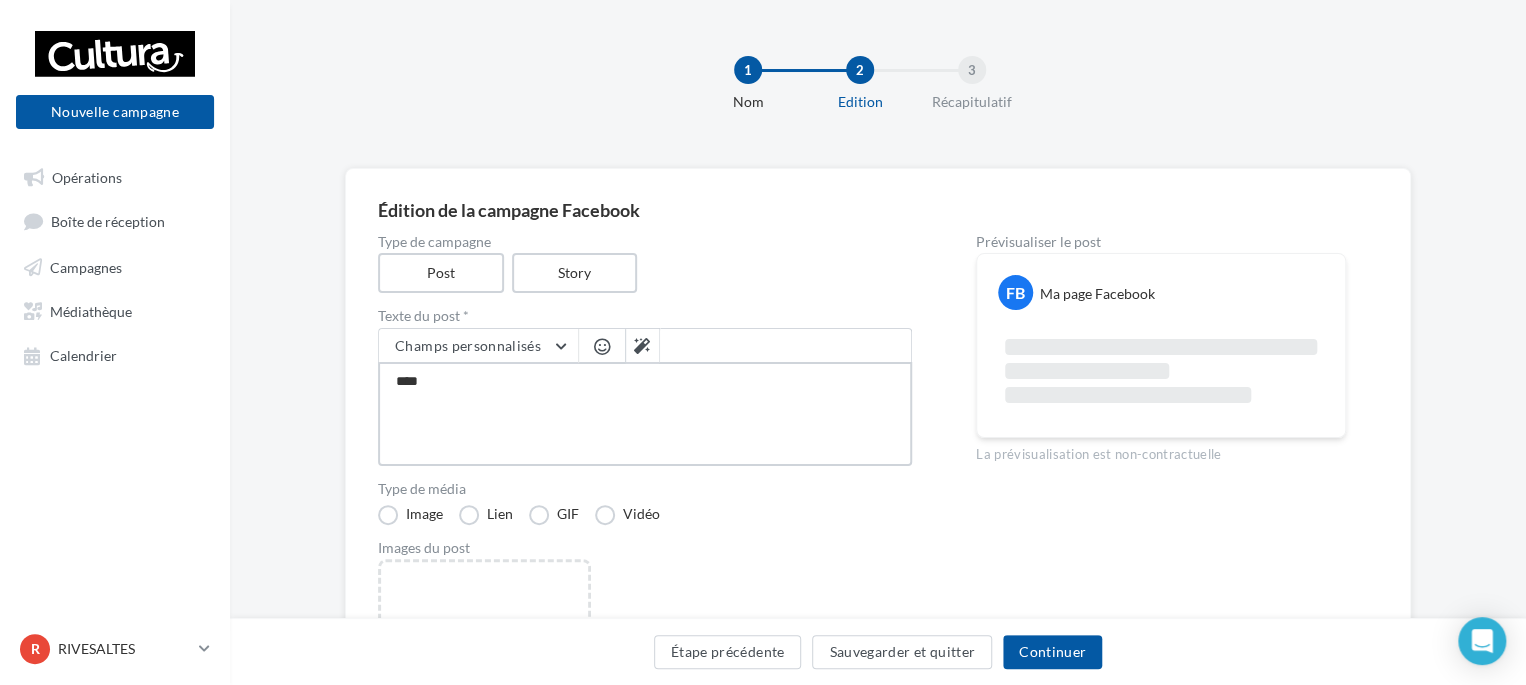 type on "***" 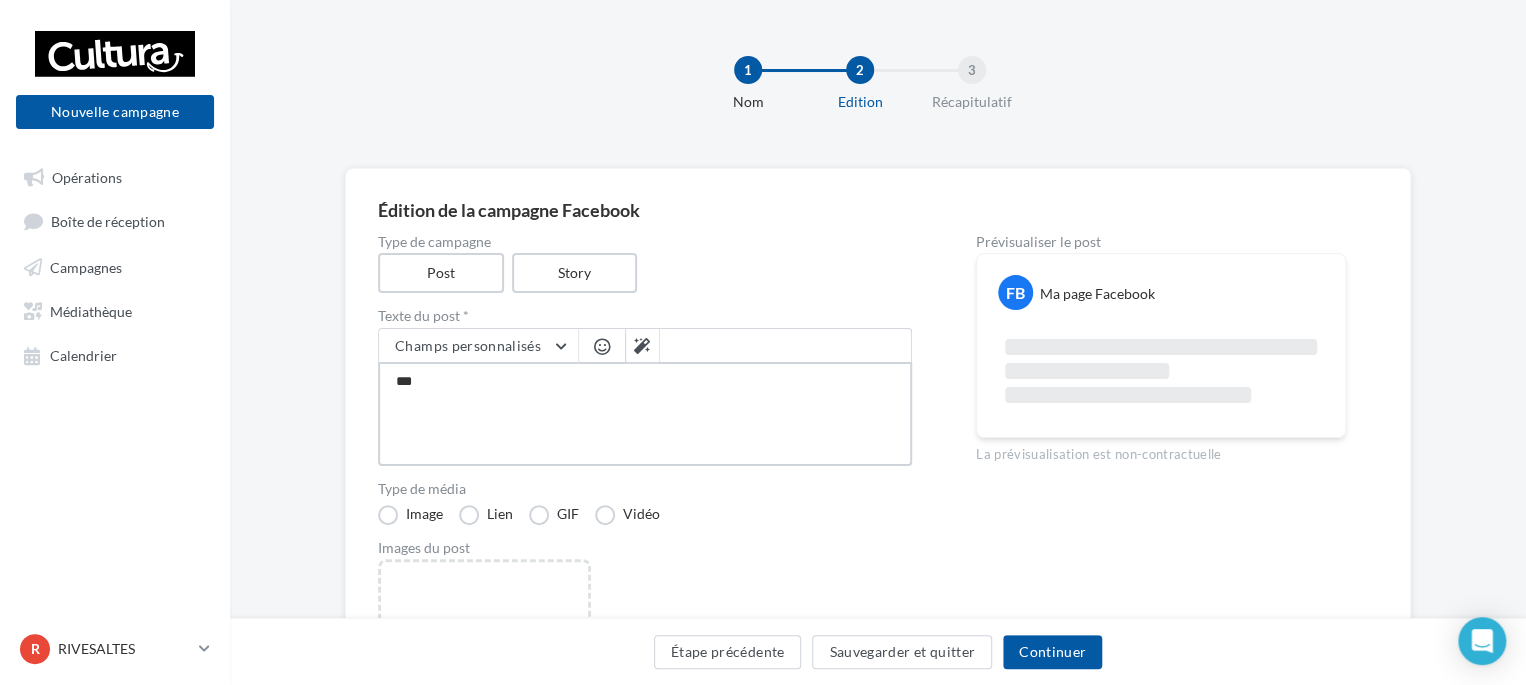 type on "**" 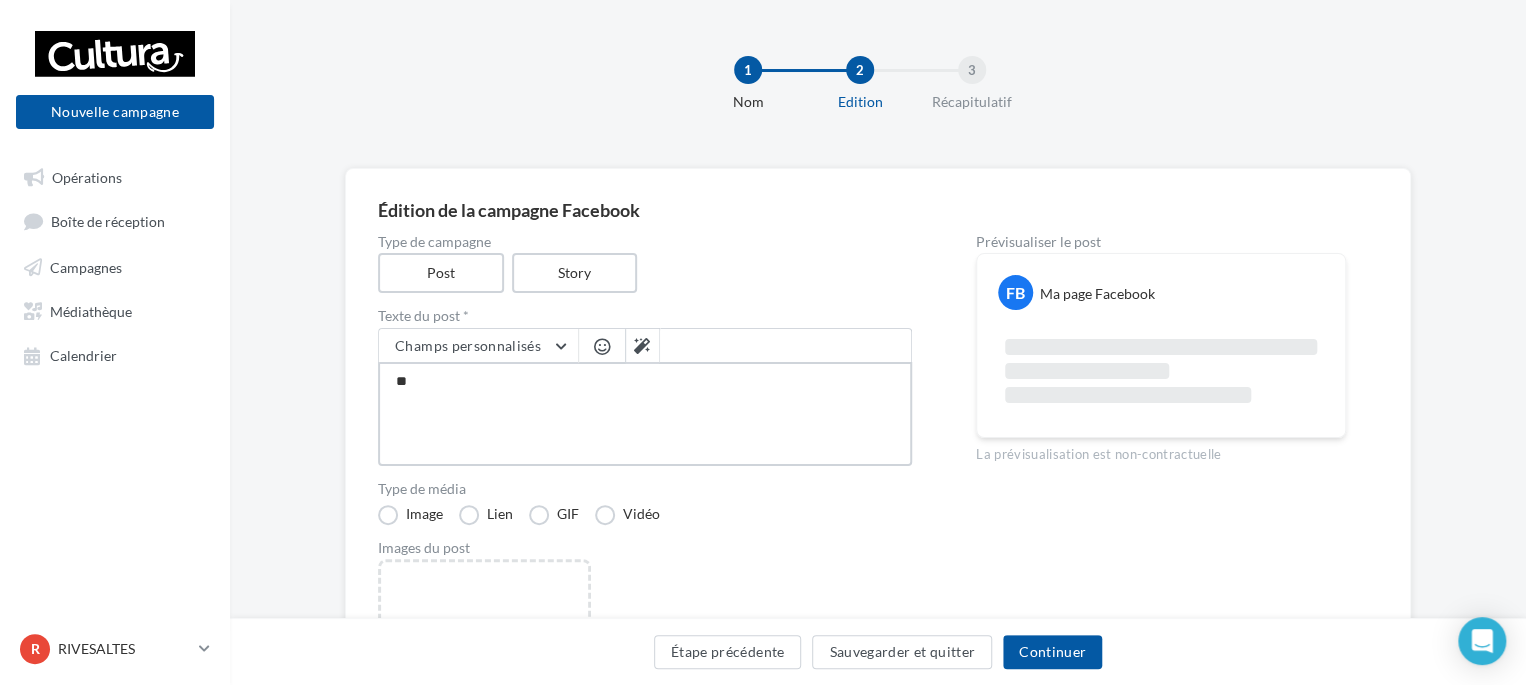 type on "*" 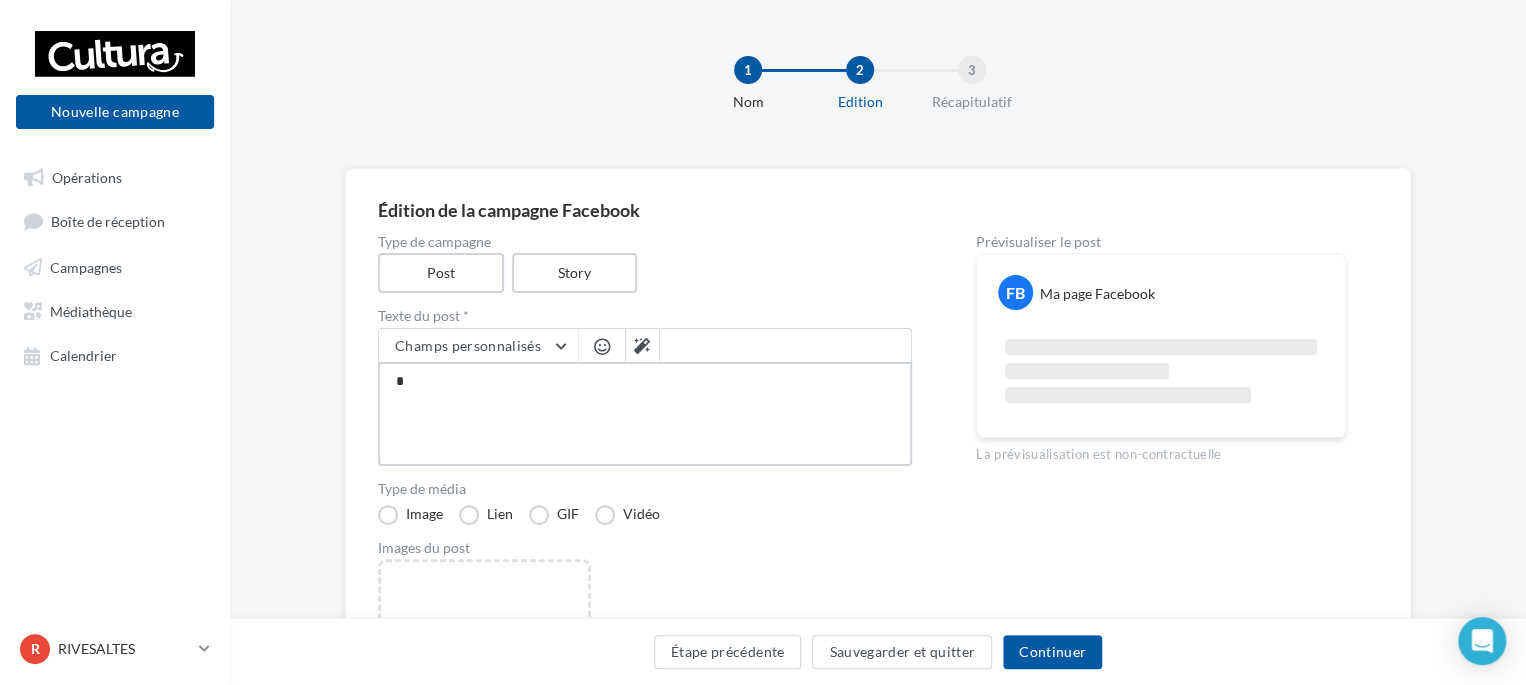 type 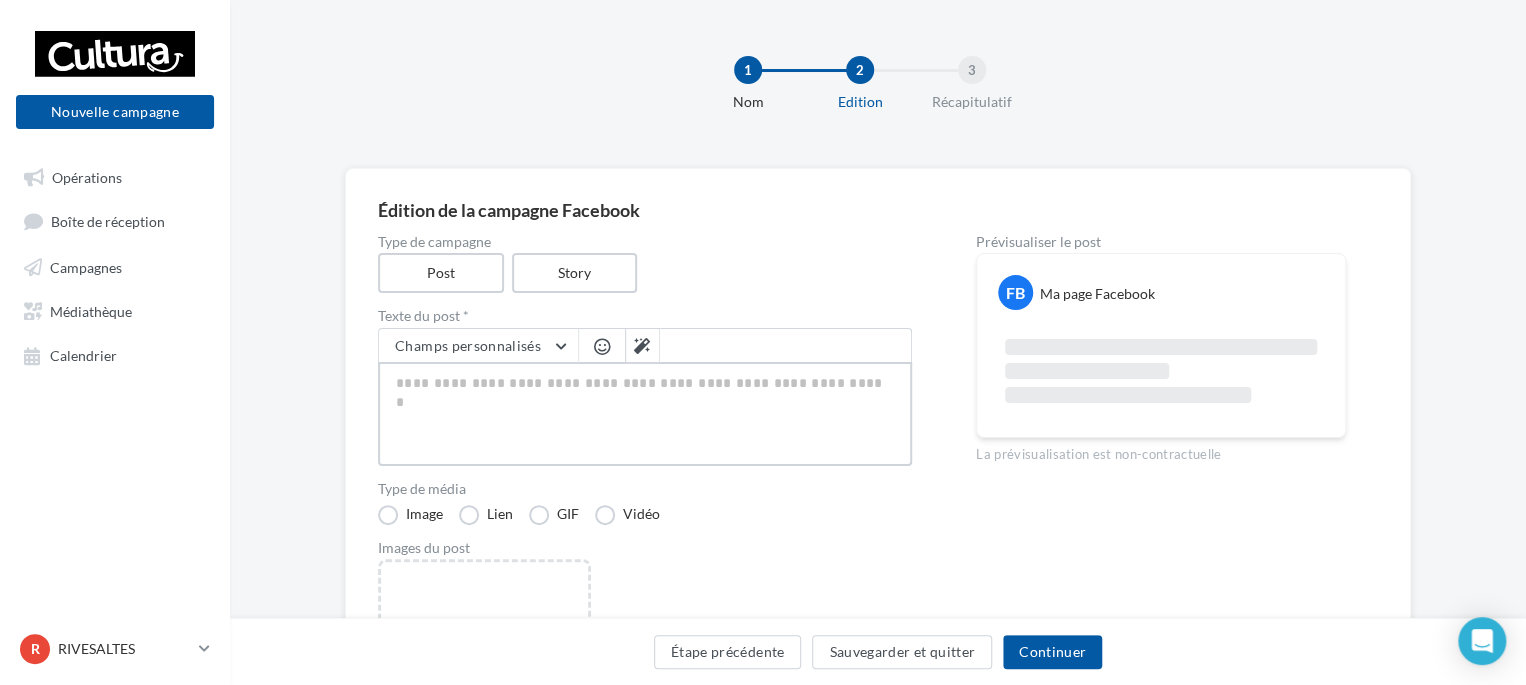 type on "*" 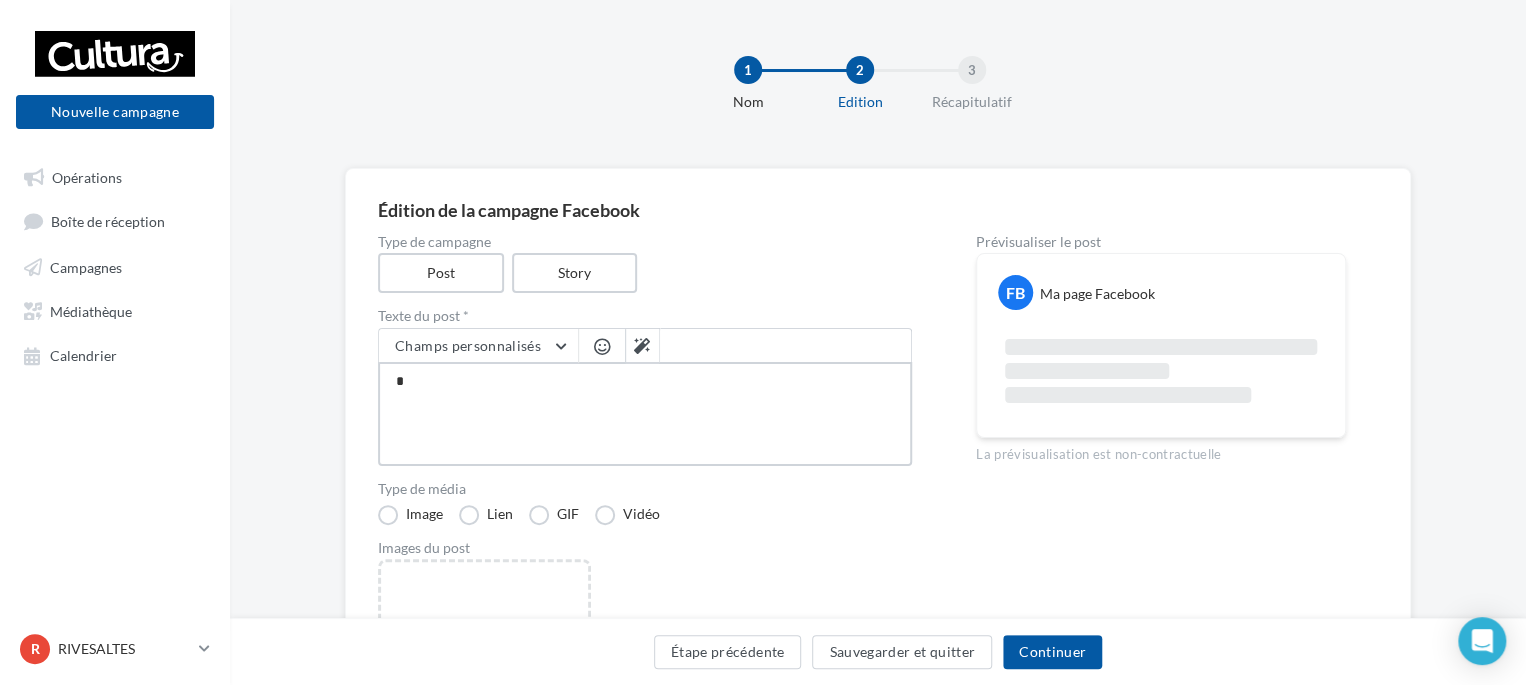 type on "**" 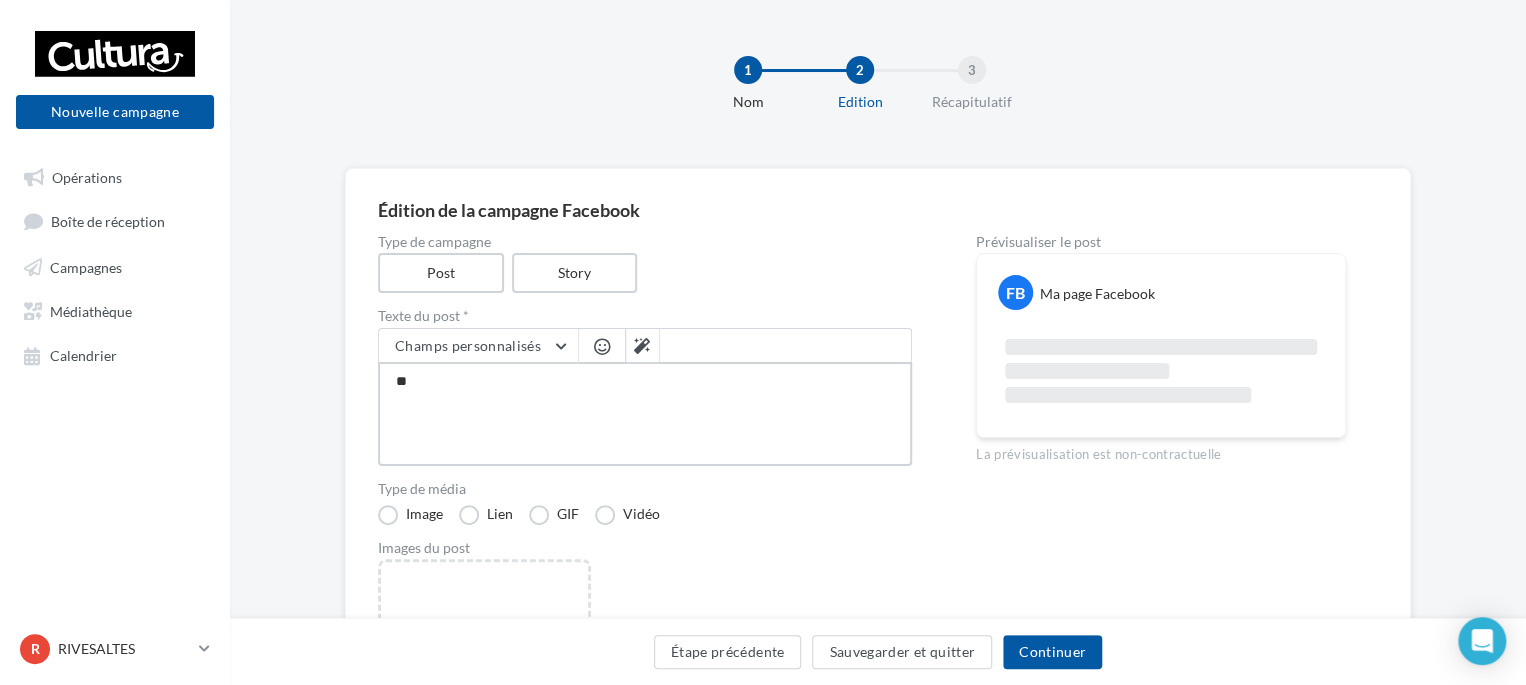 type on "**" 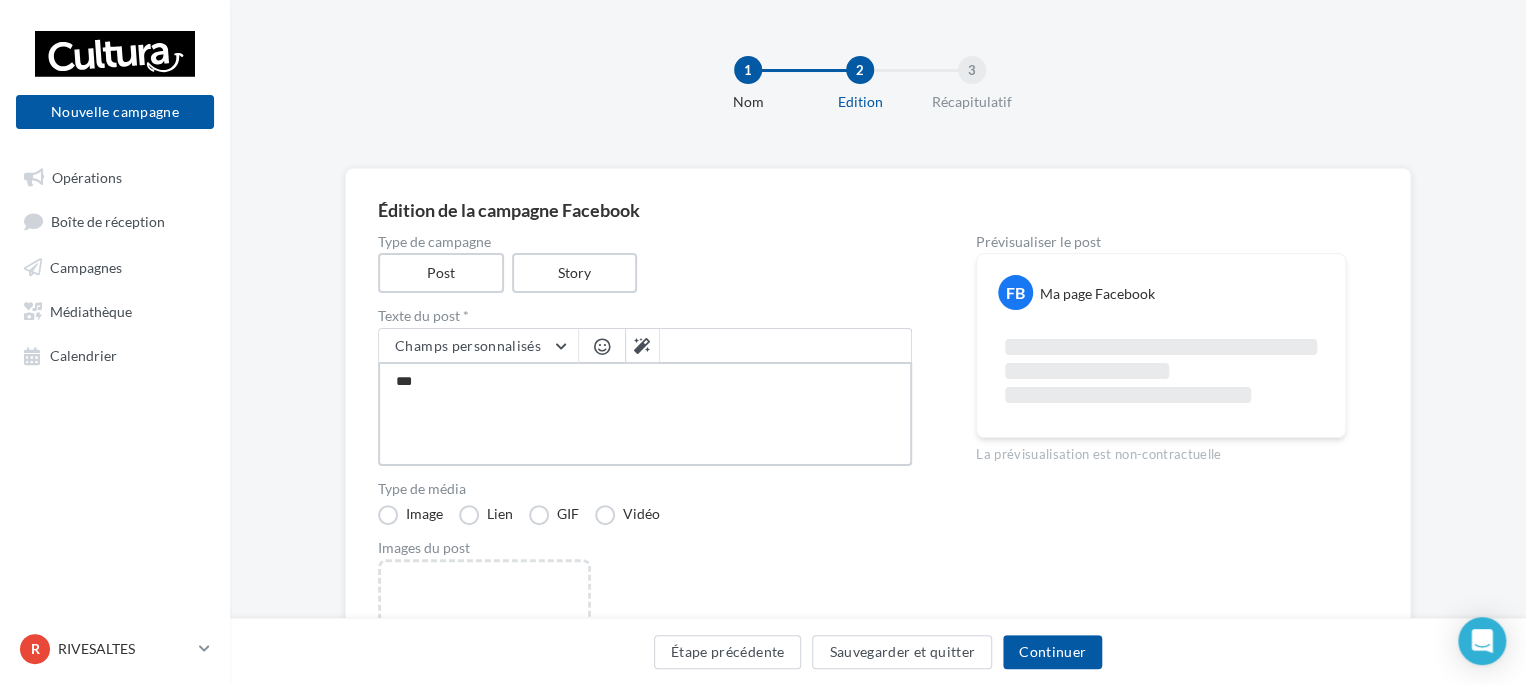 type on "****" 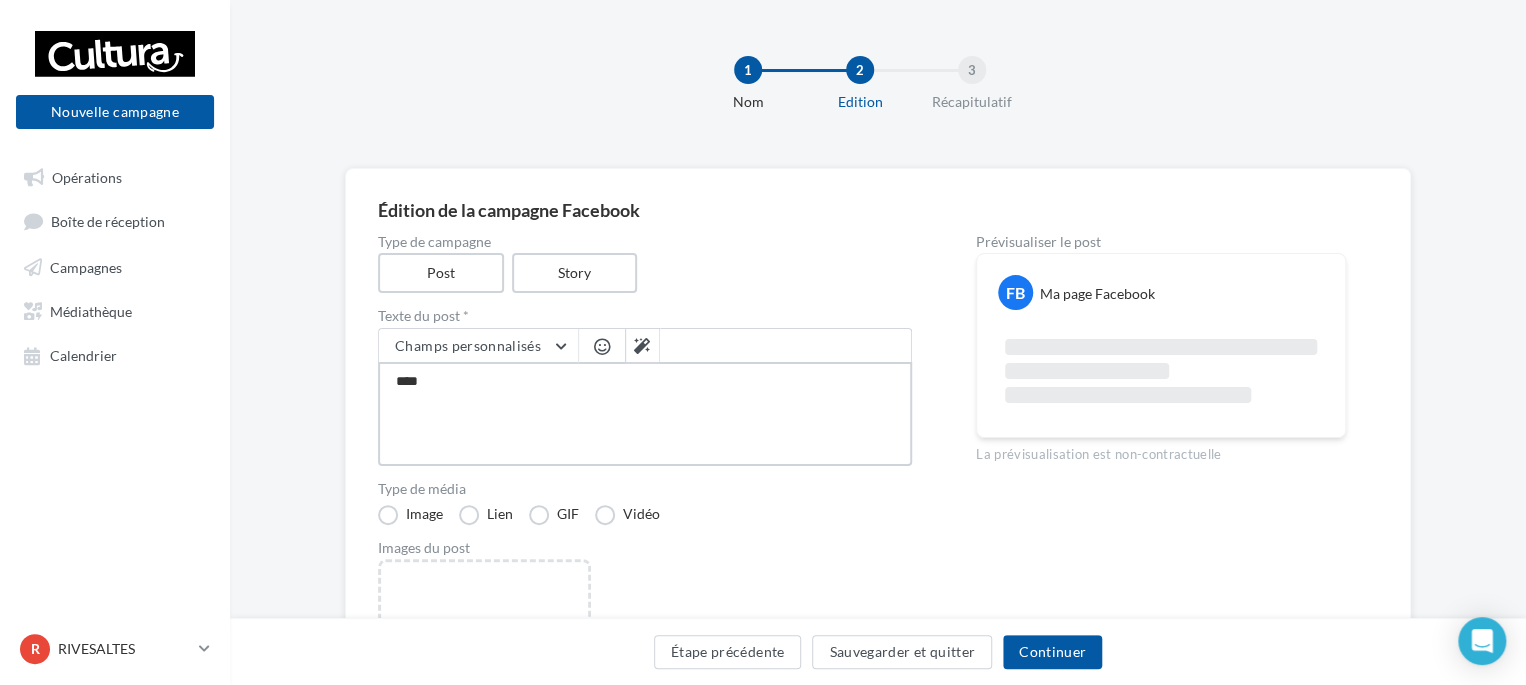 type on "*****" 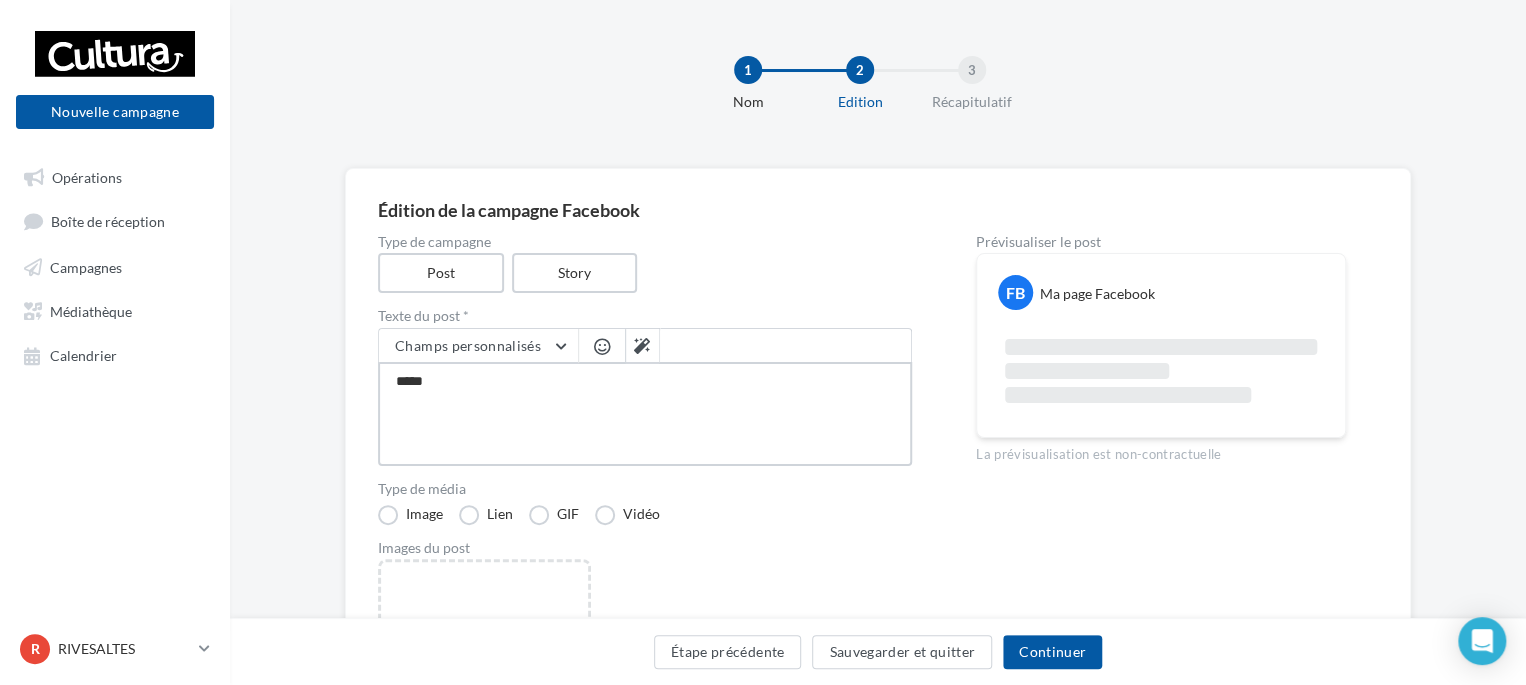 type on "******" 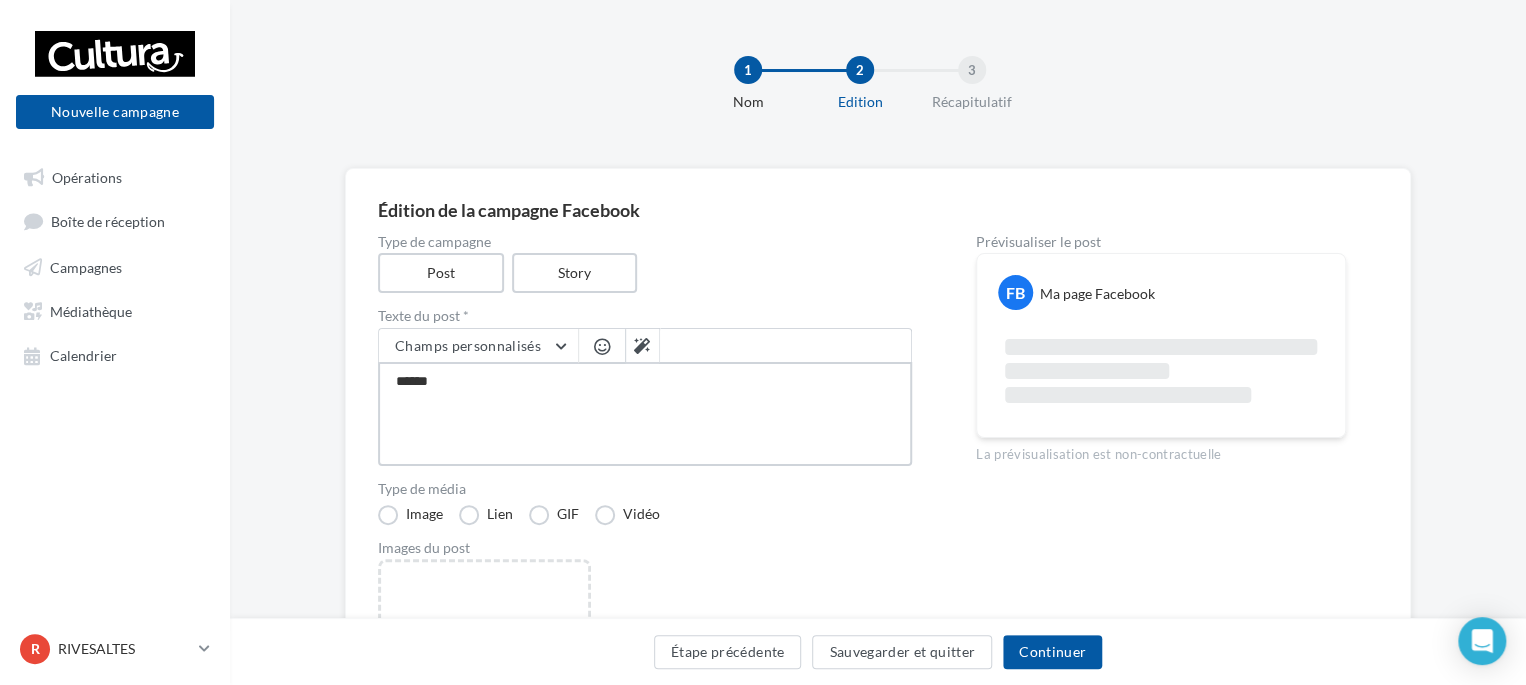type on "*******" 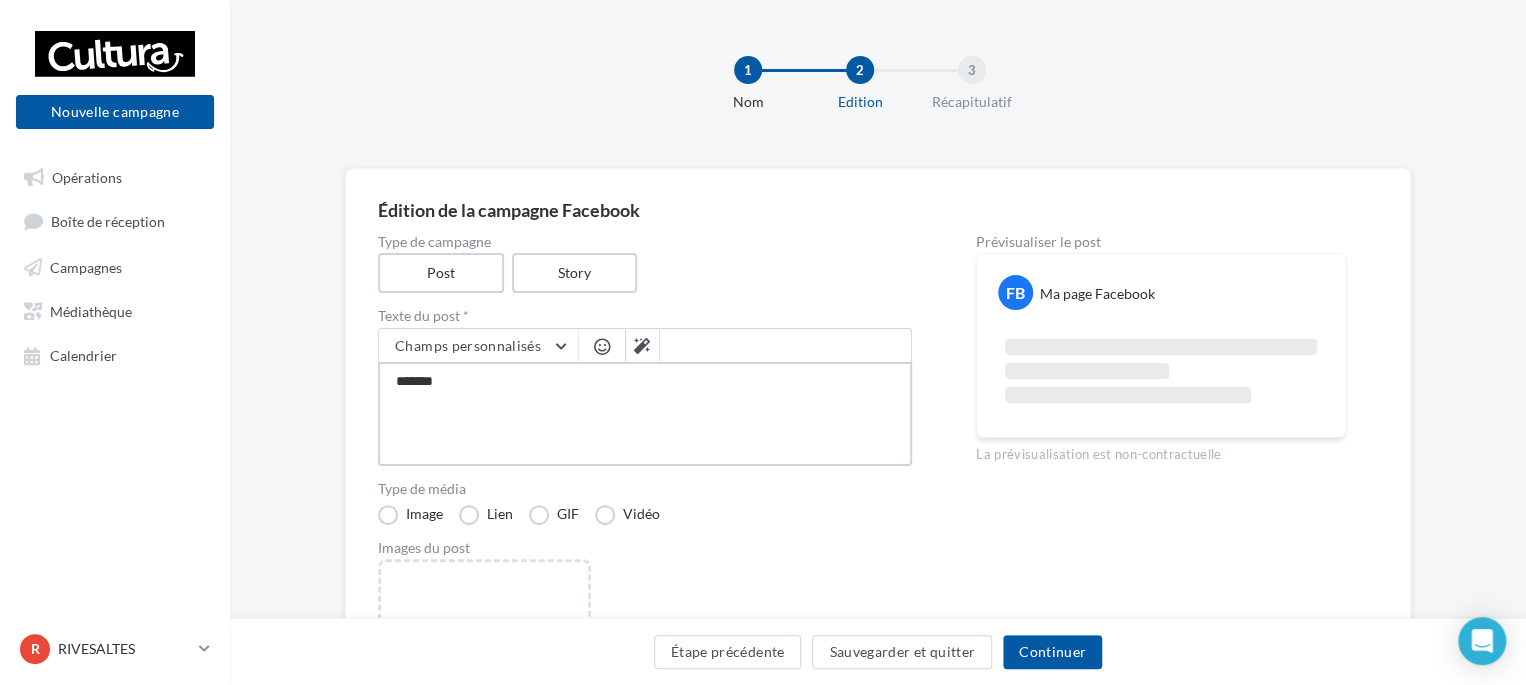 type on "********" 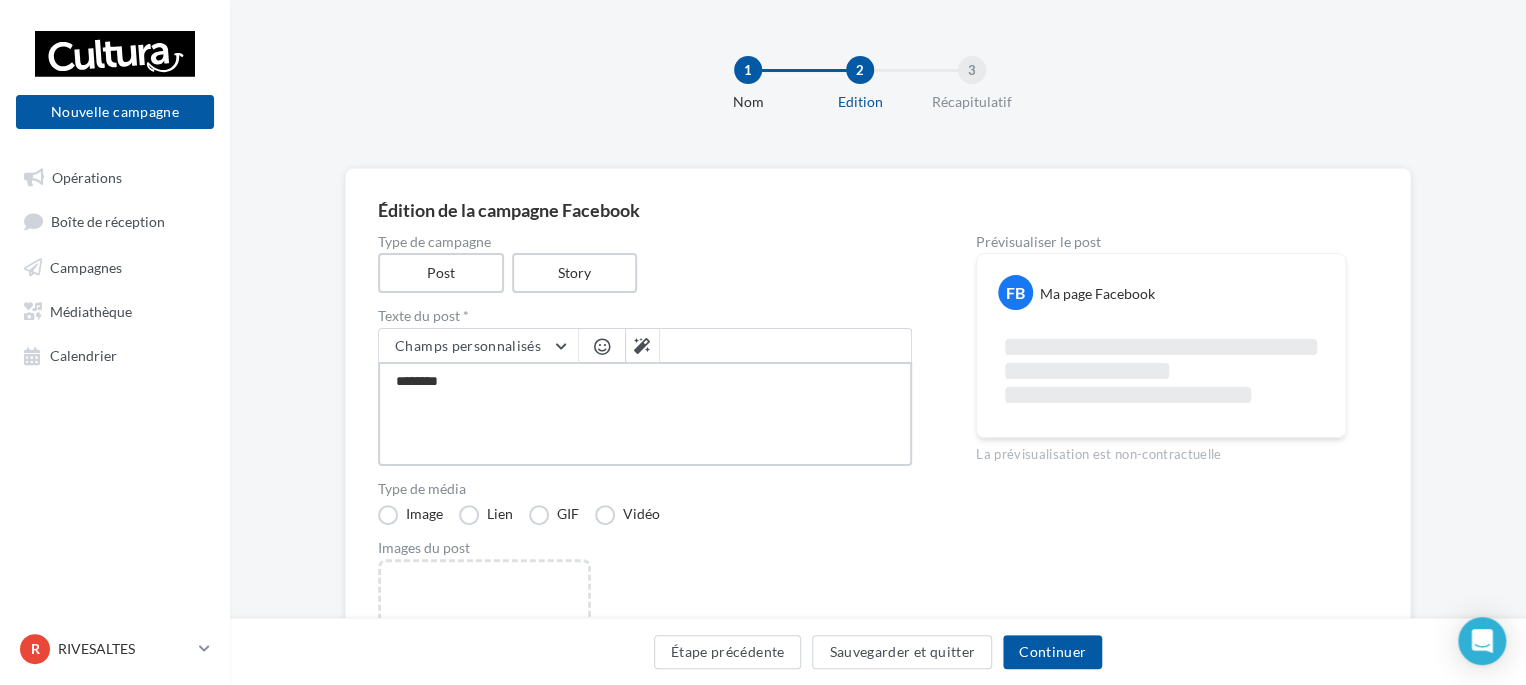 type on "*********" 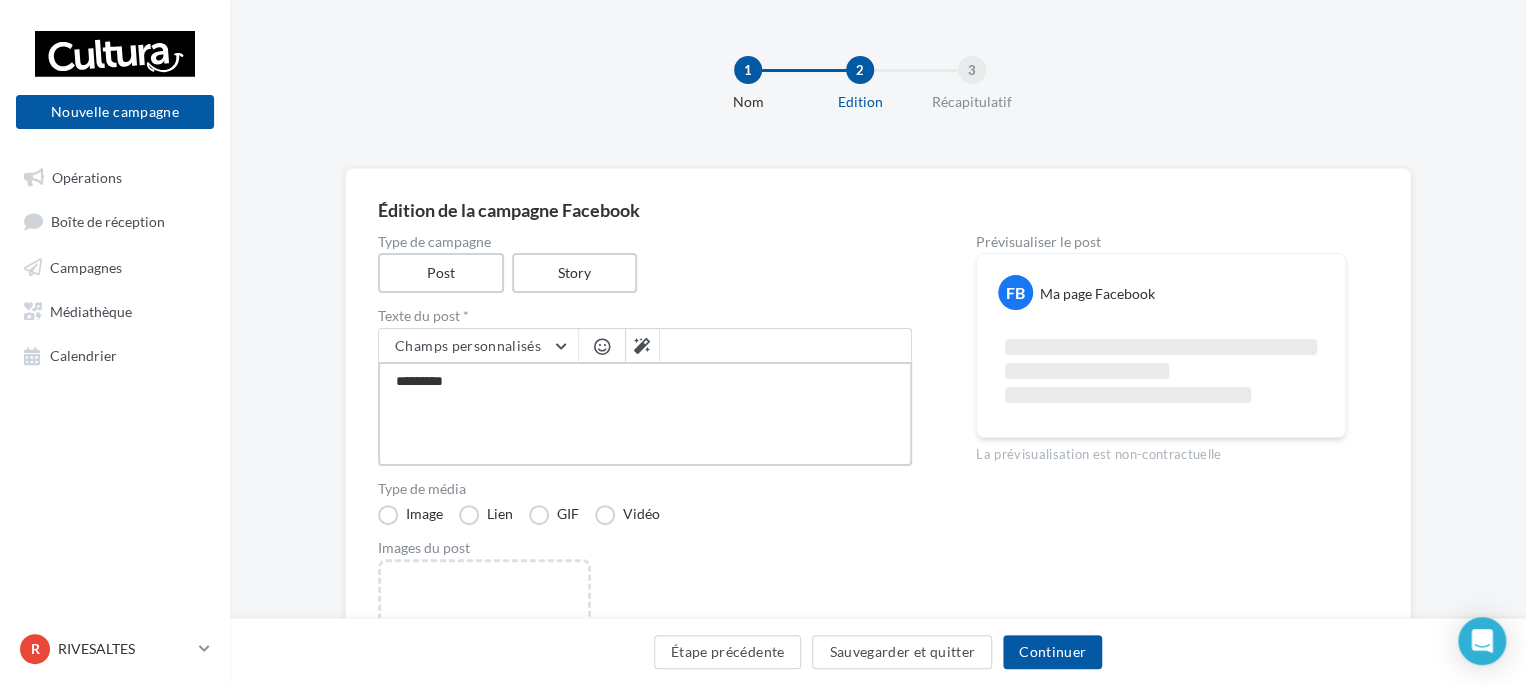type on "**********" 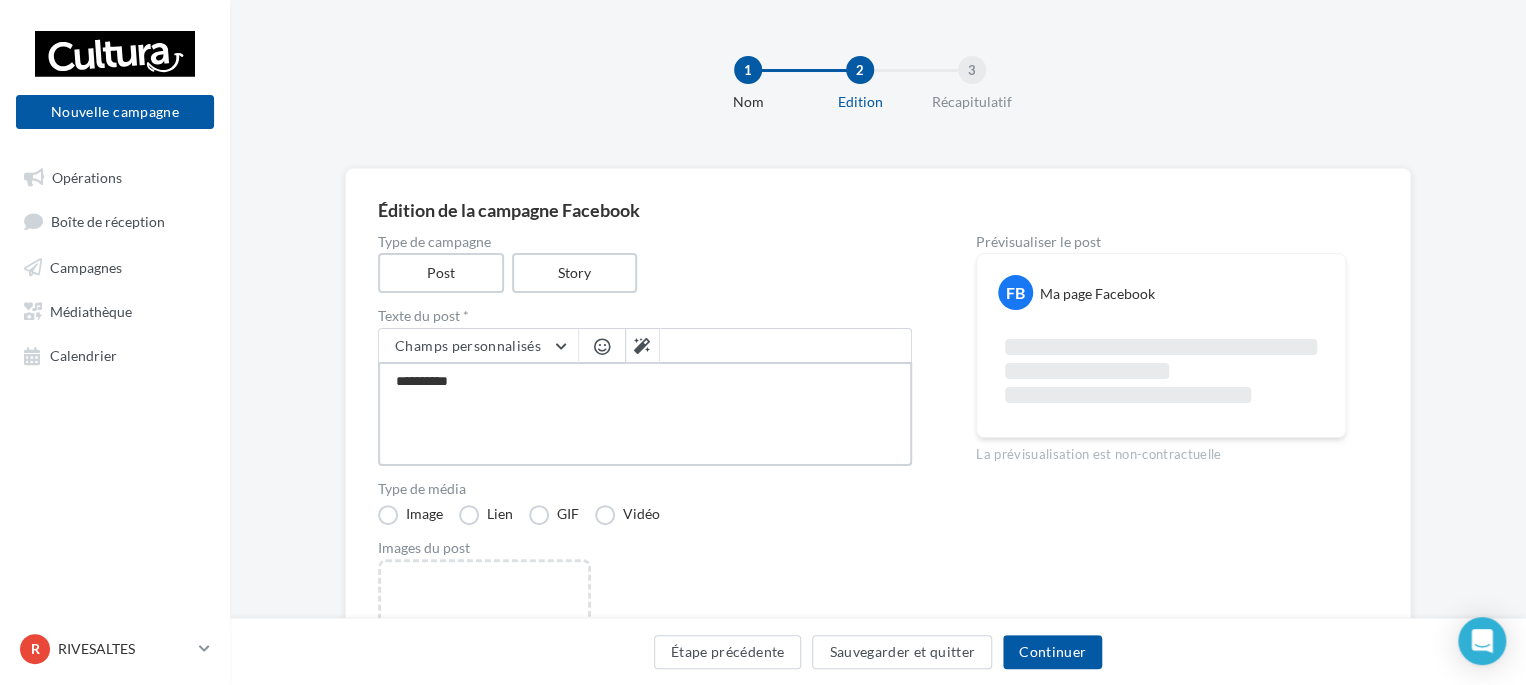 type on "**********" 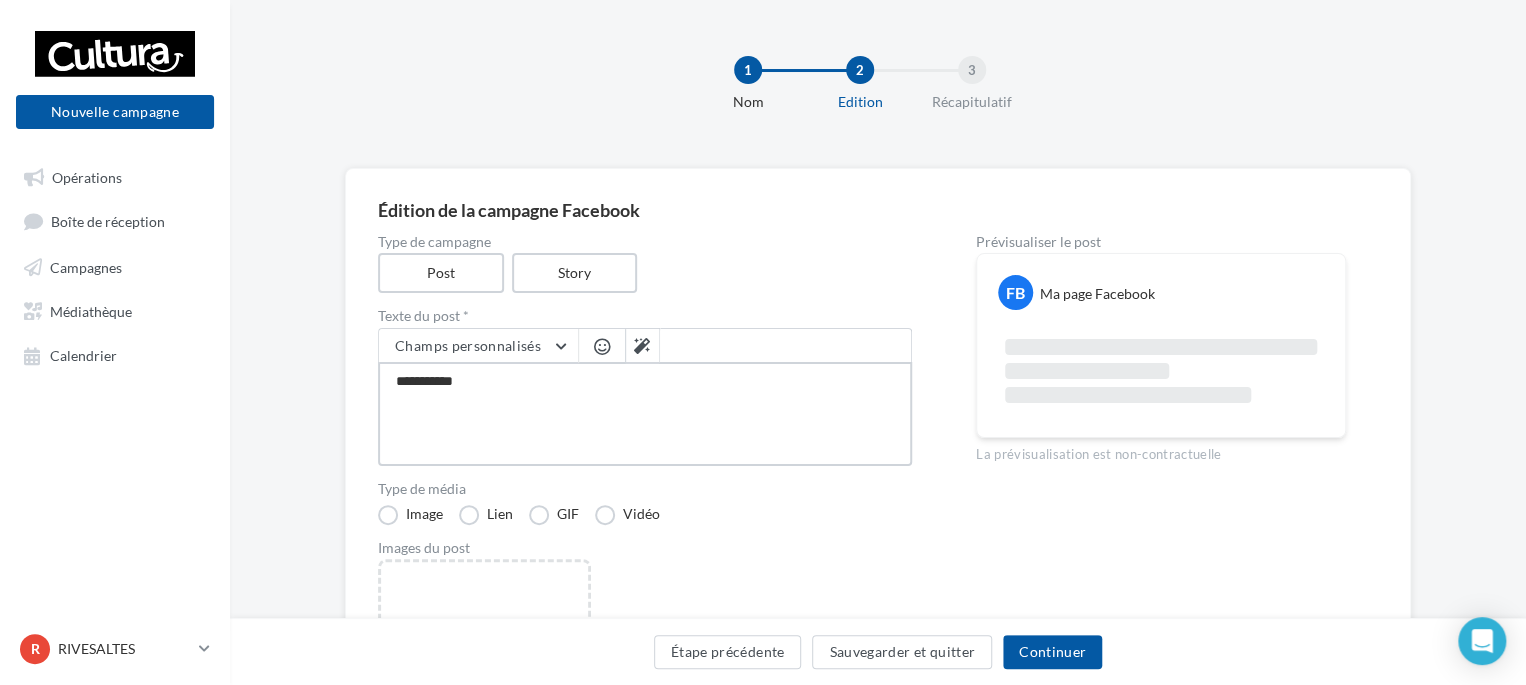 type on "**********" 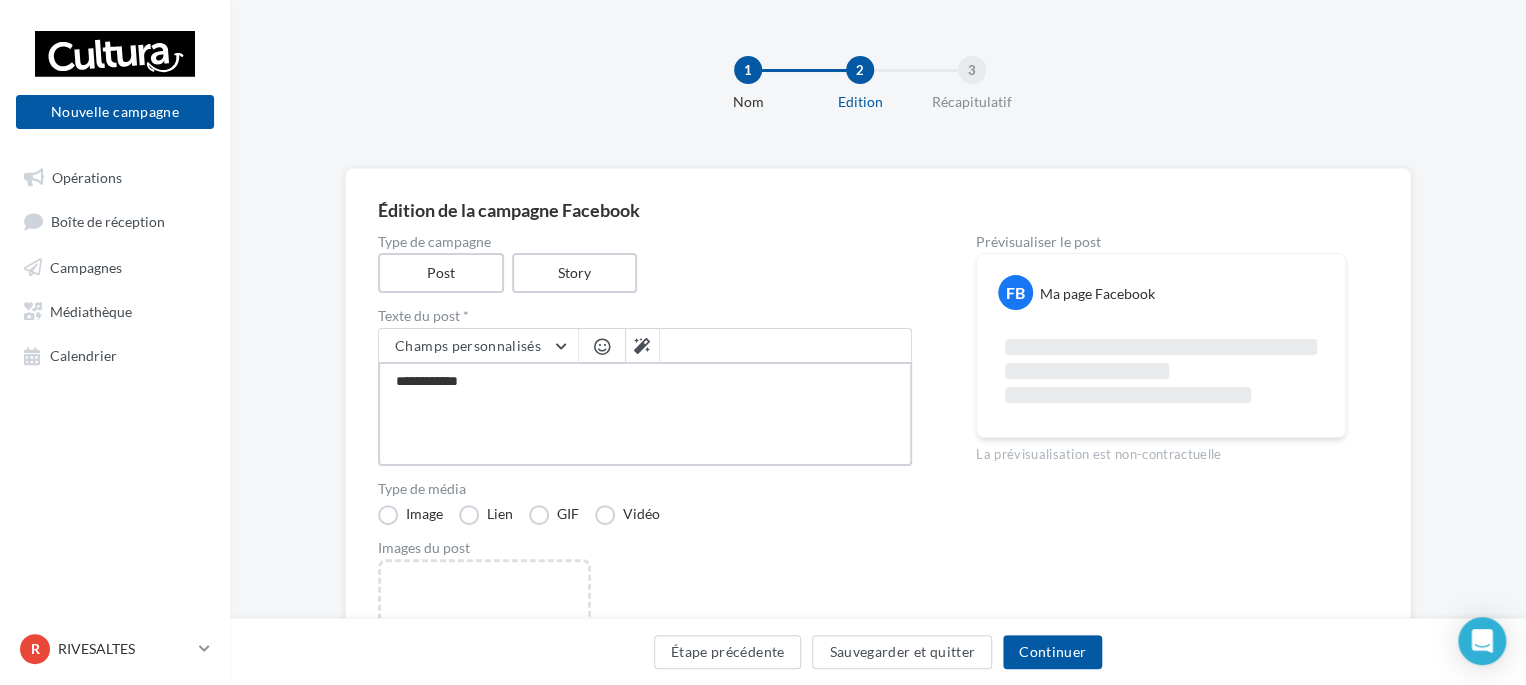 type on "**********" 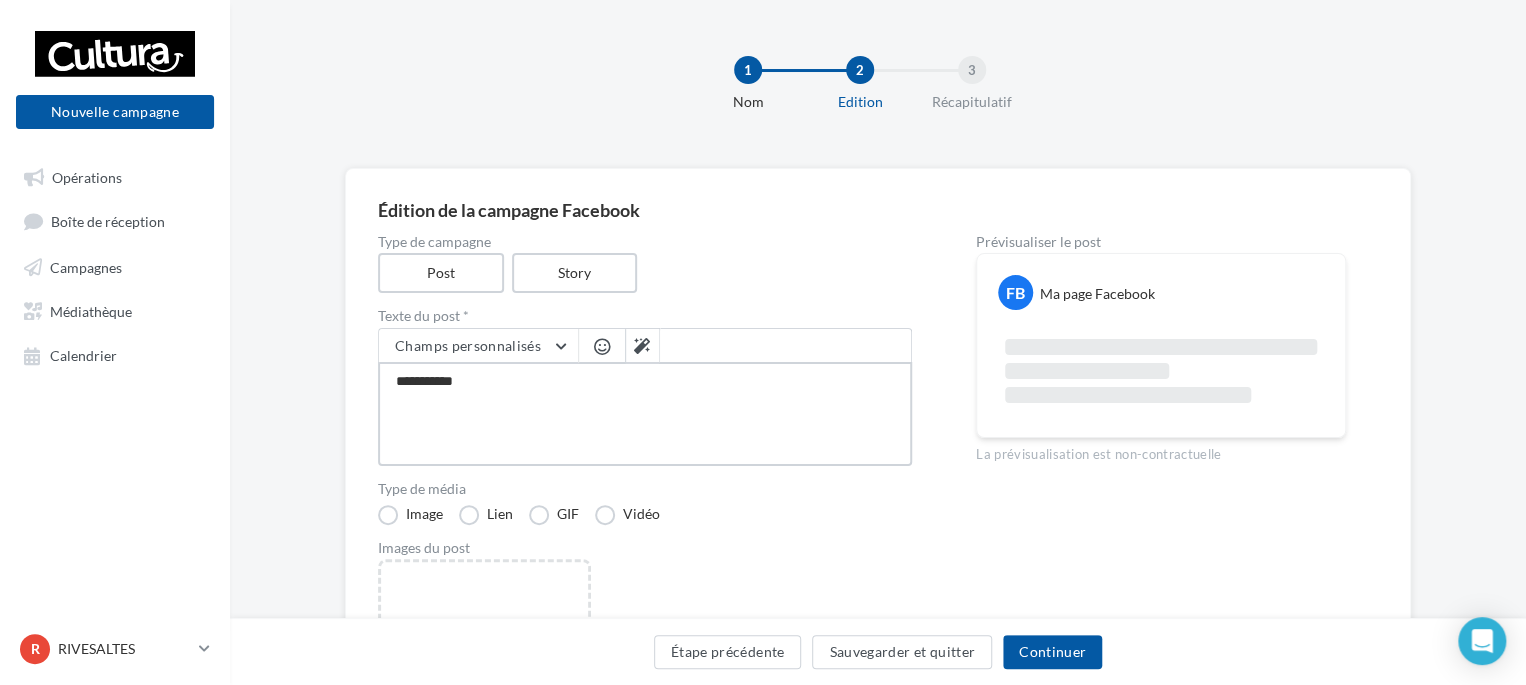 type on "**********" 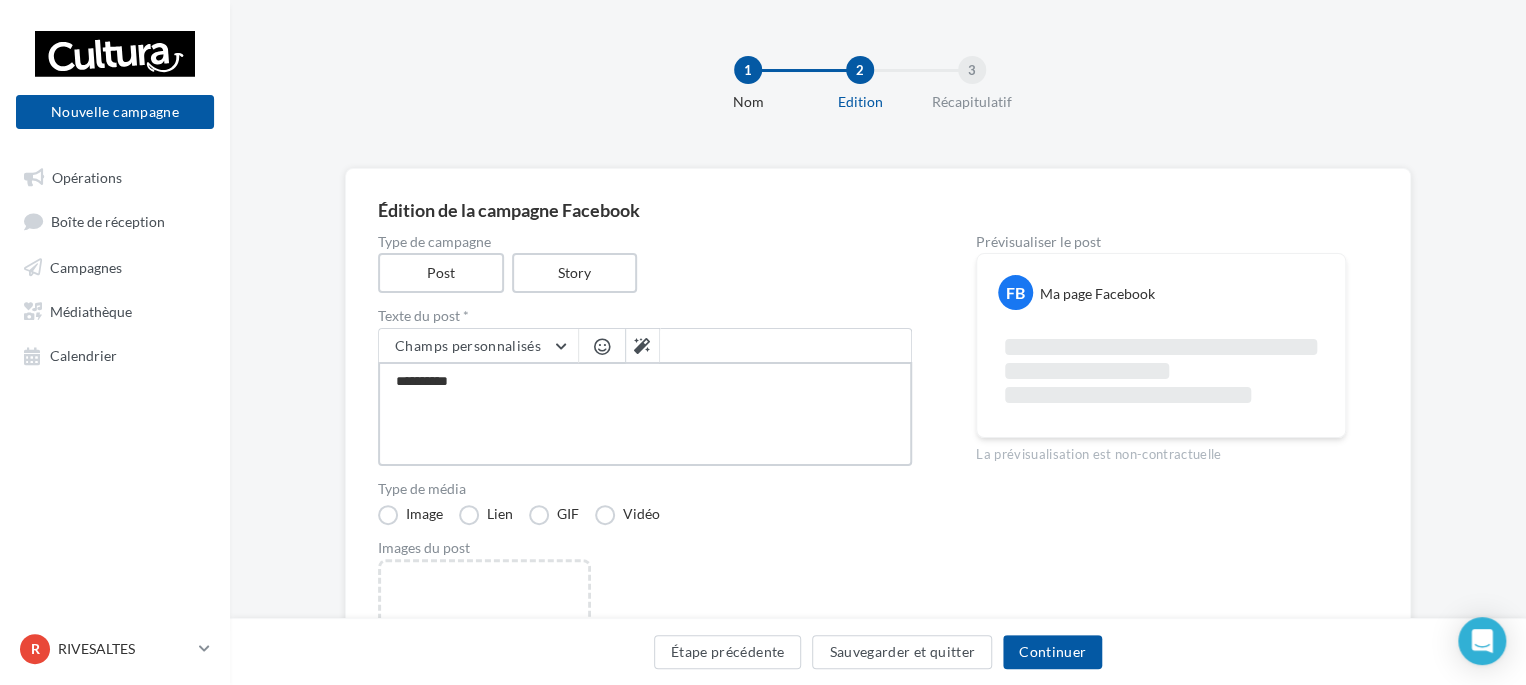 type on "*********" 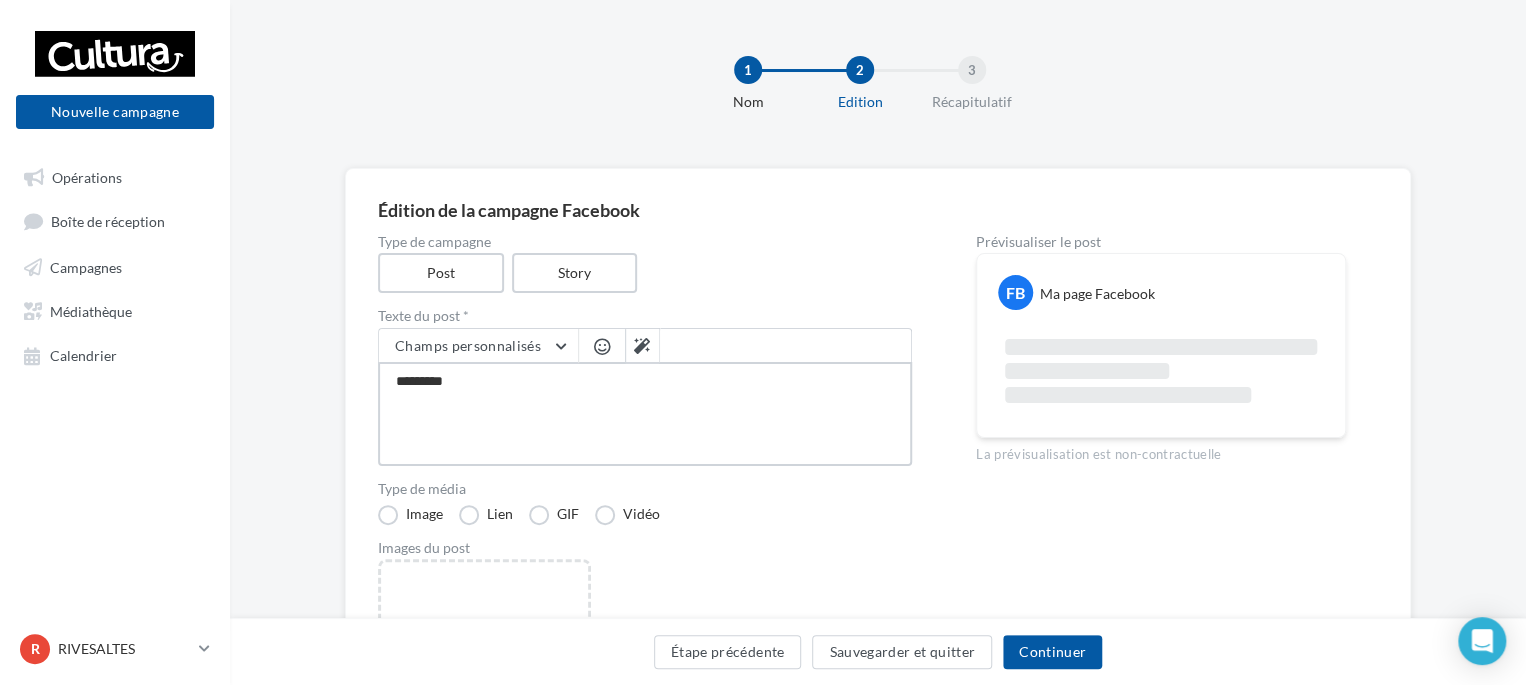 type on "********" 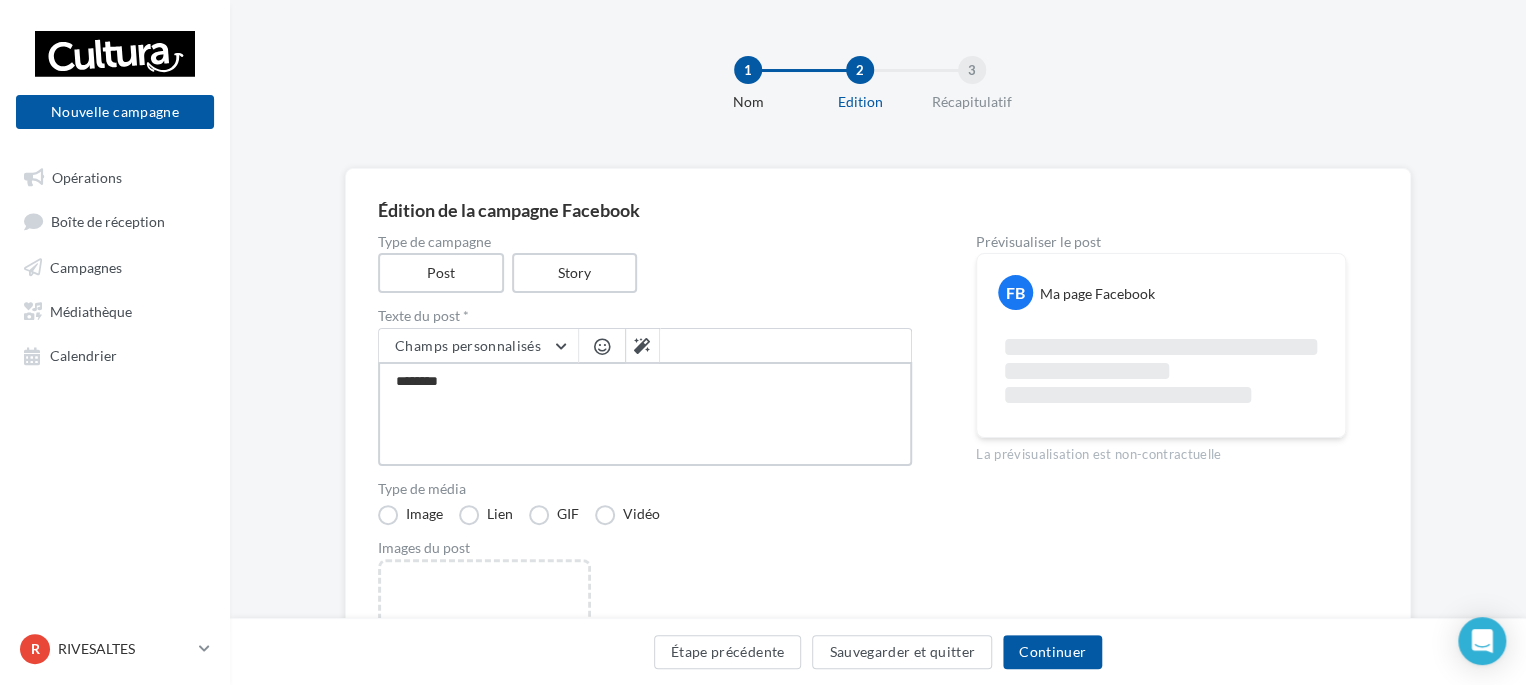 type on "*******" 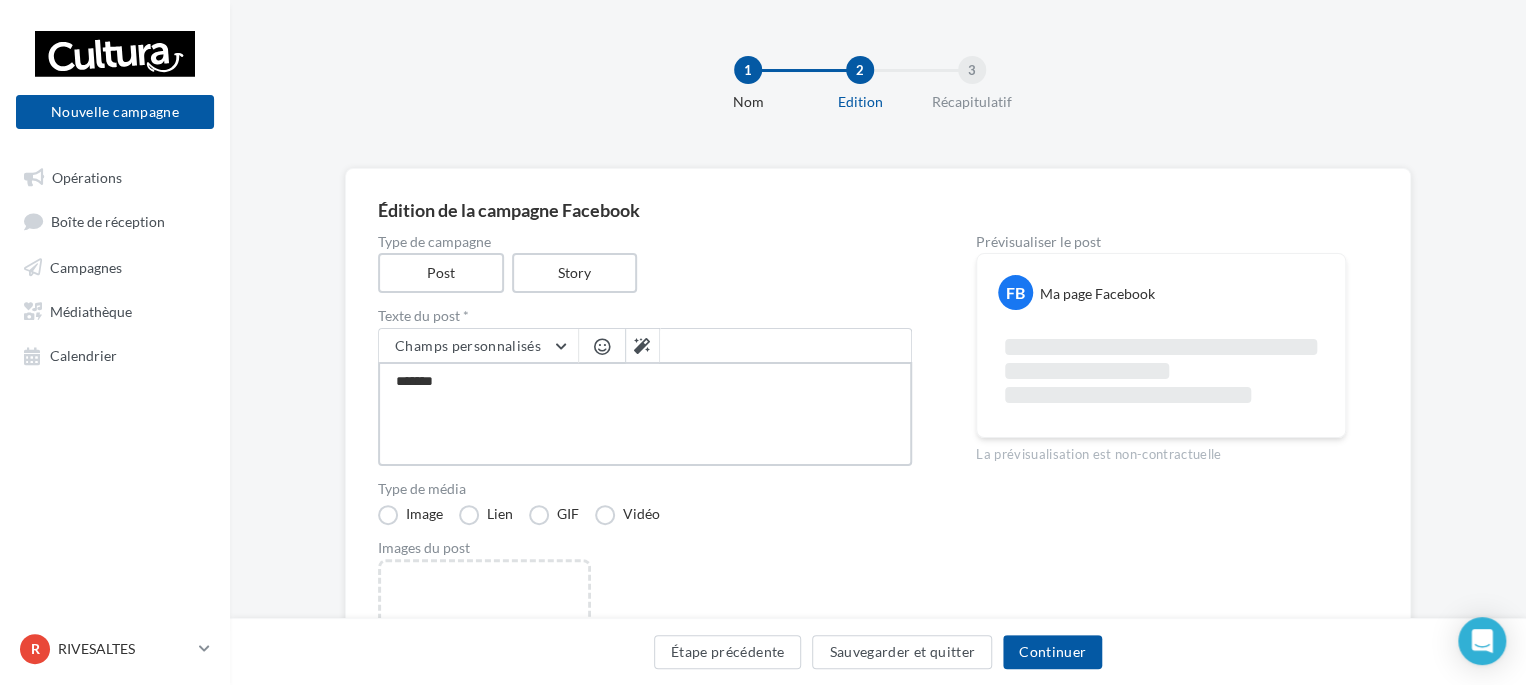 type on "******" 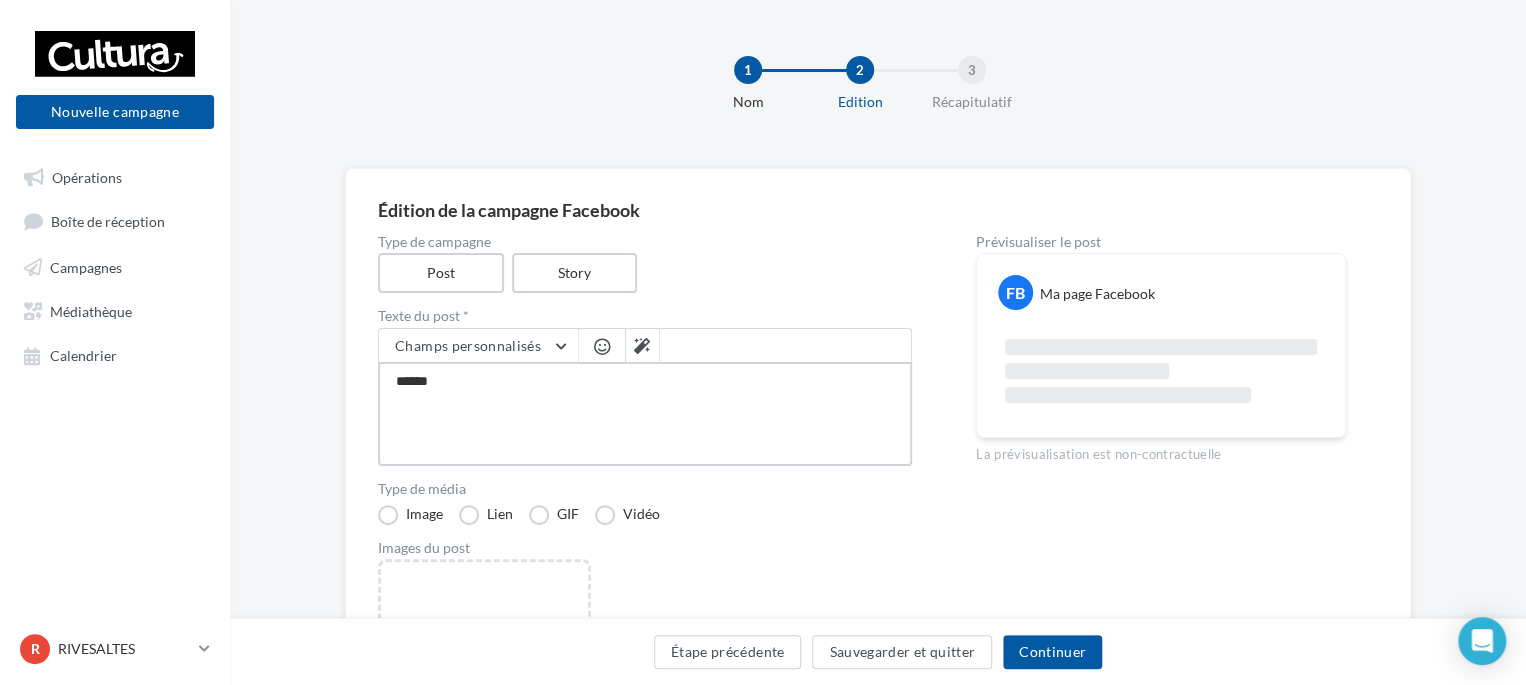 type on "*****" 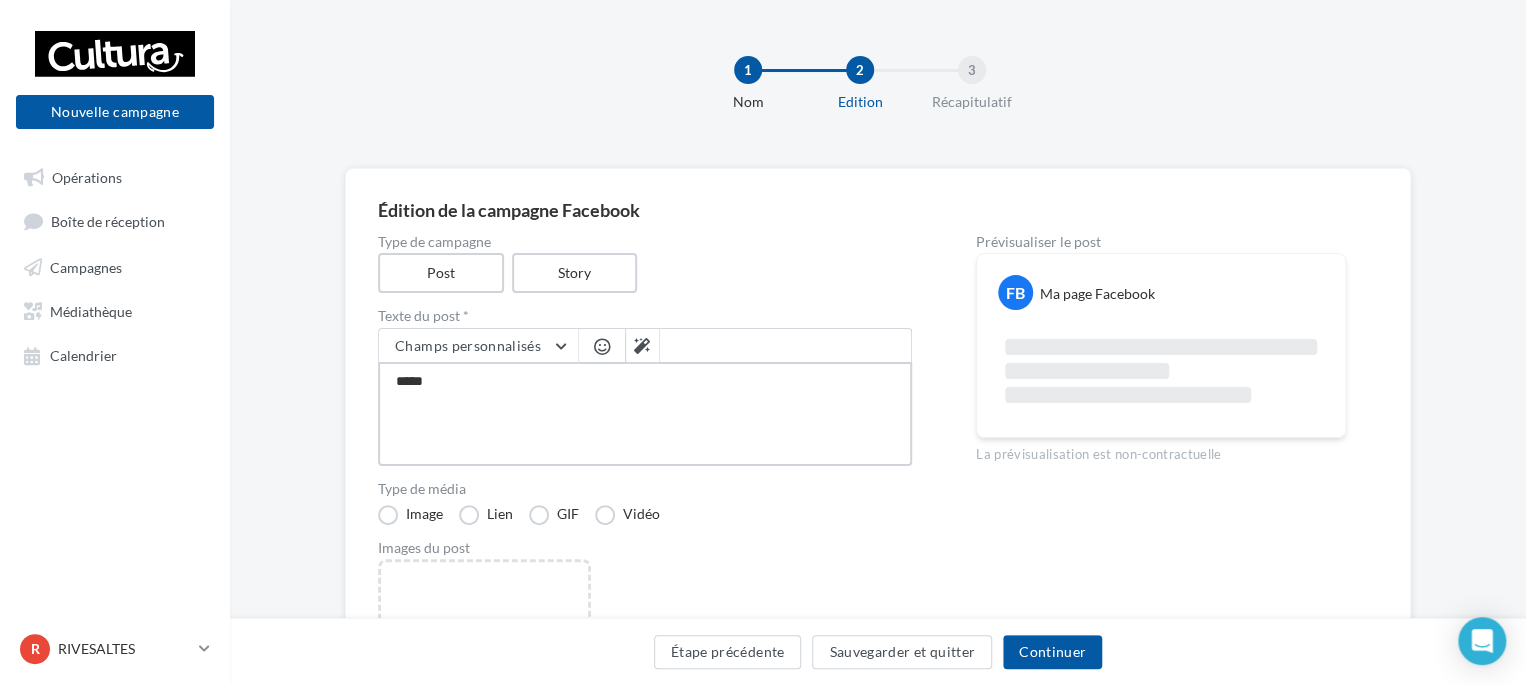 type on "****" 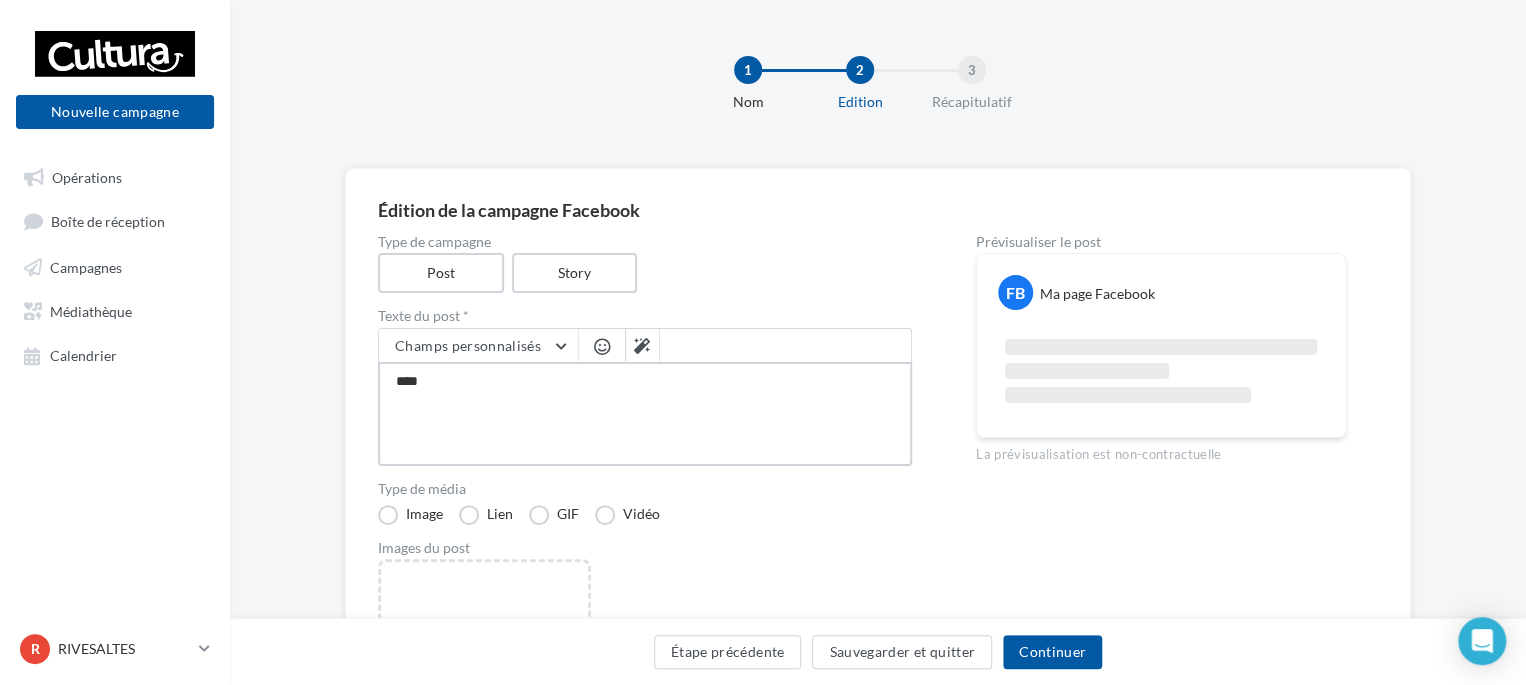 type on "**" 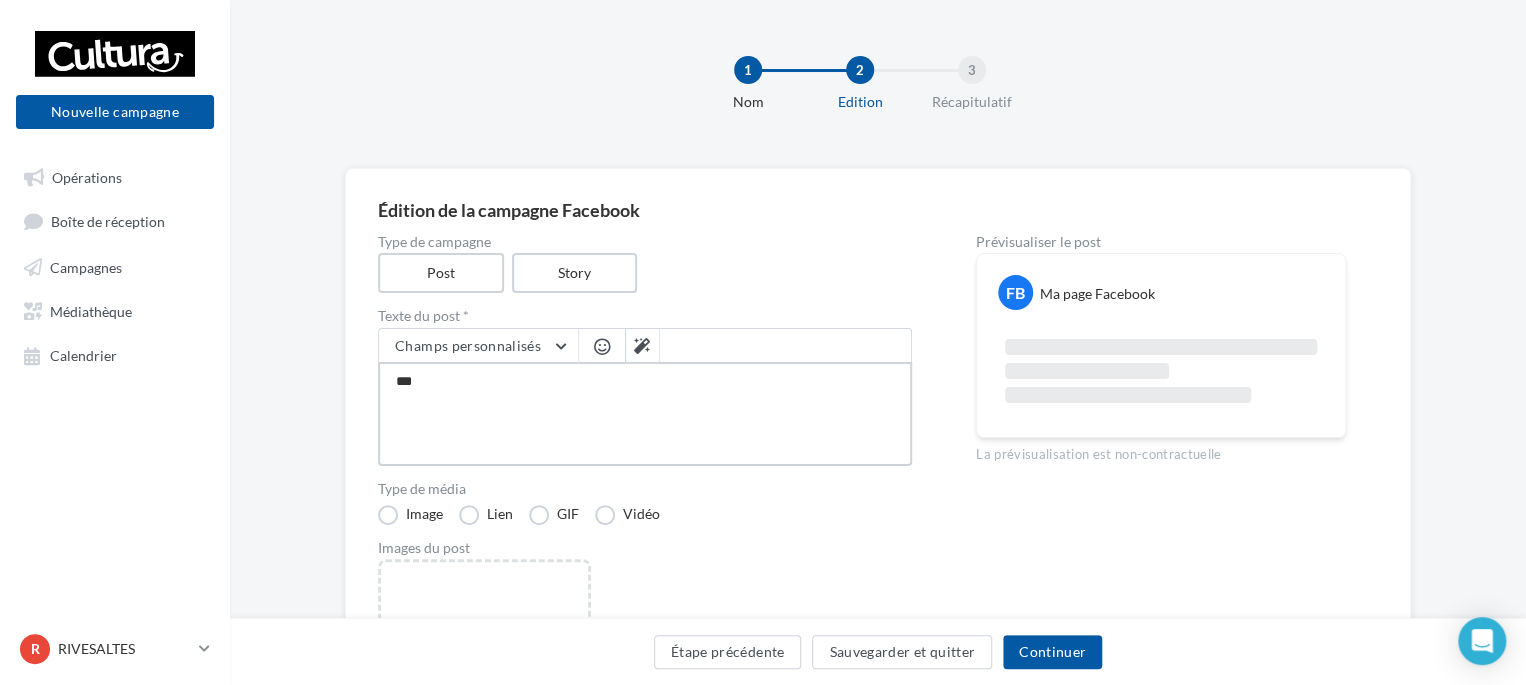 type on "**" 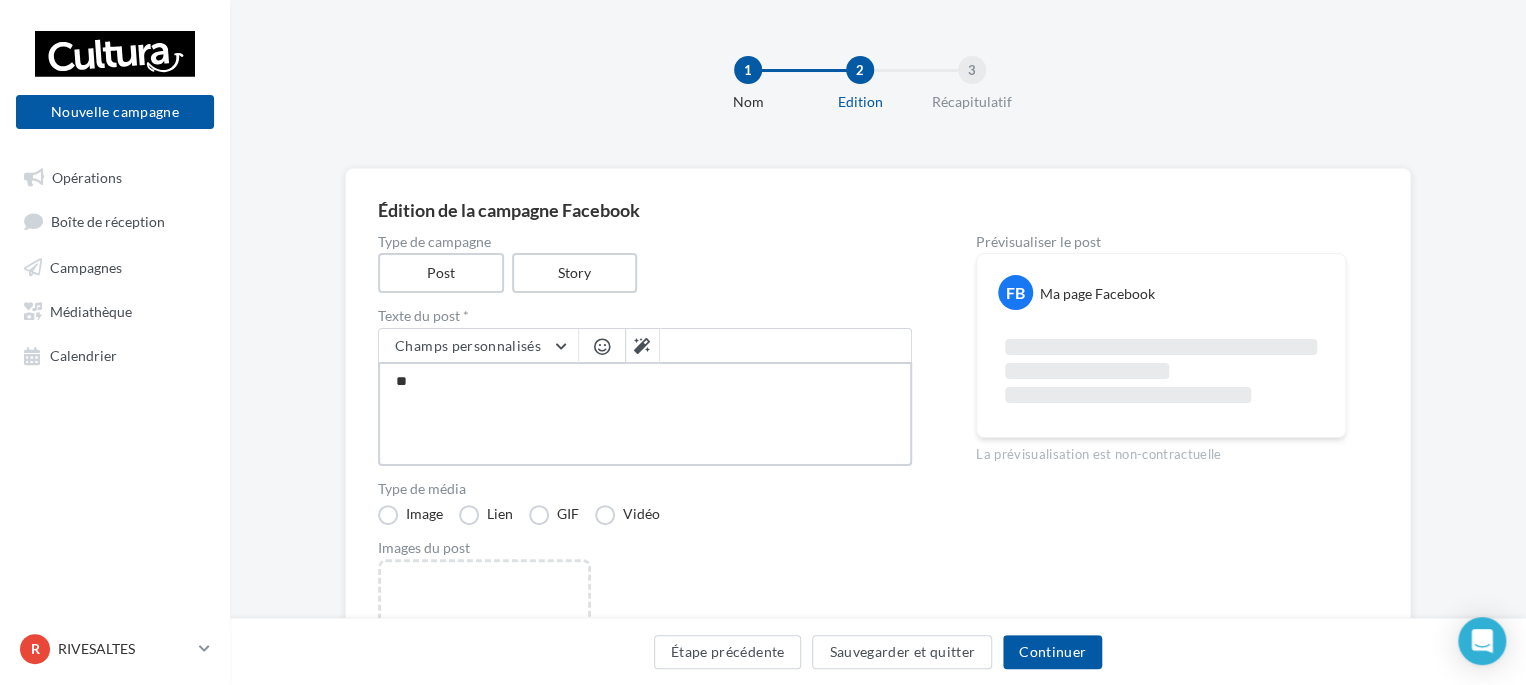 type on "*" 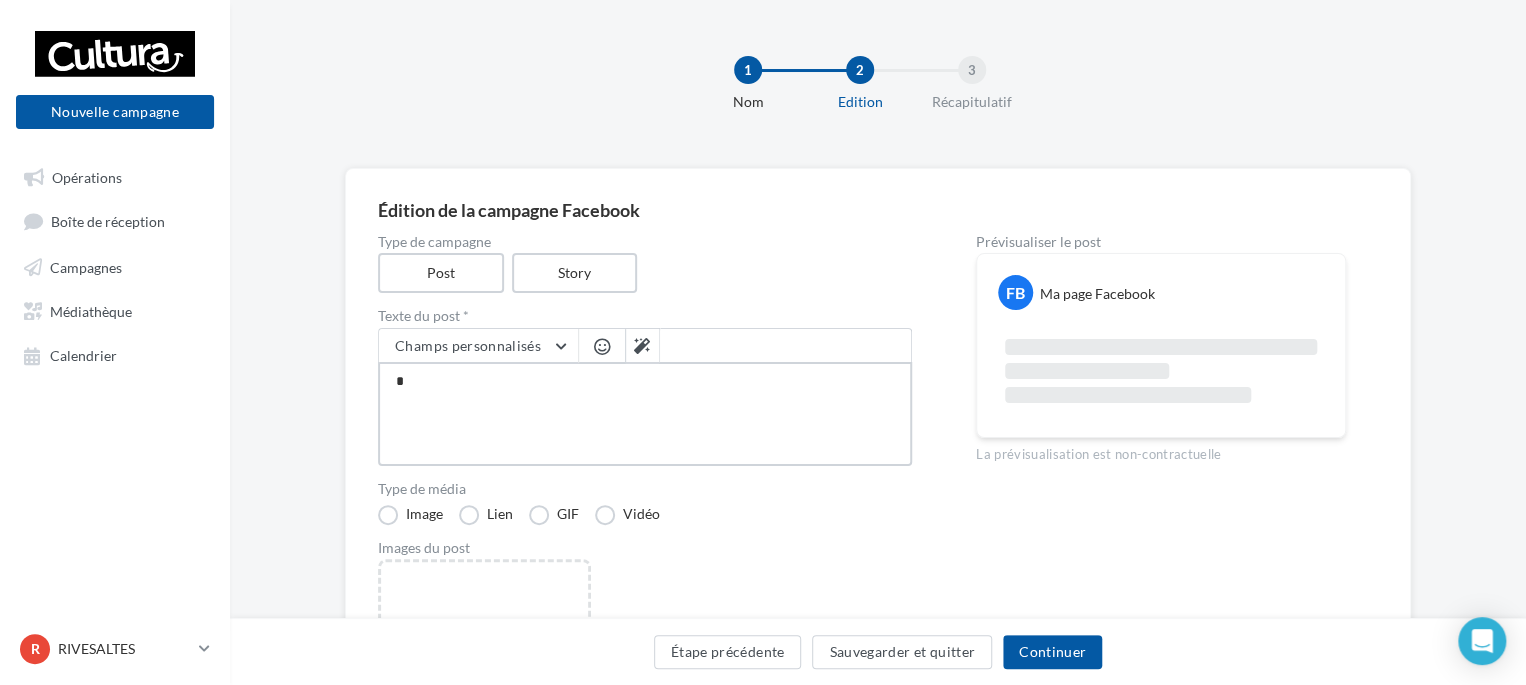type 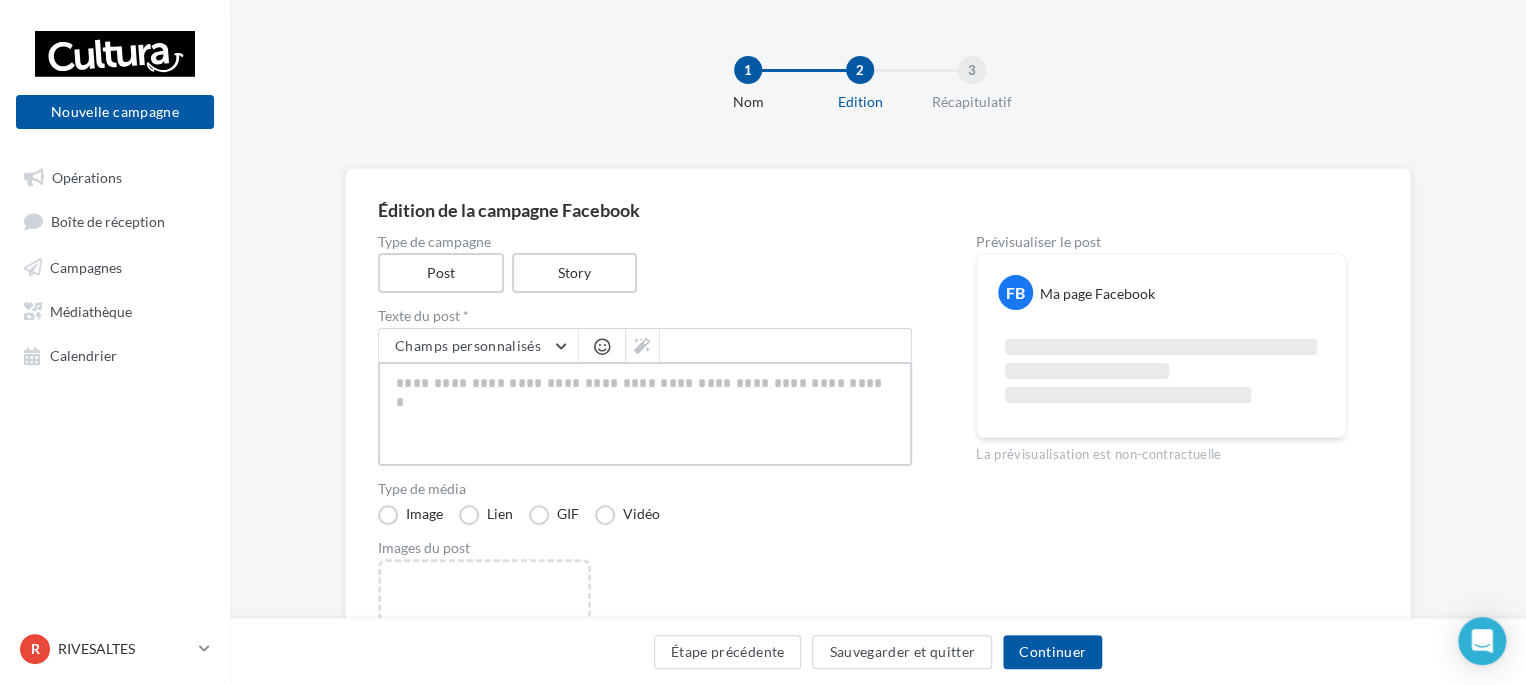 type on "*" 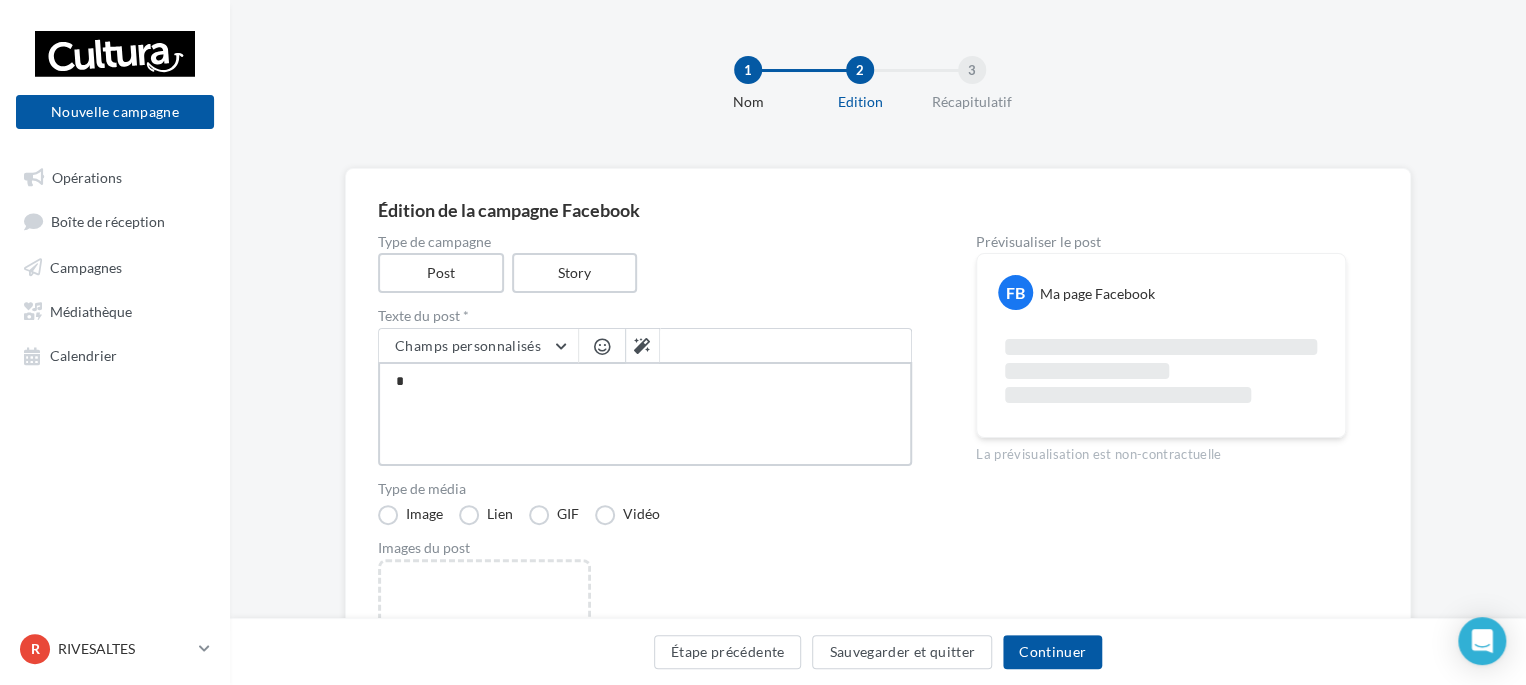 type 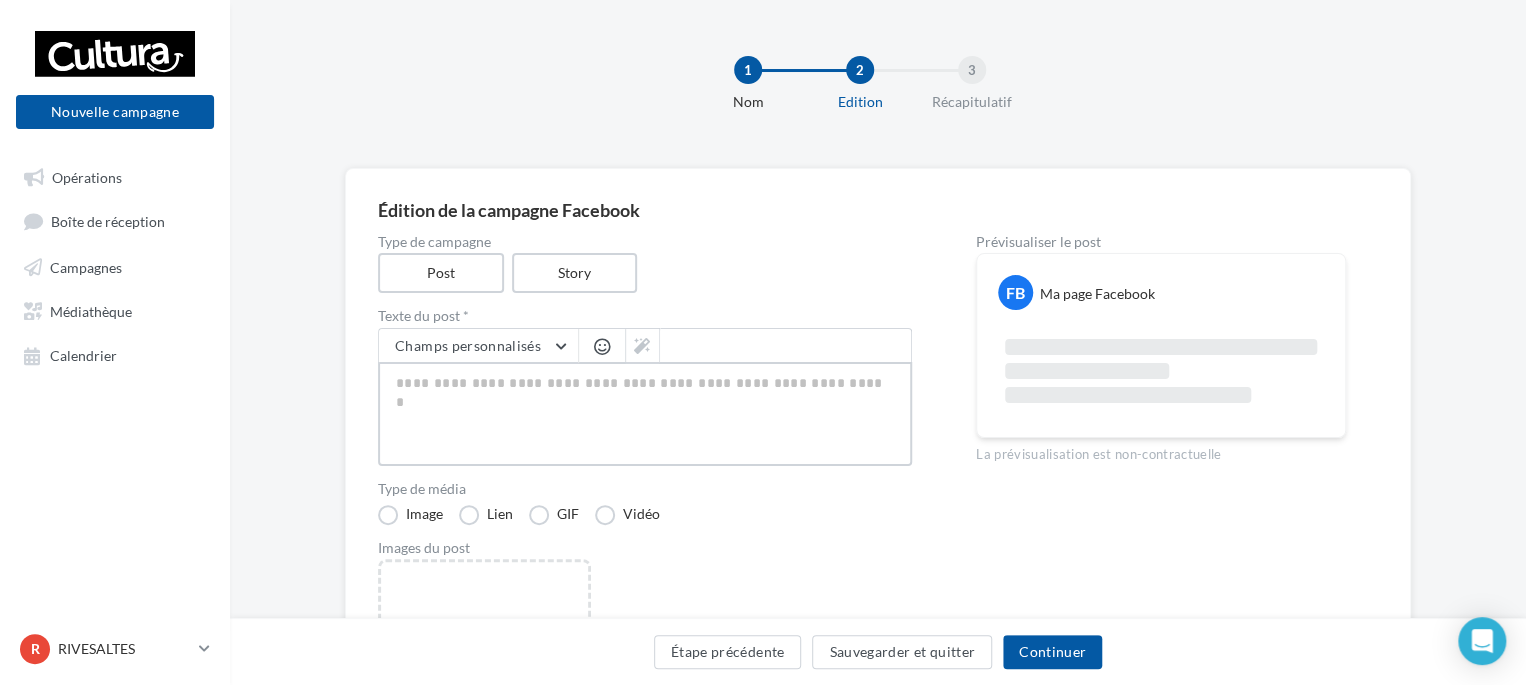 click at bounding box center (645, 414) 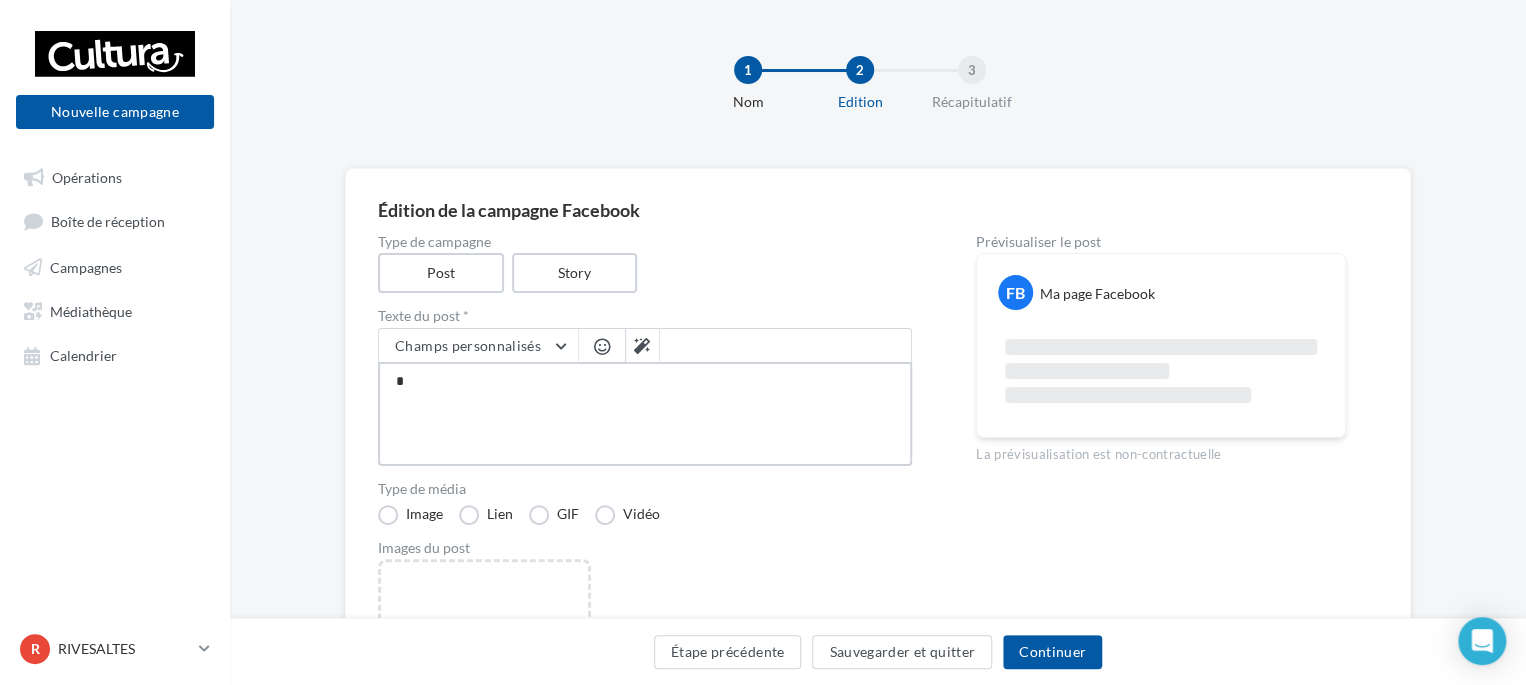 type on "*" 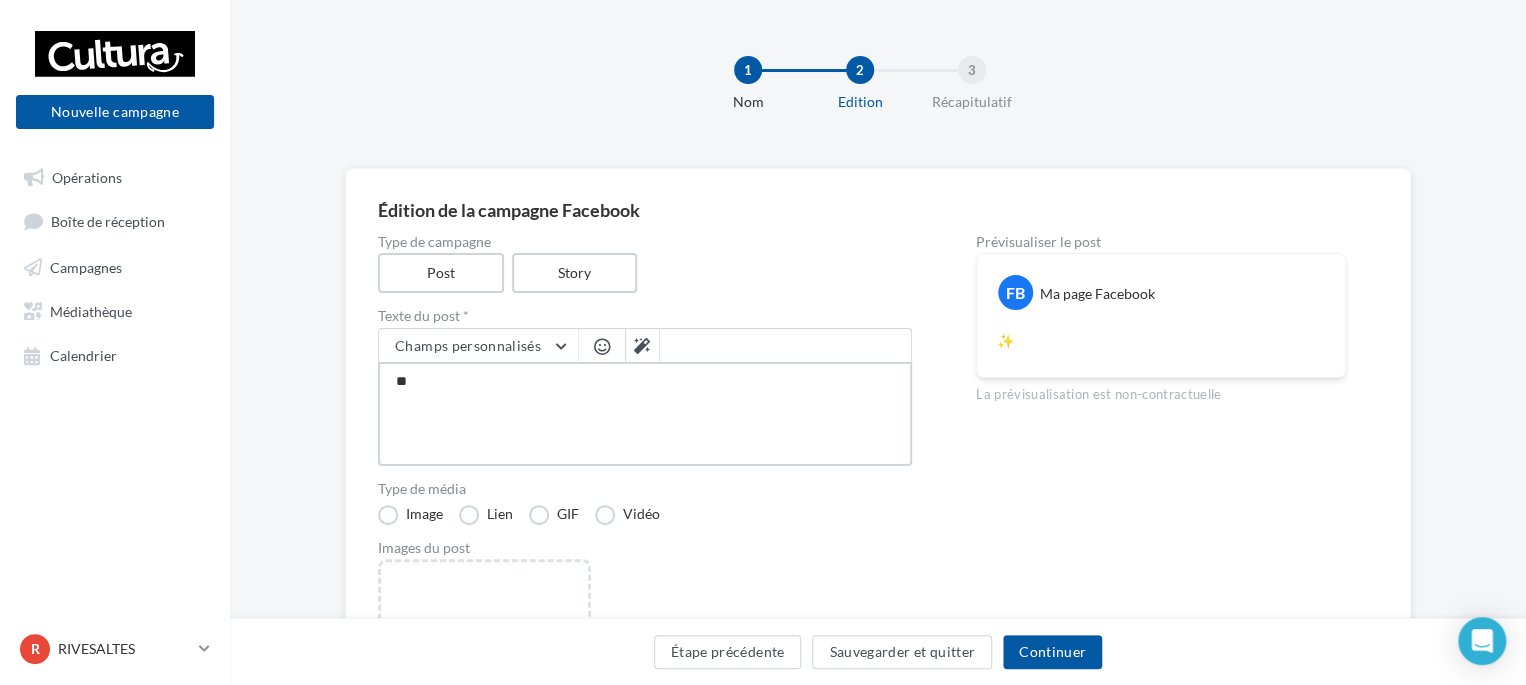type on "***" 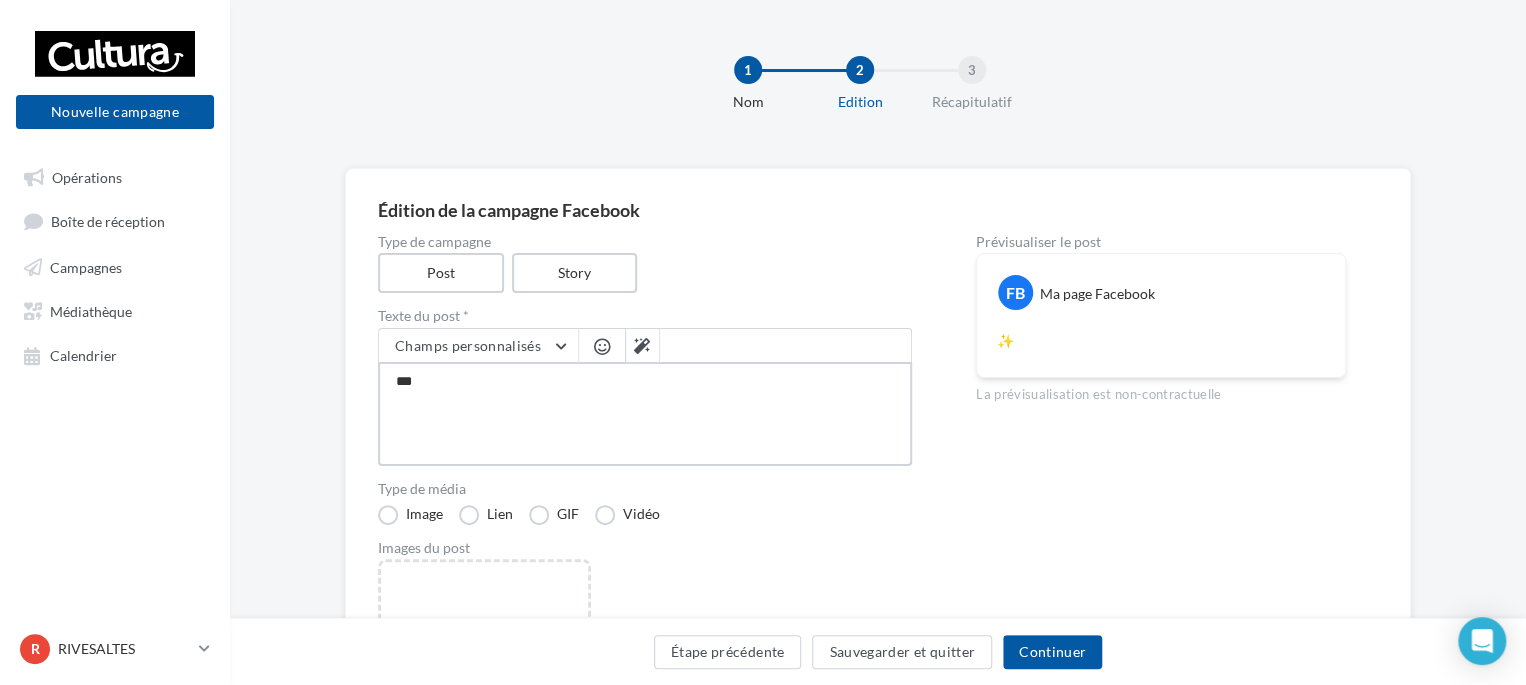 type on "*" 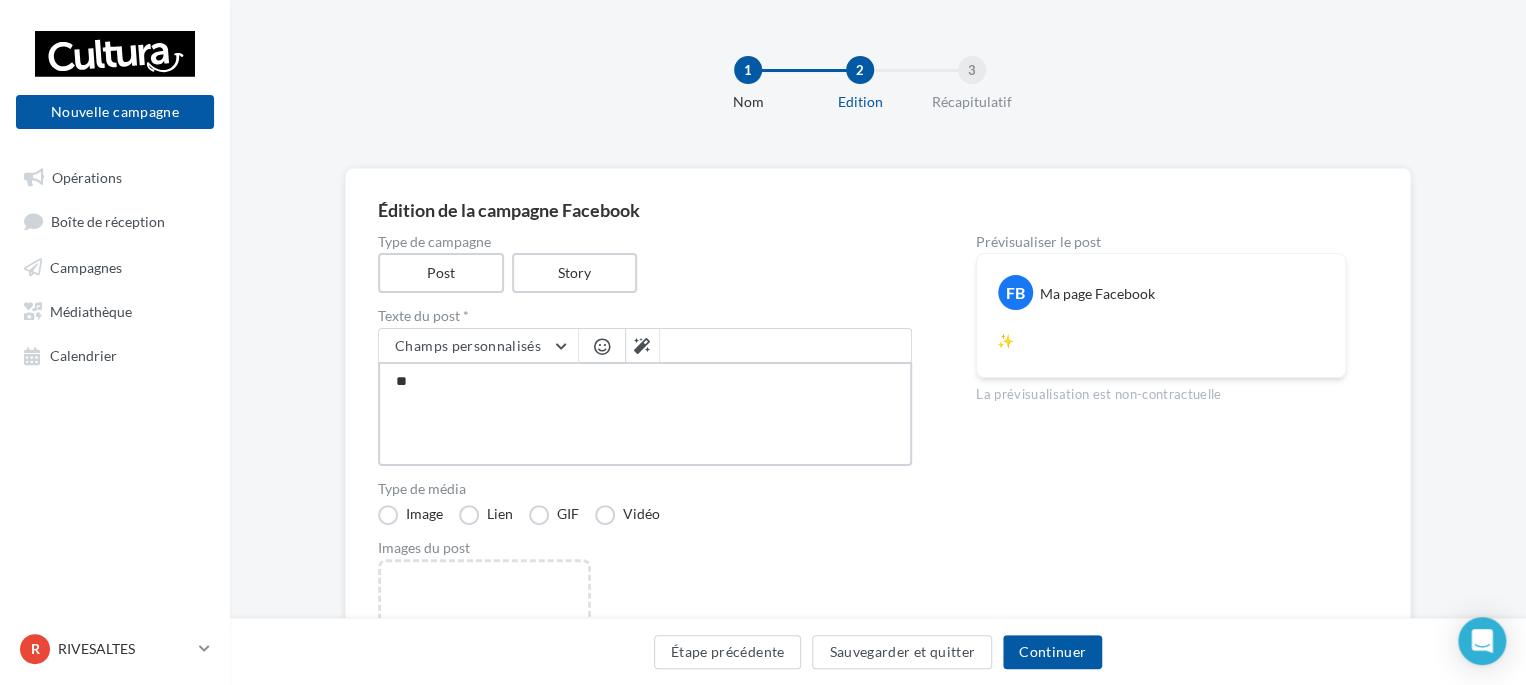 type on "***" 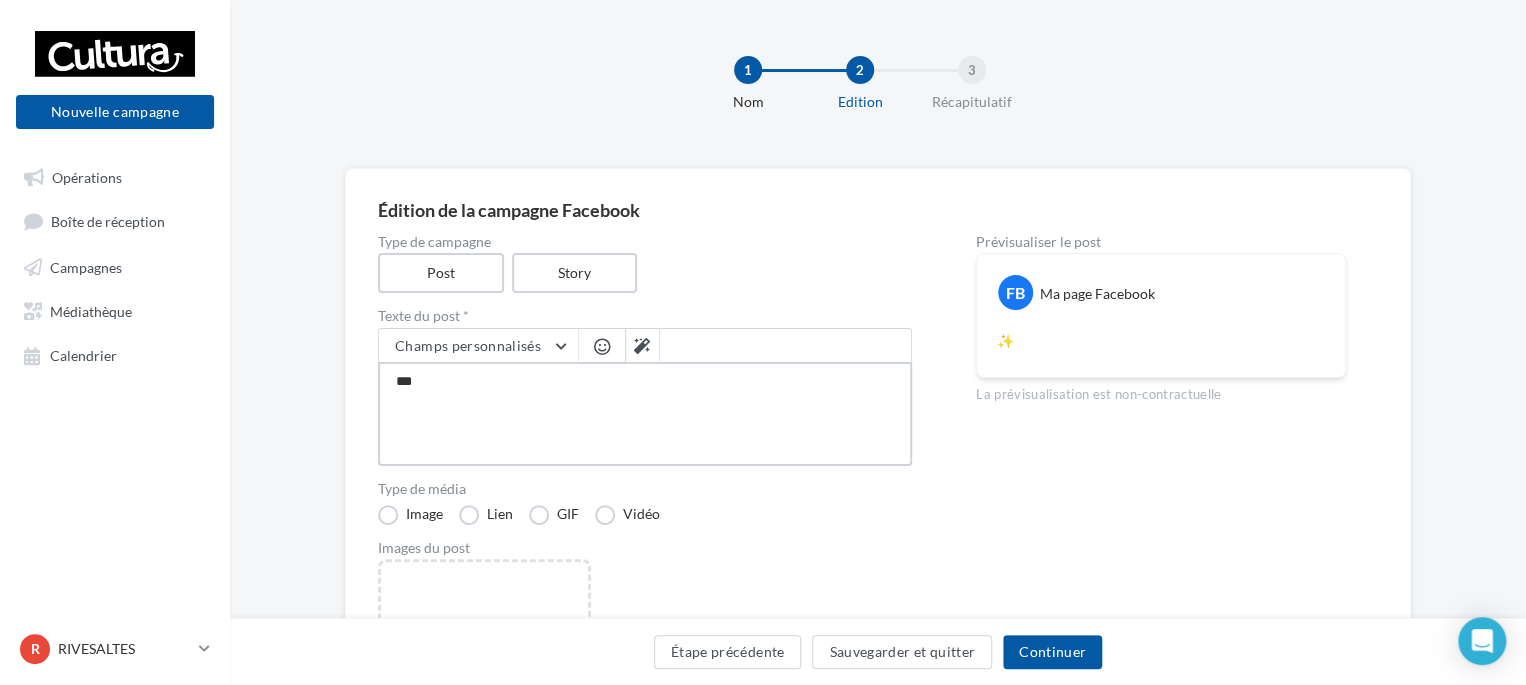 type on "****" 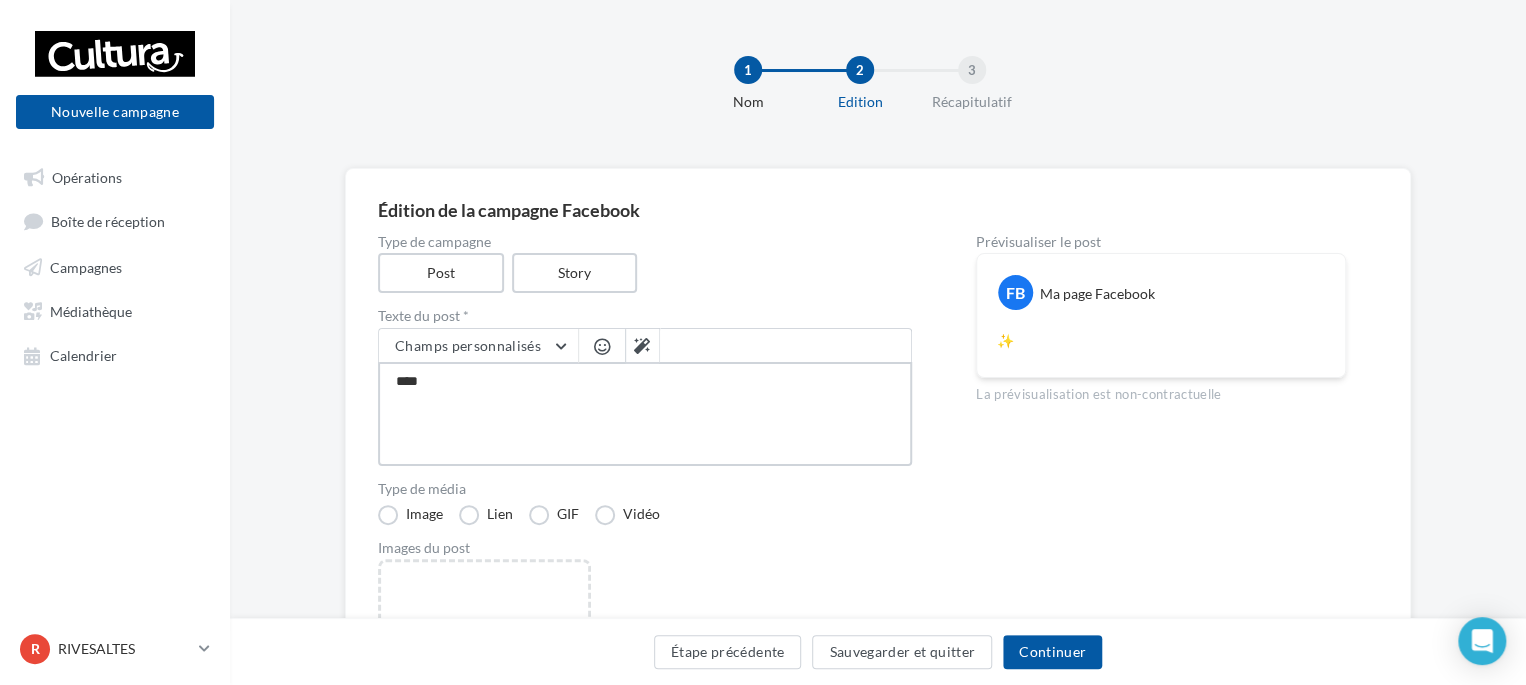 type on "*****" 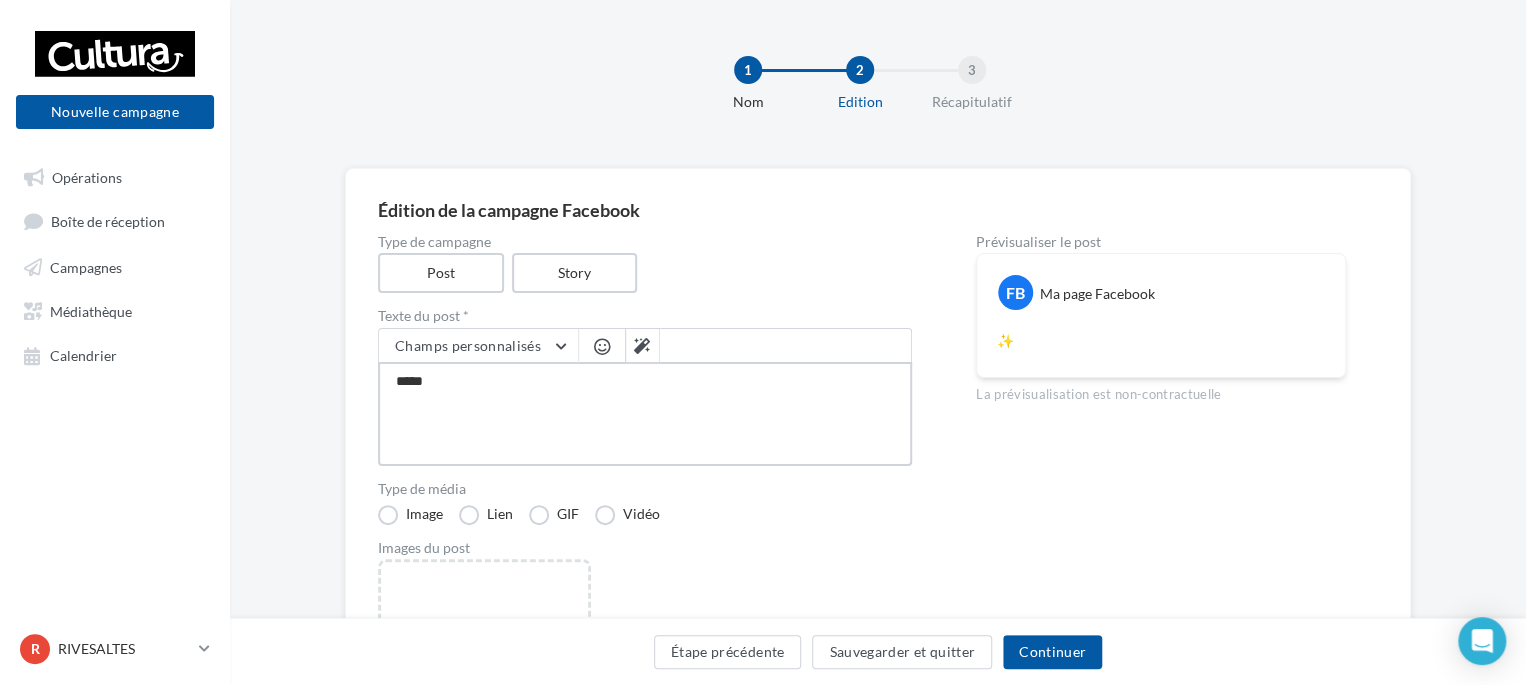 type on "******" 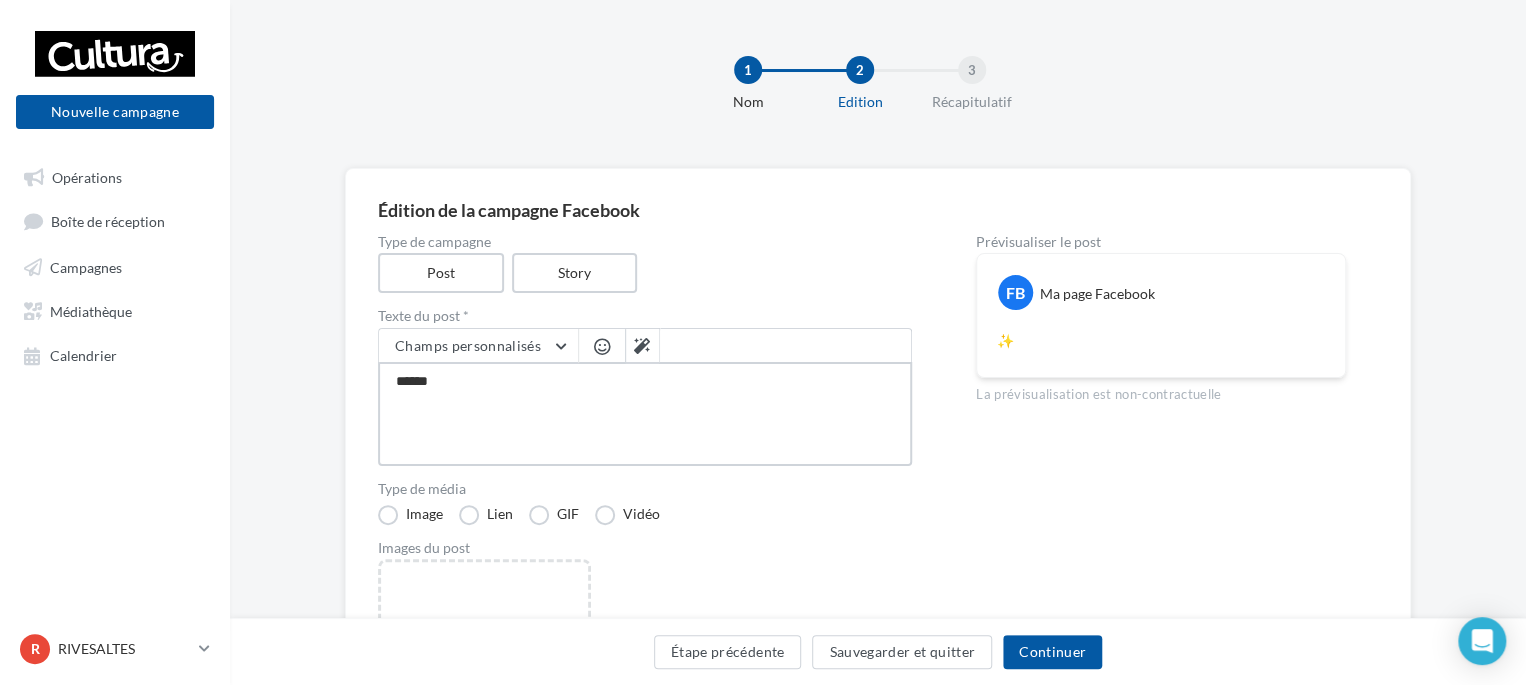 type on "*******" 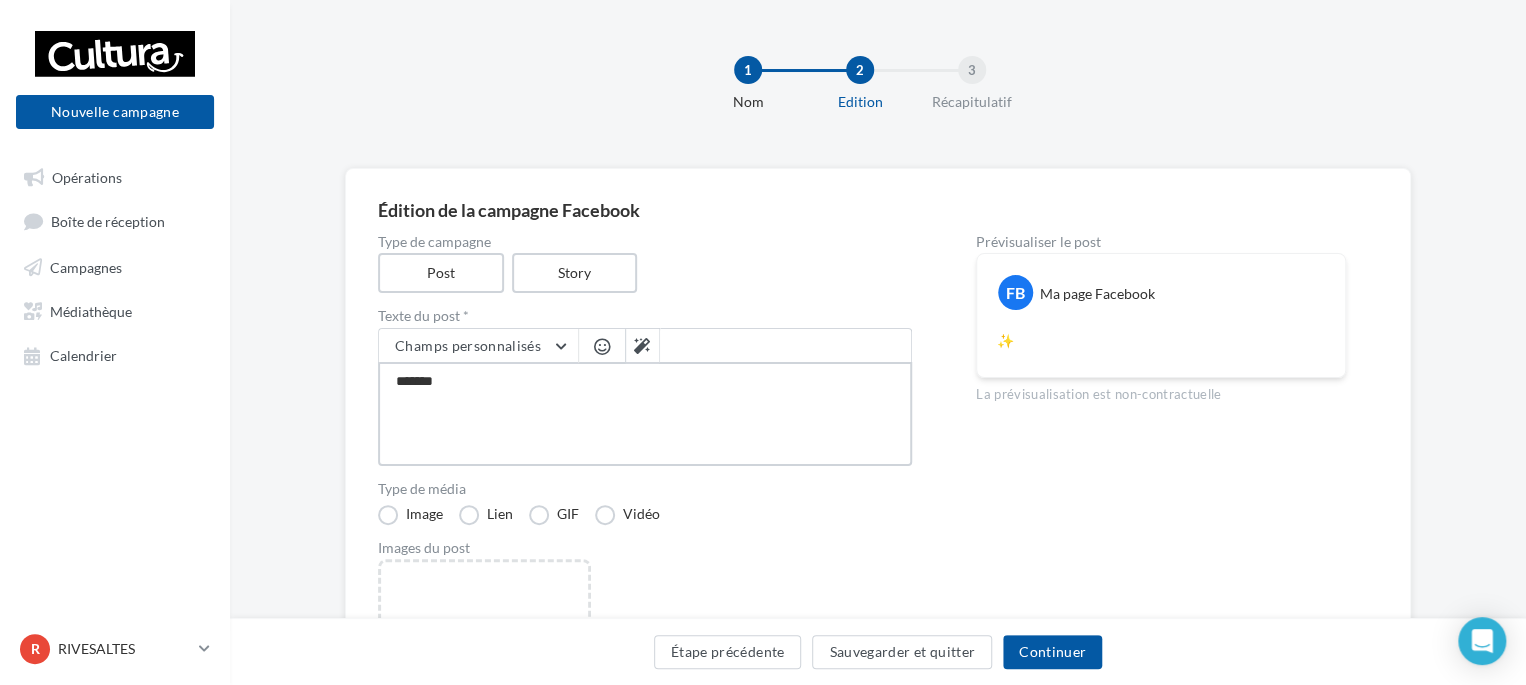 type on "*******" 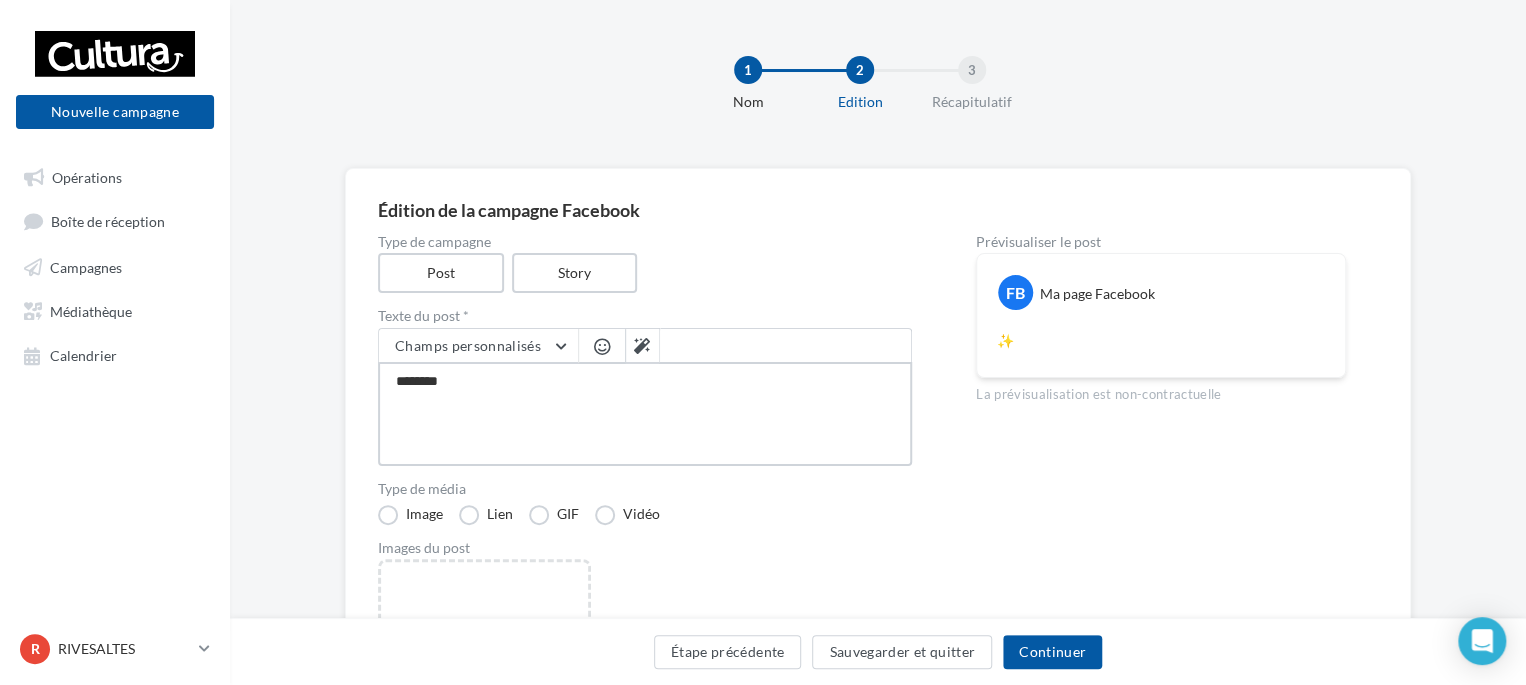 type on "*********" 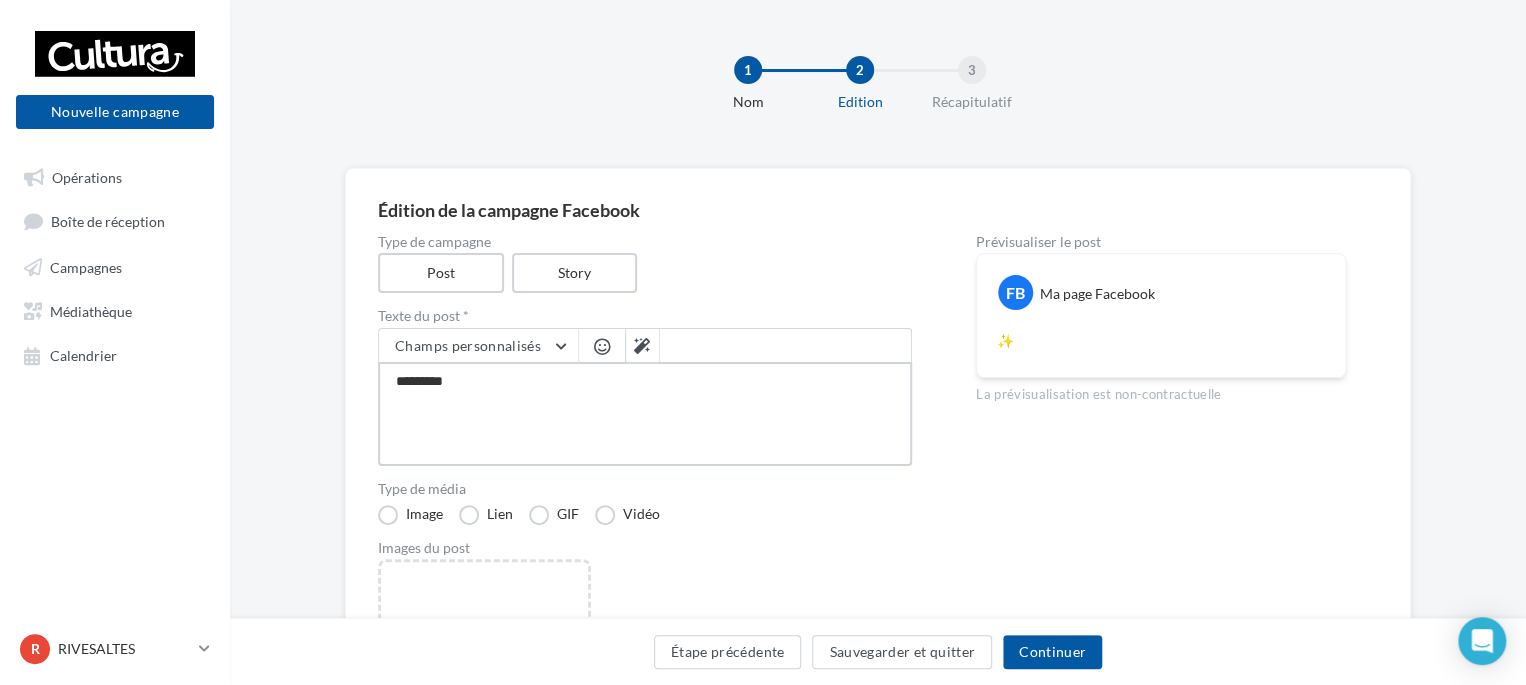 type on "*******" 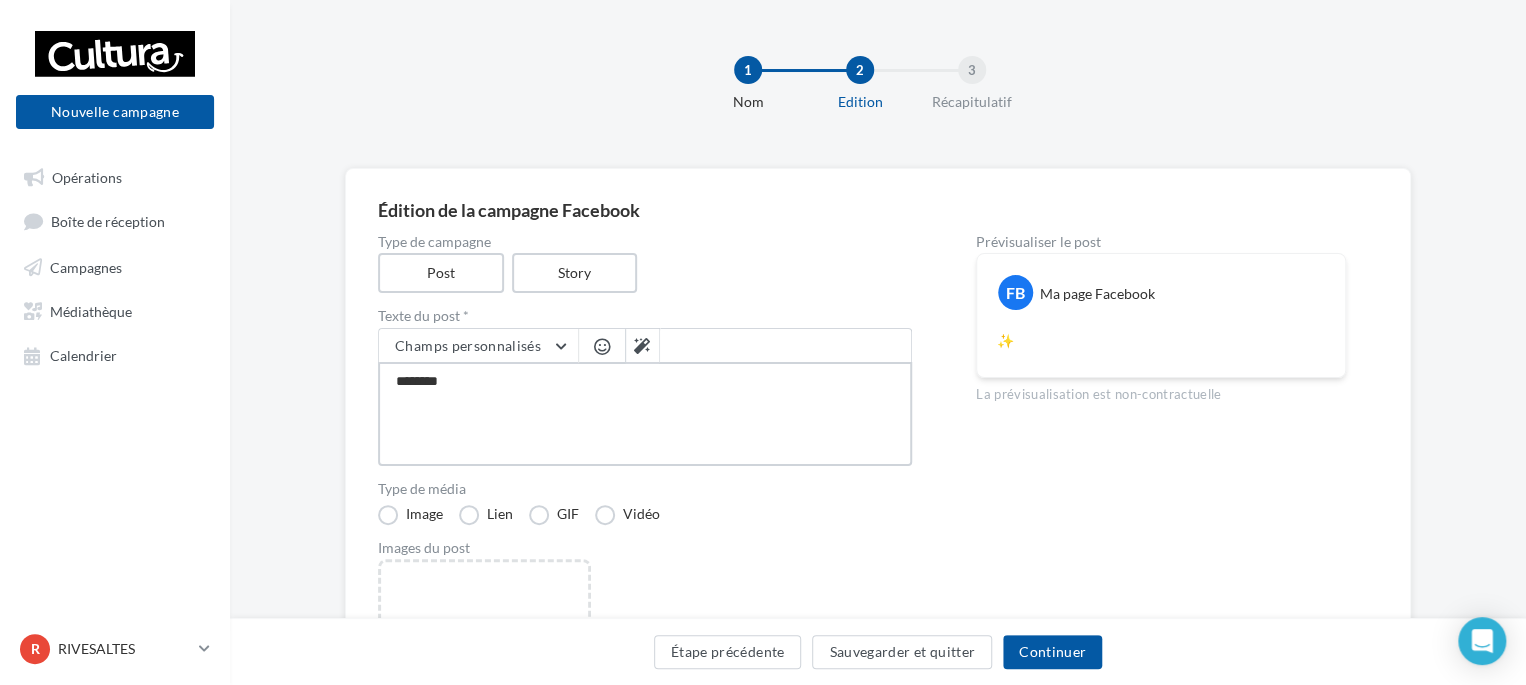type on "*********" 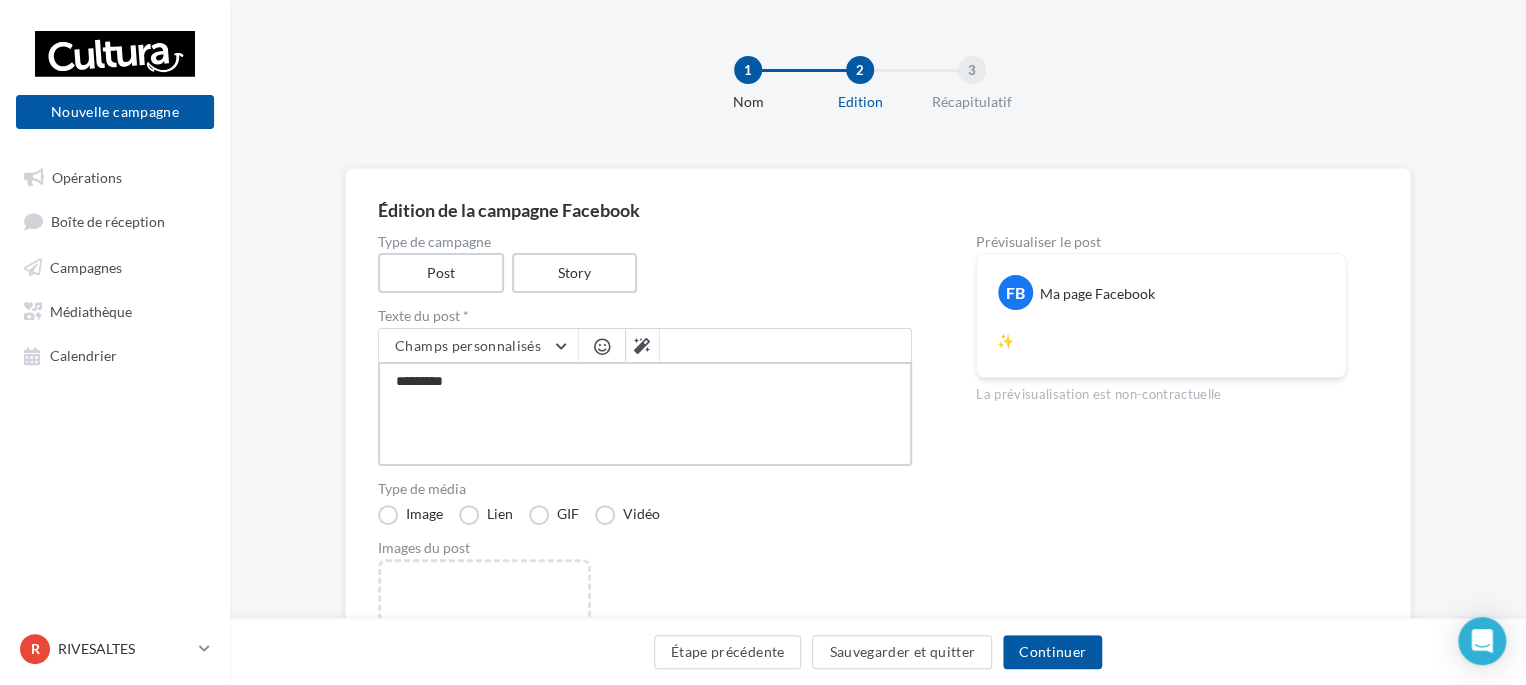 type on "**********" 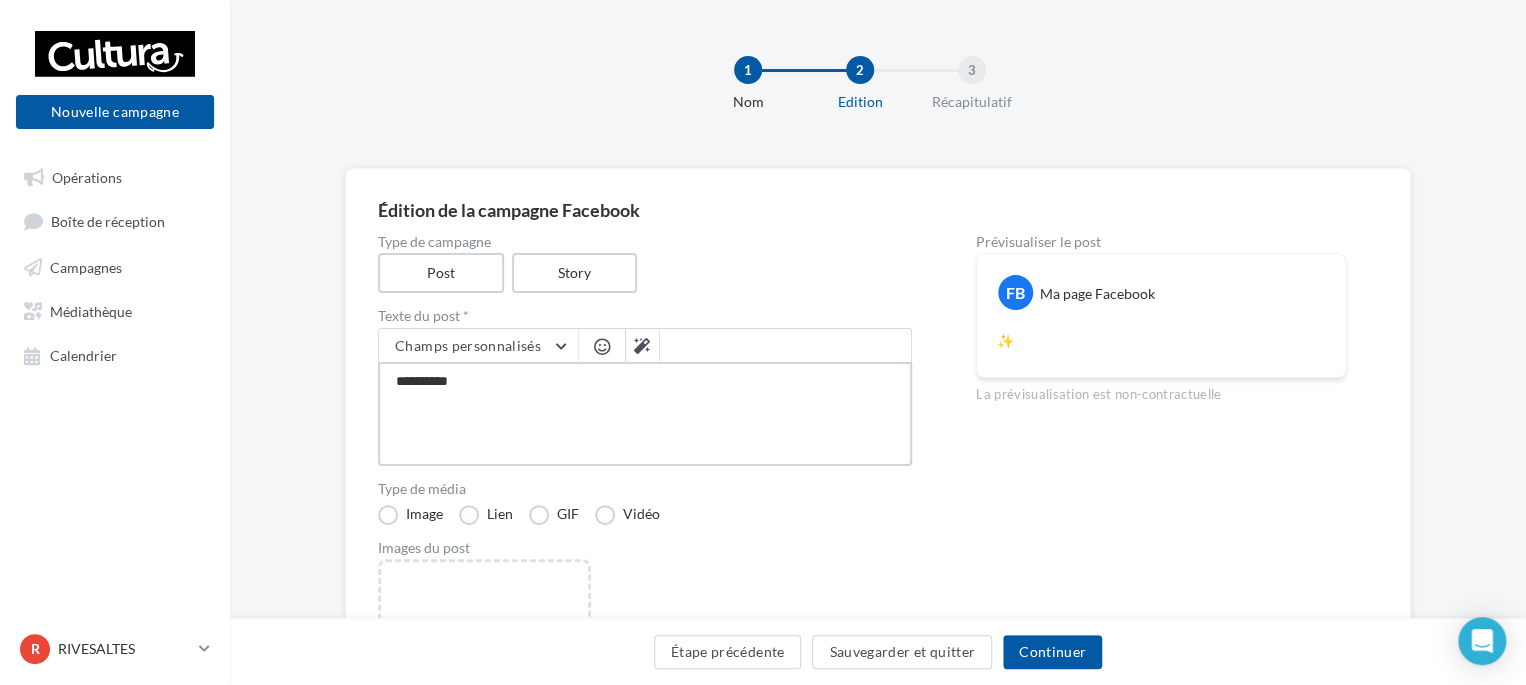 type on "**********" 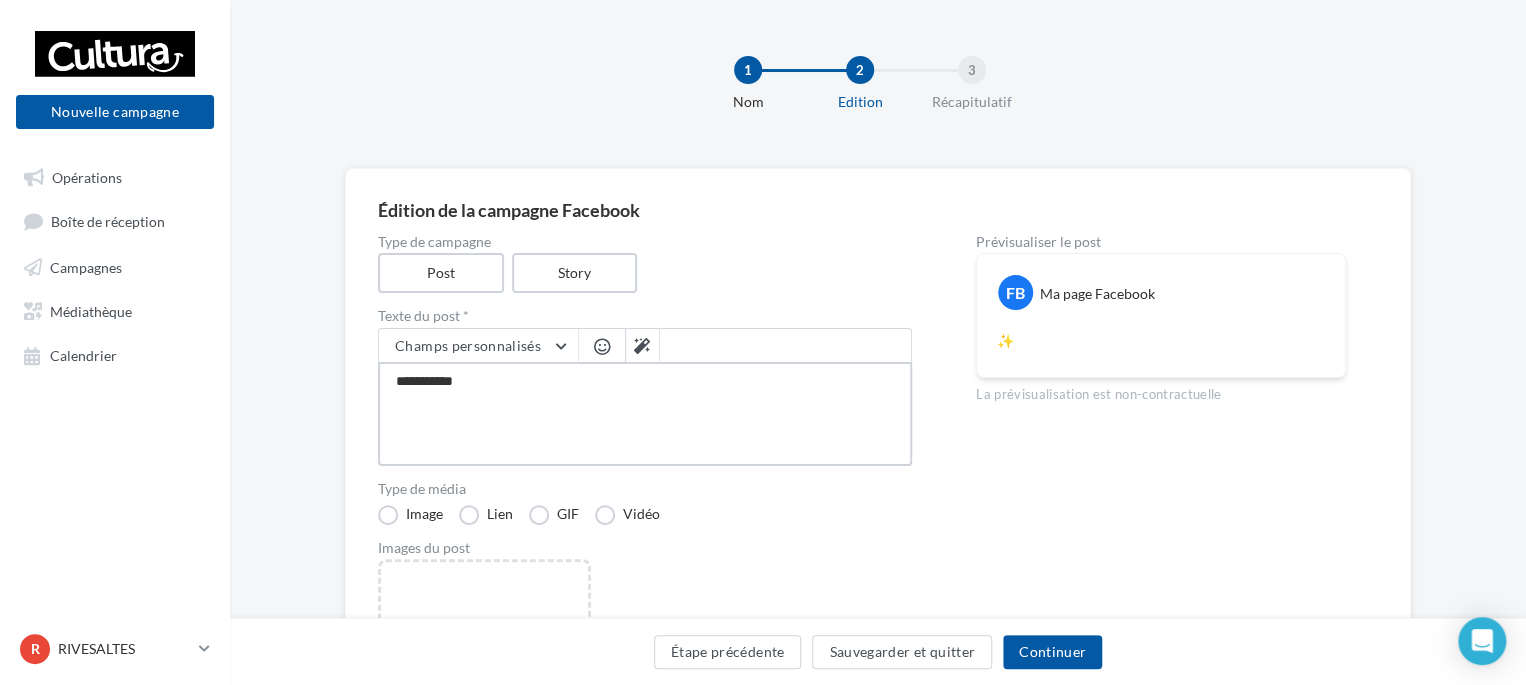 type on "**********" 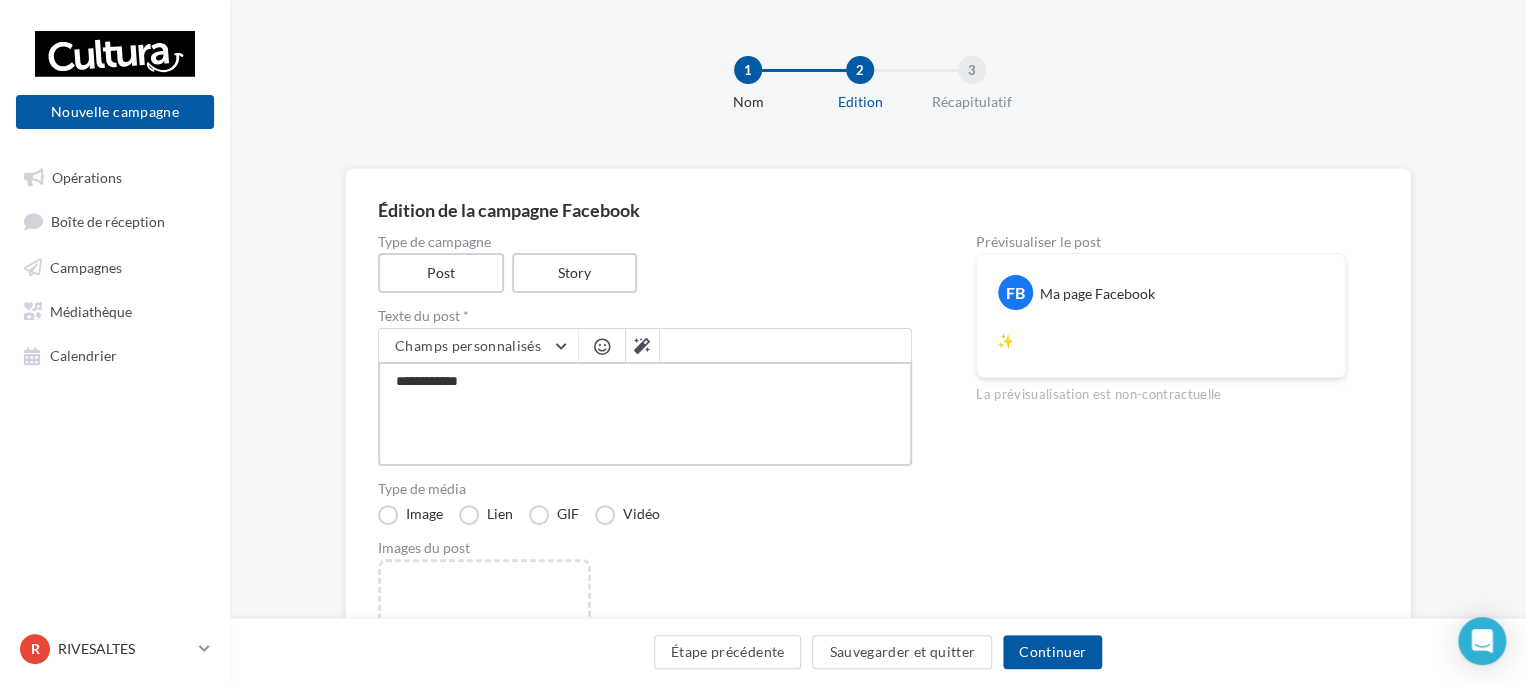 type on "**********" 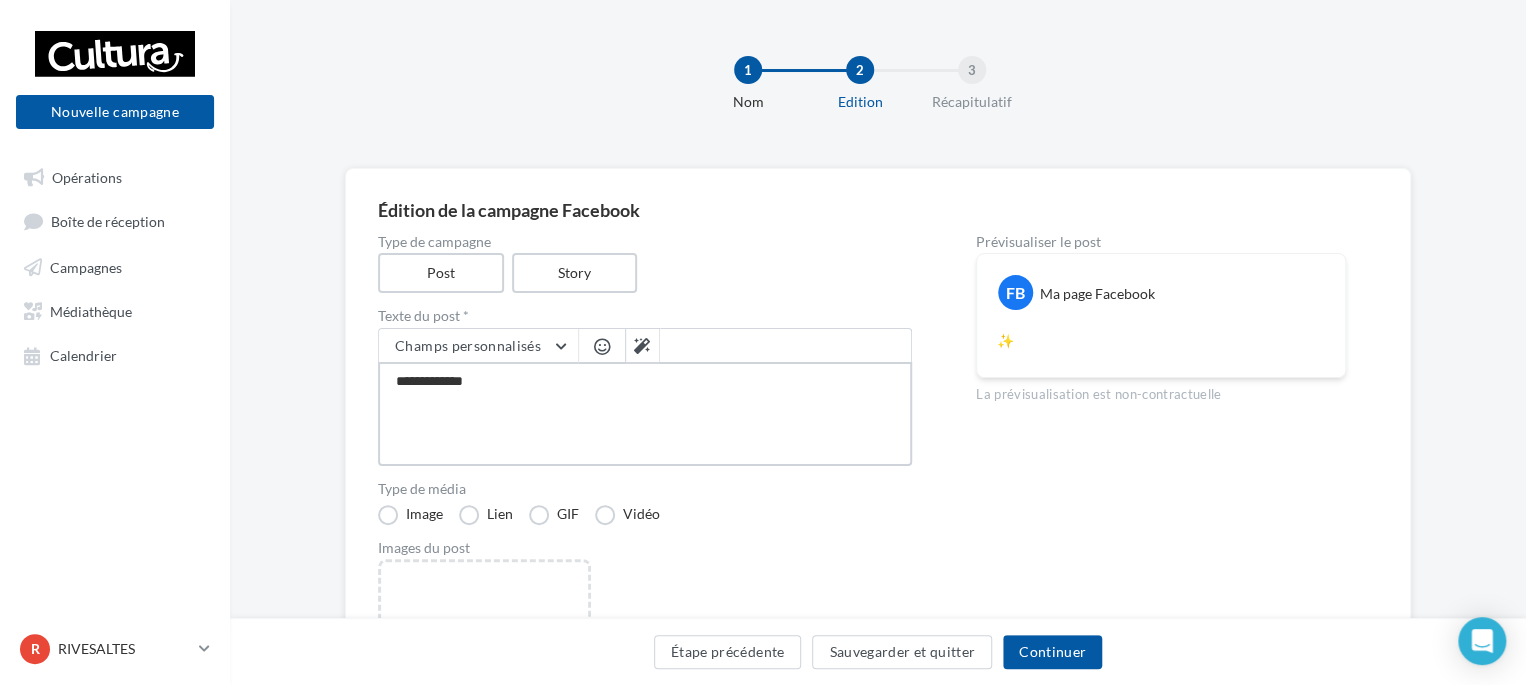 type on "**********" 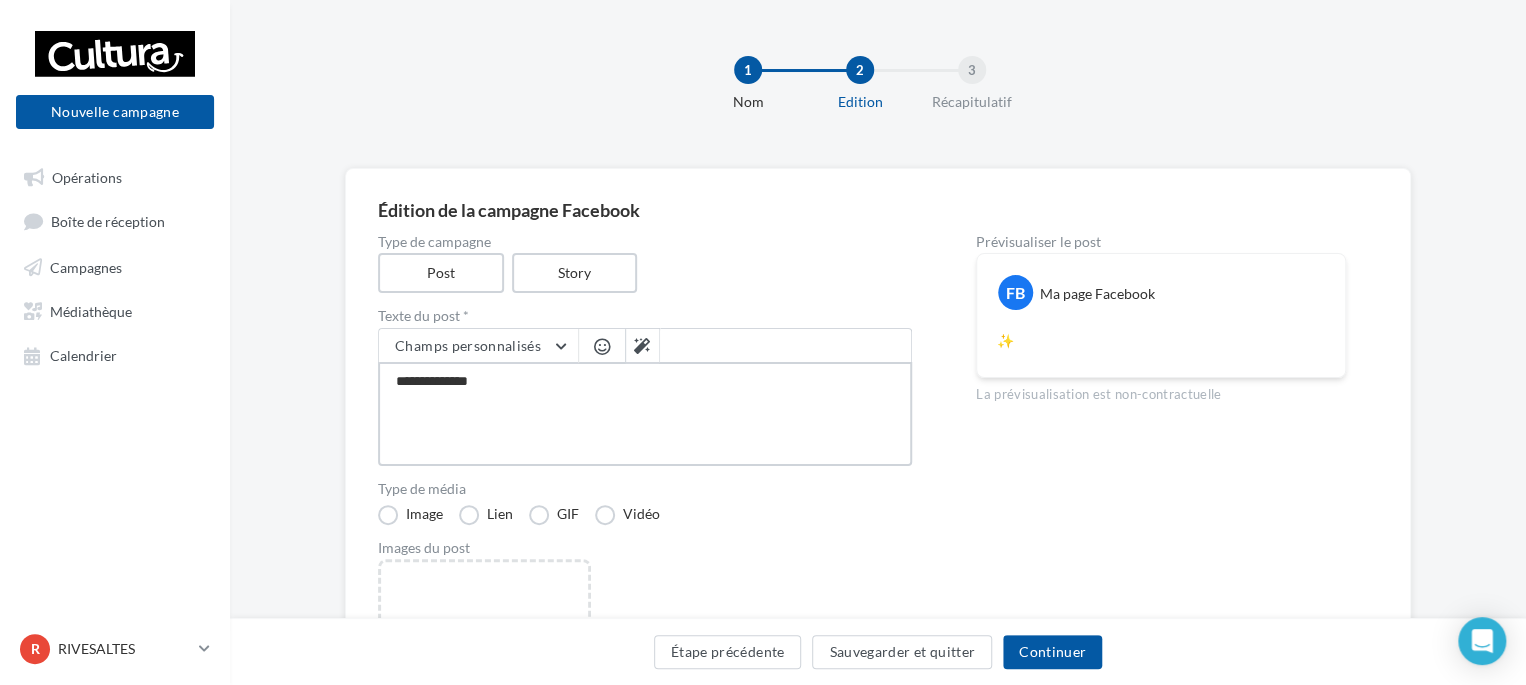 type on "**********" 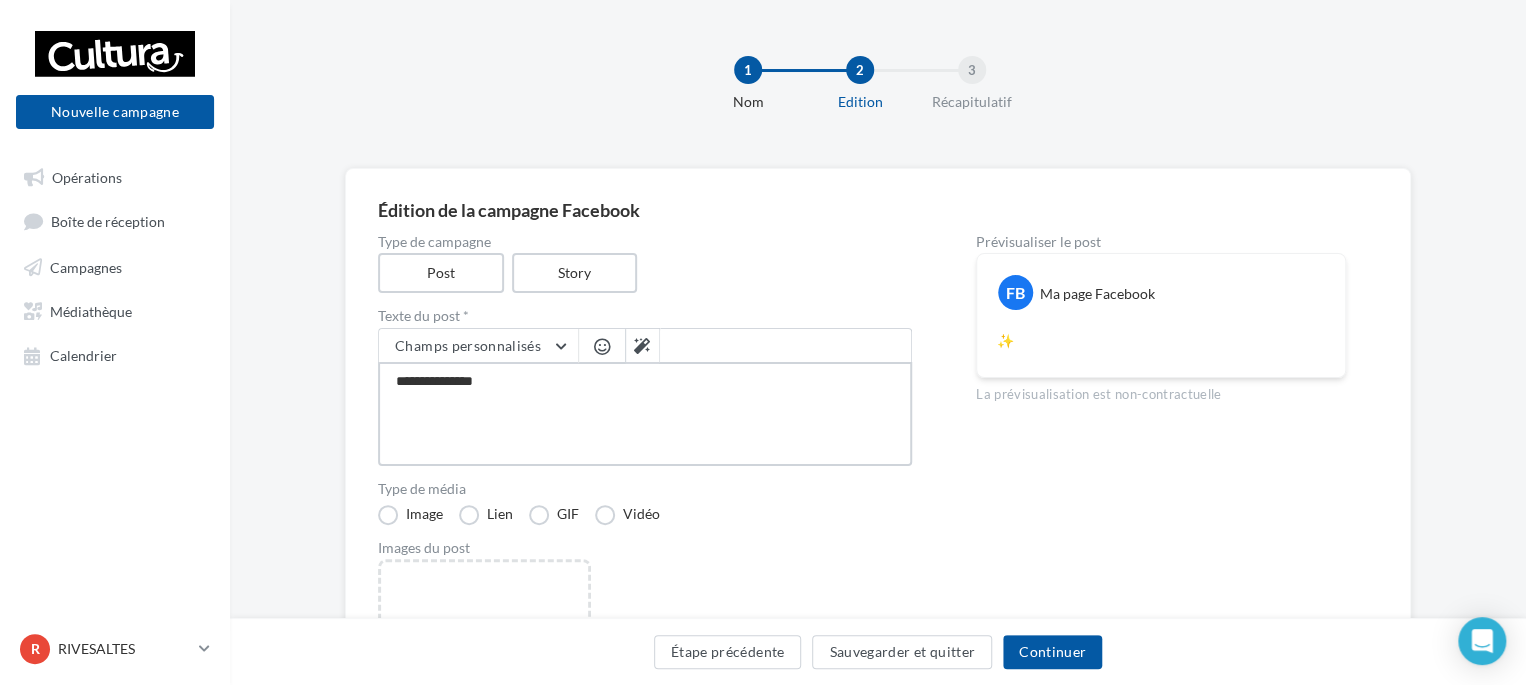type on "**********" 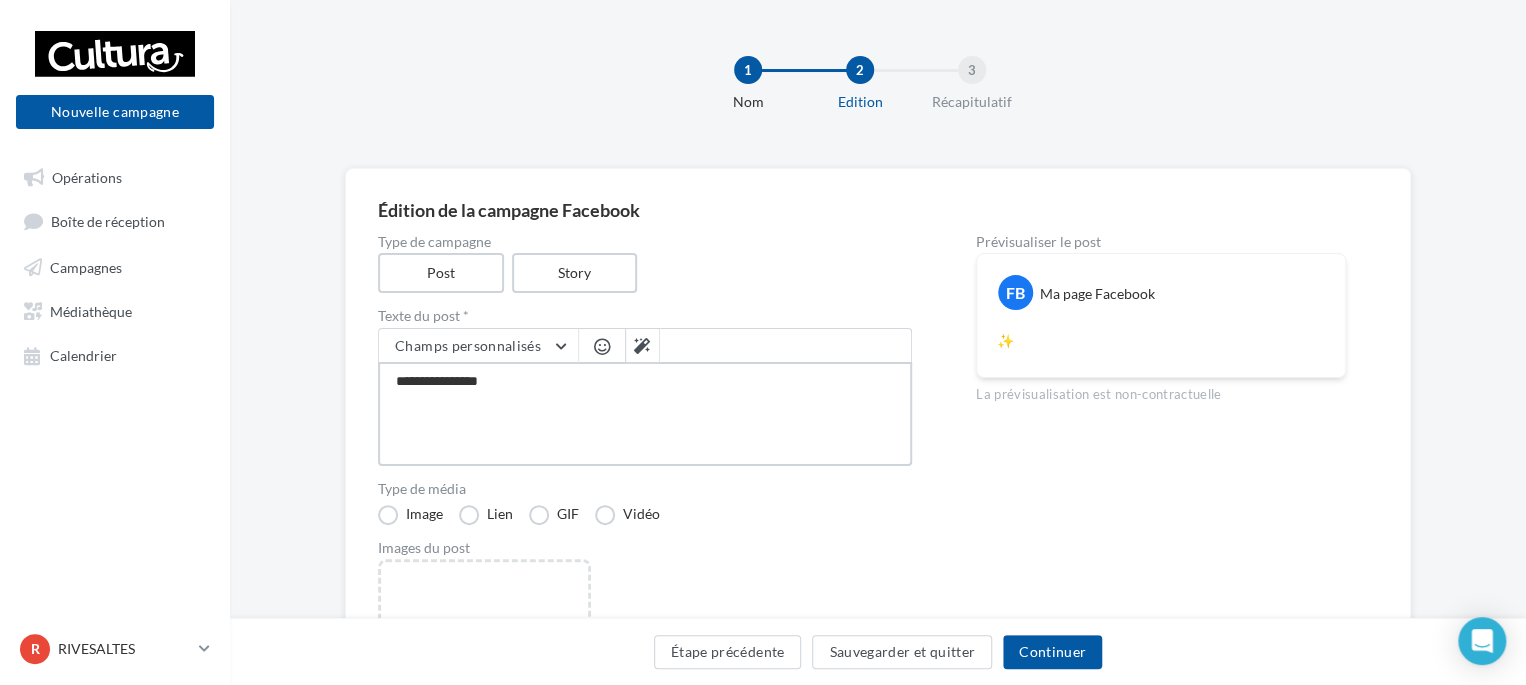 type on "**********" 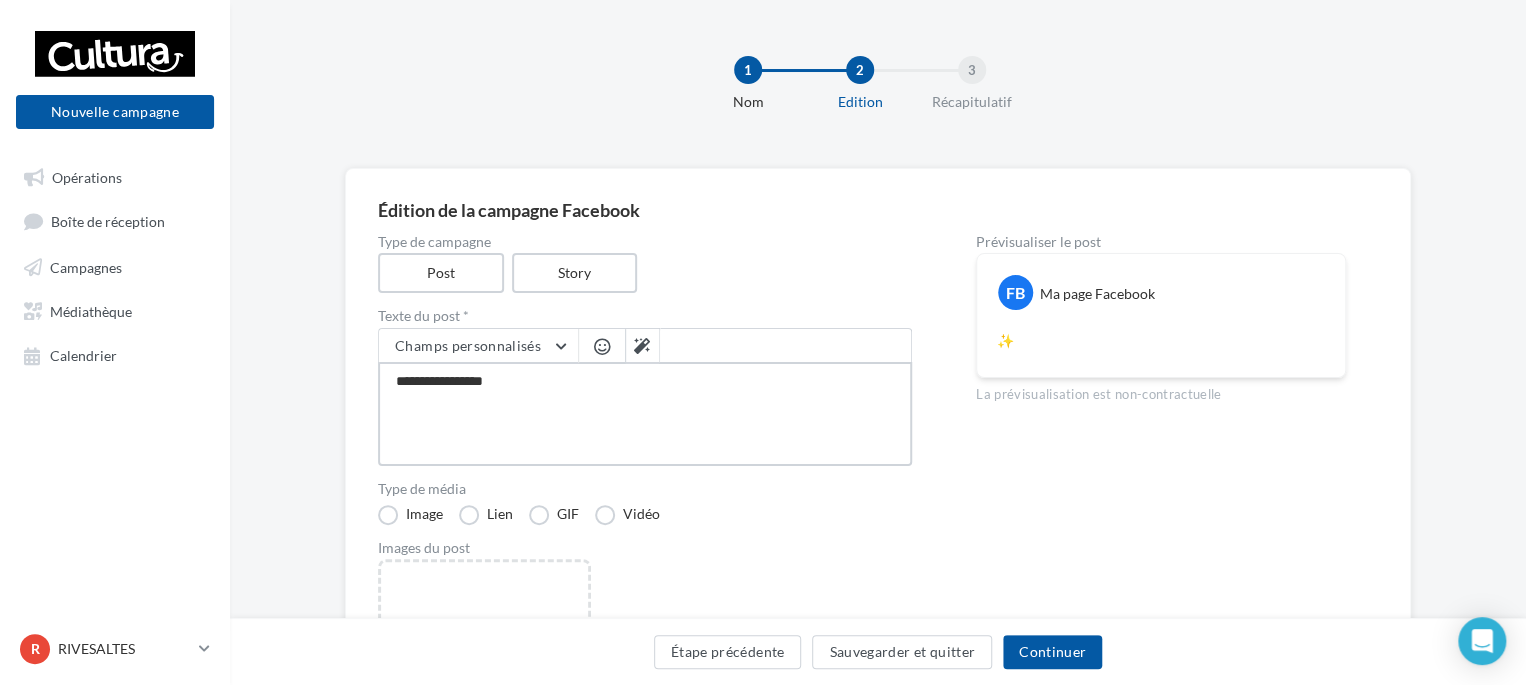 type on "**********" 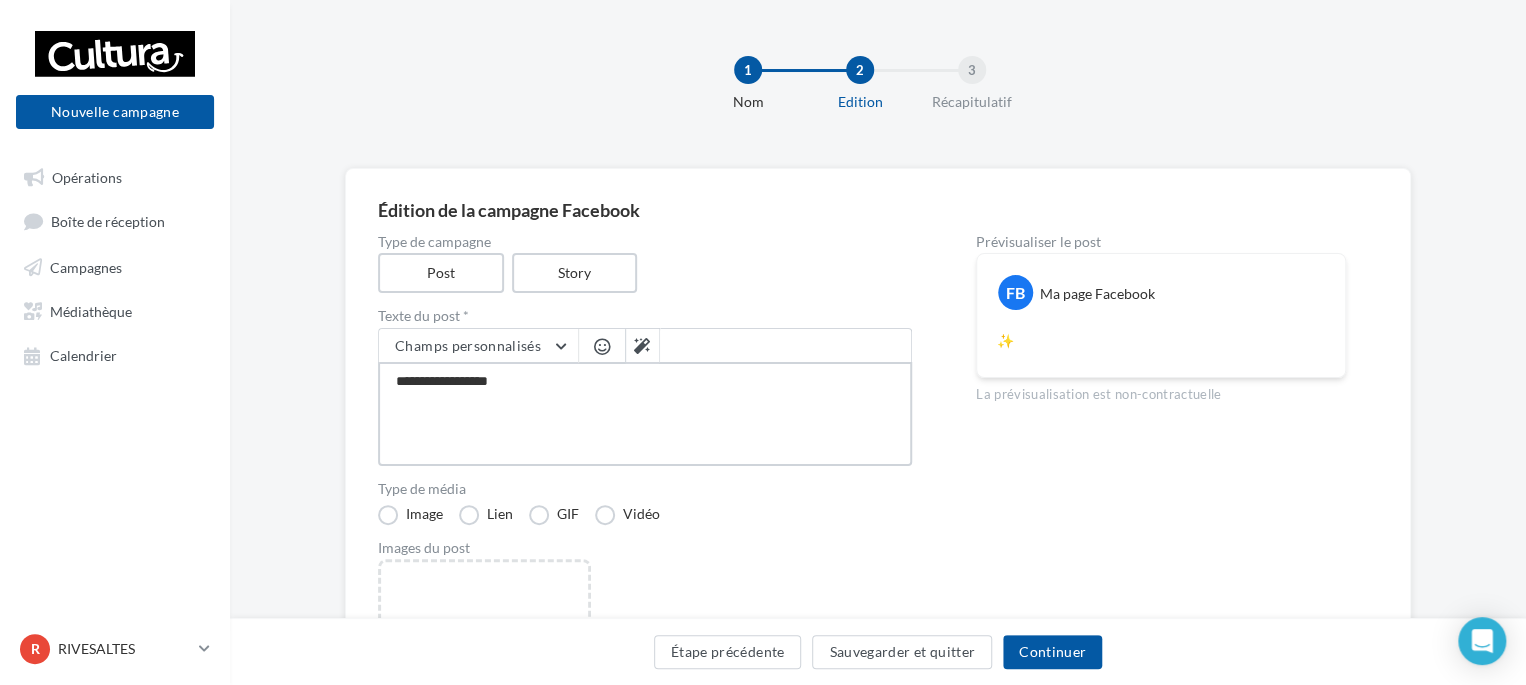 type on "**********" 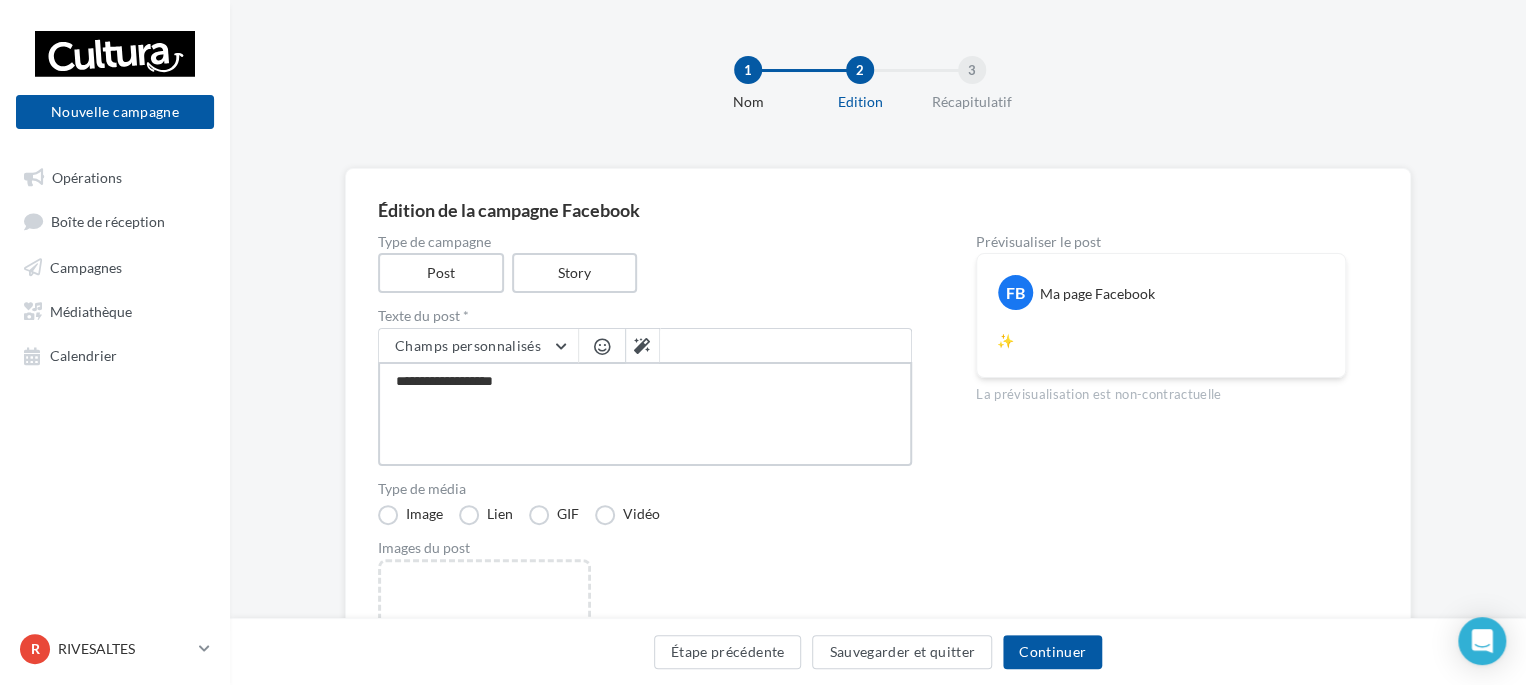 type on "**********" 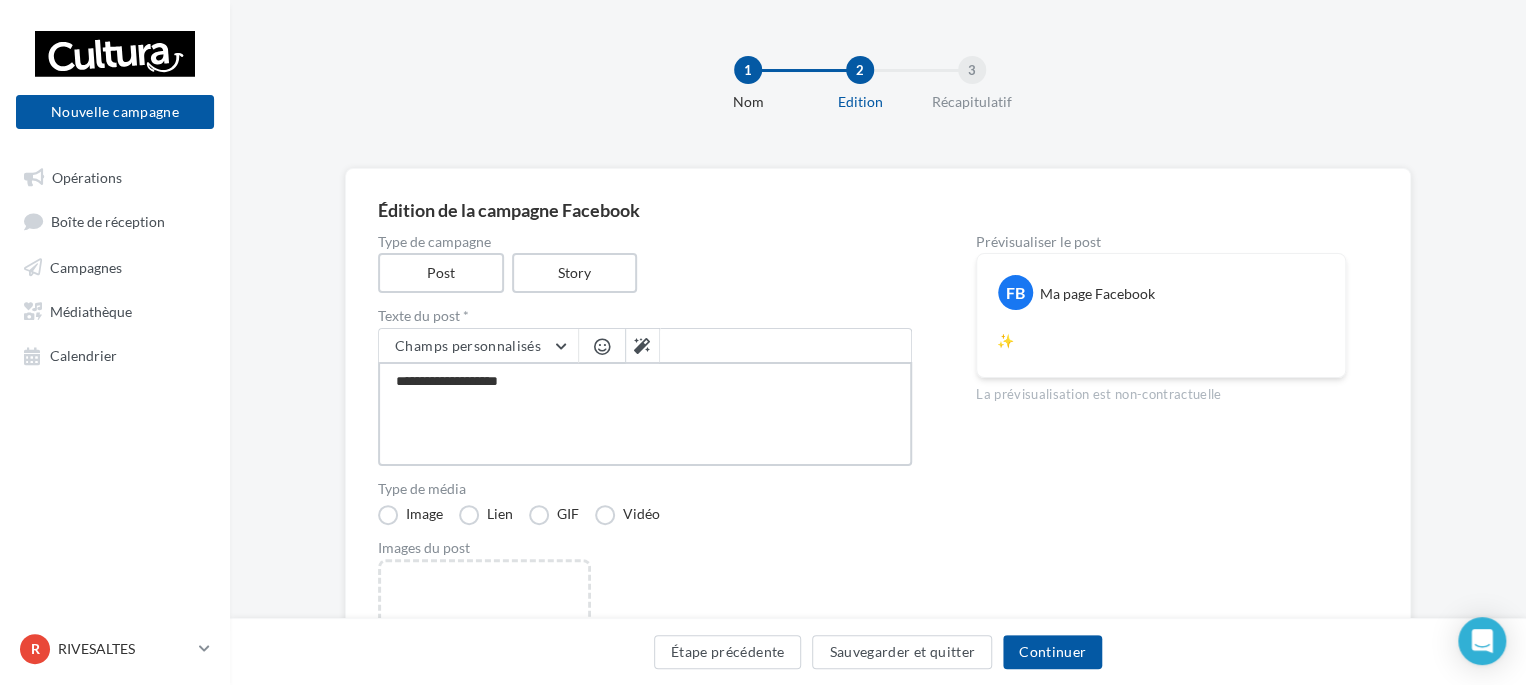 type on "**********" 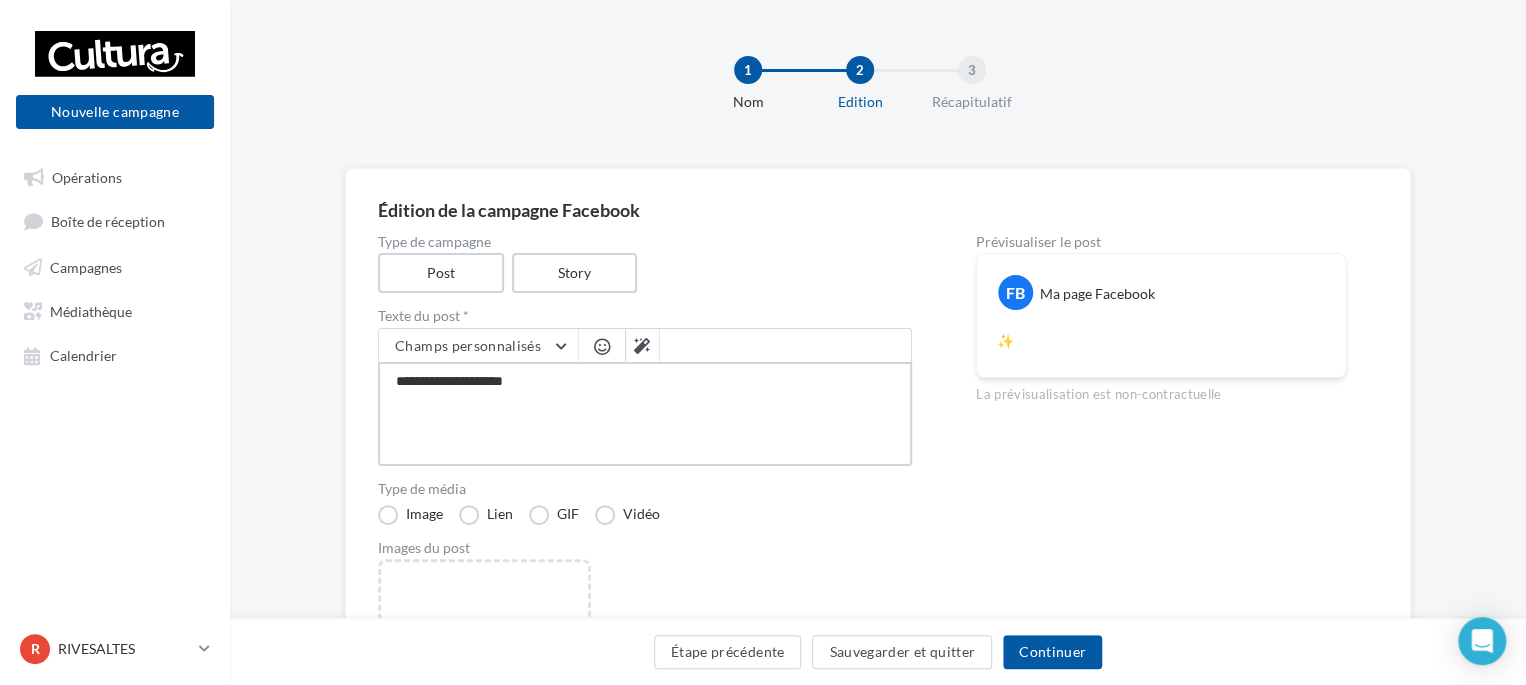 type on "**********" 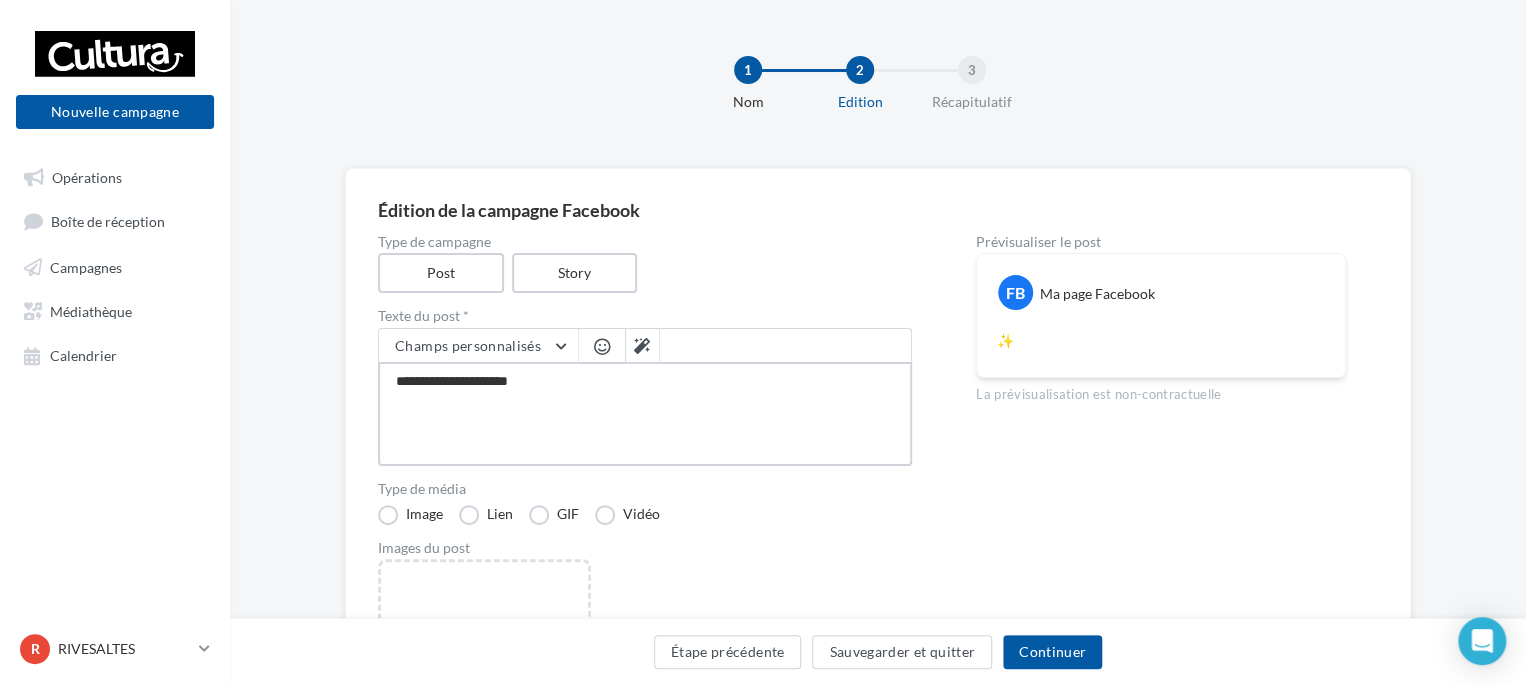type on "**********" 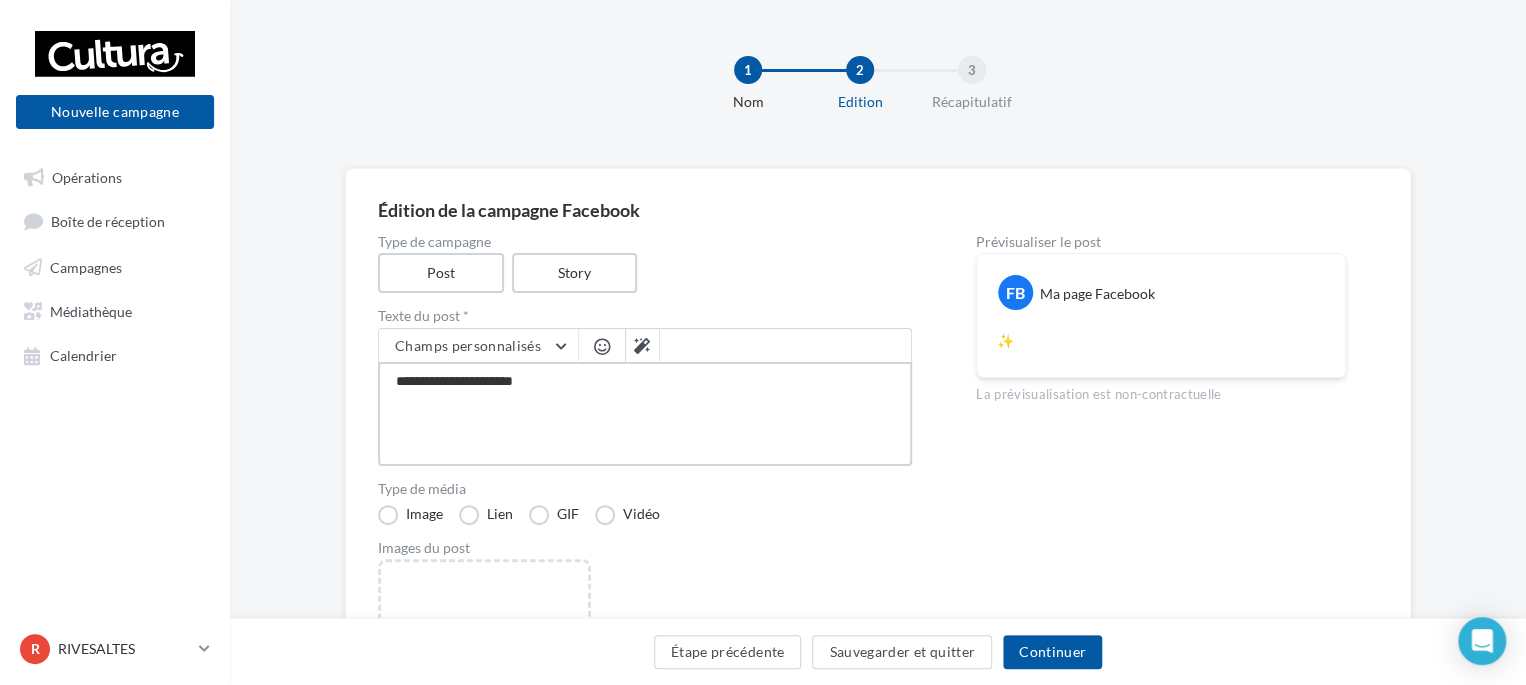 type on "**********" 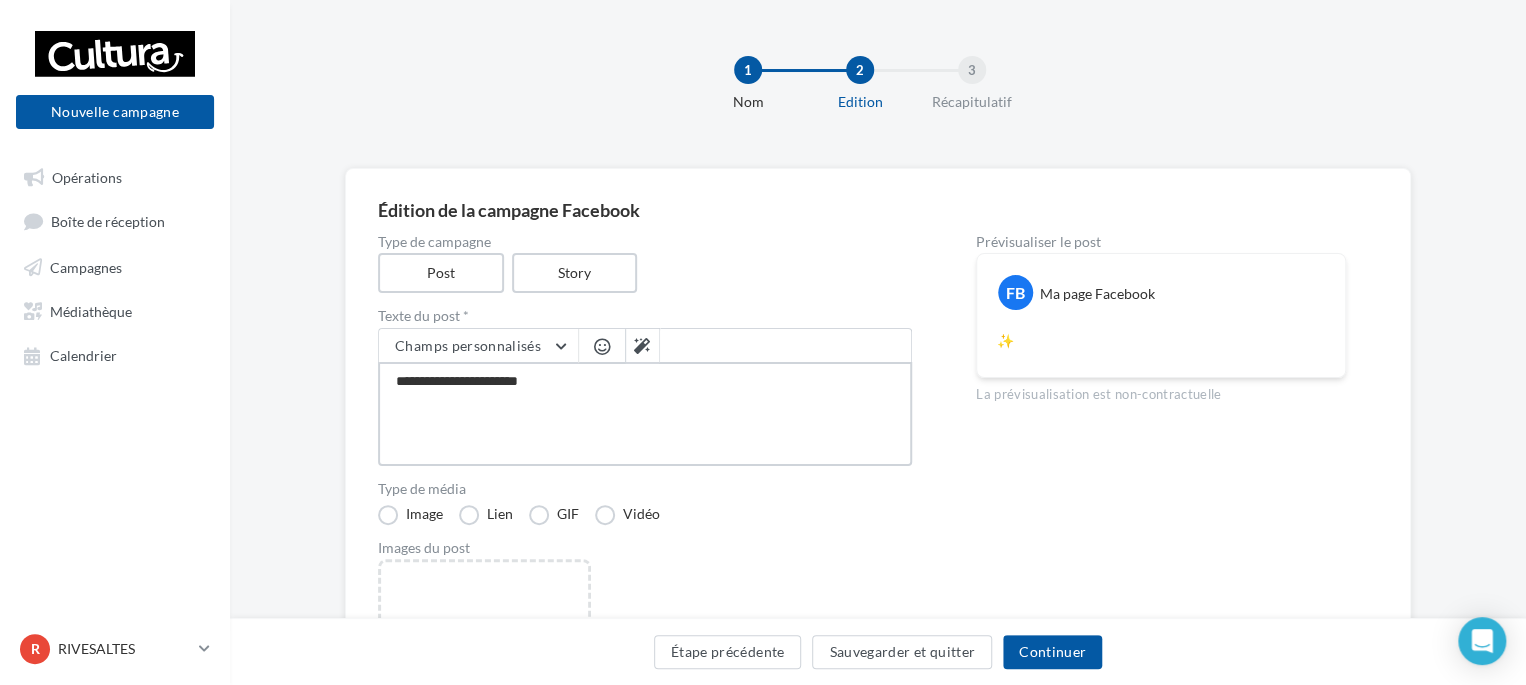 type on "**********" 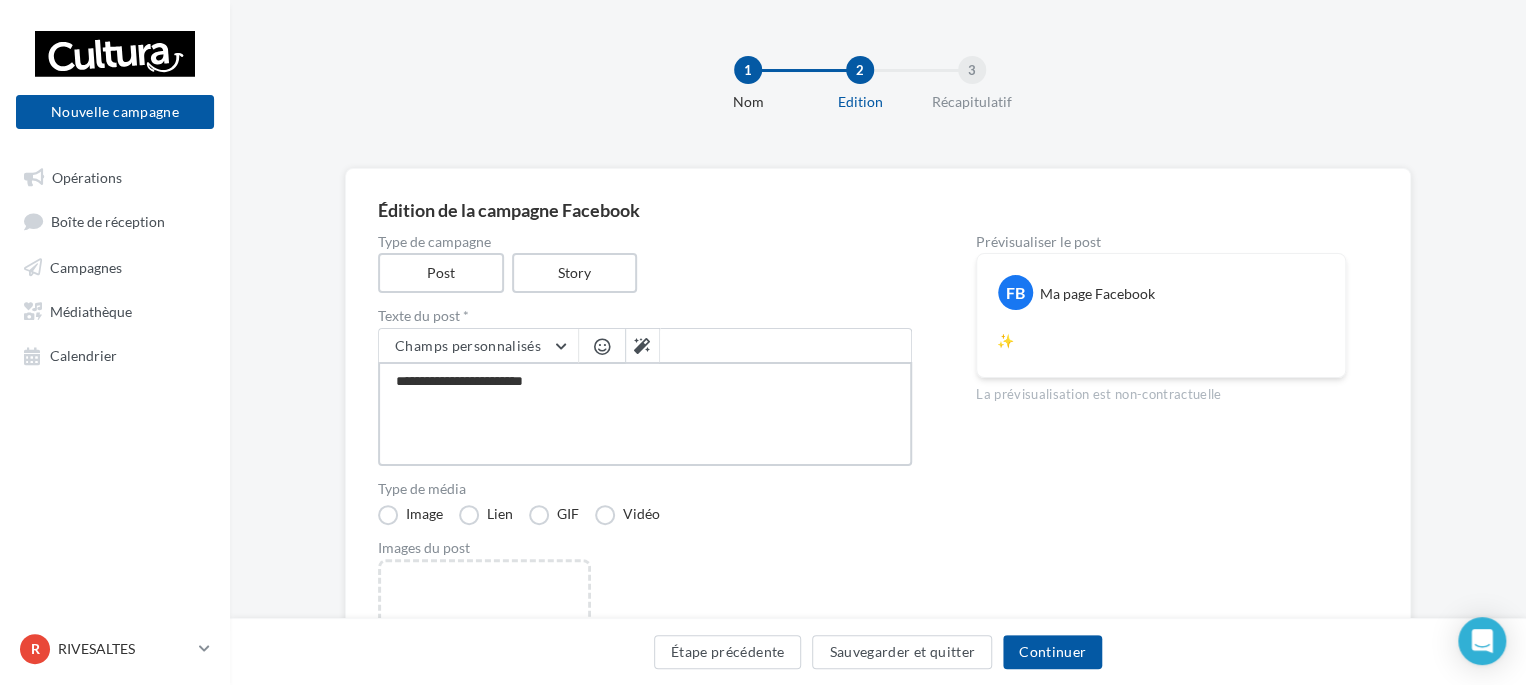 type on "**********" 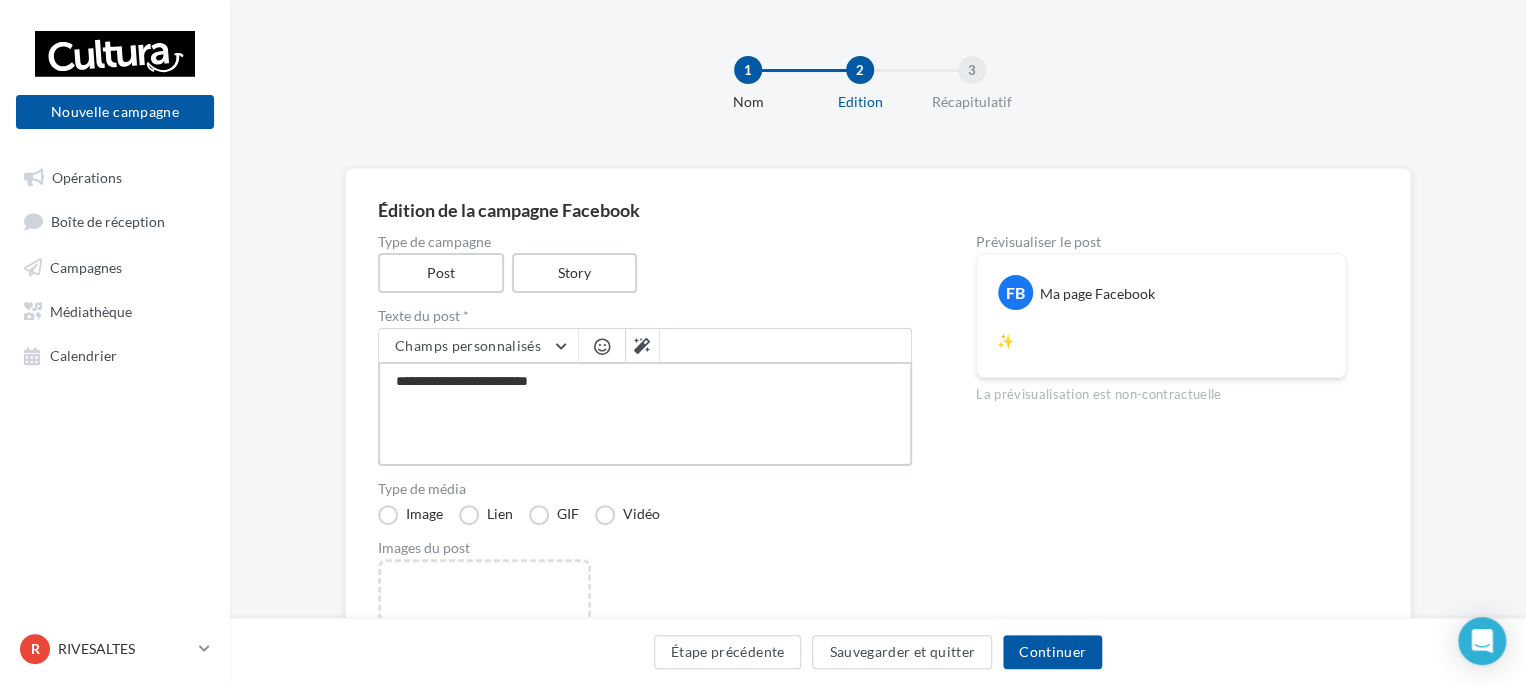 type on "**********" 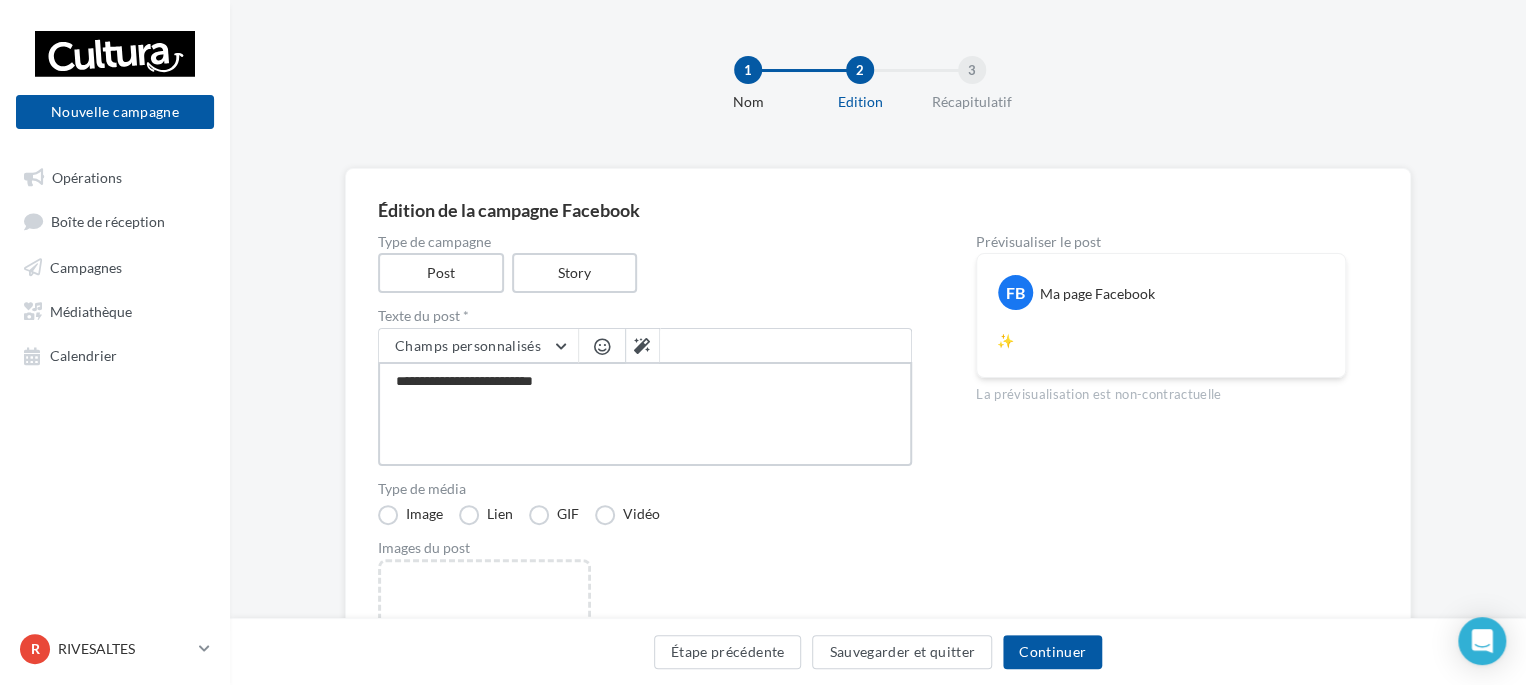 type on "**********" 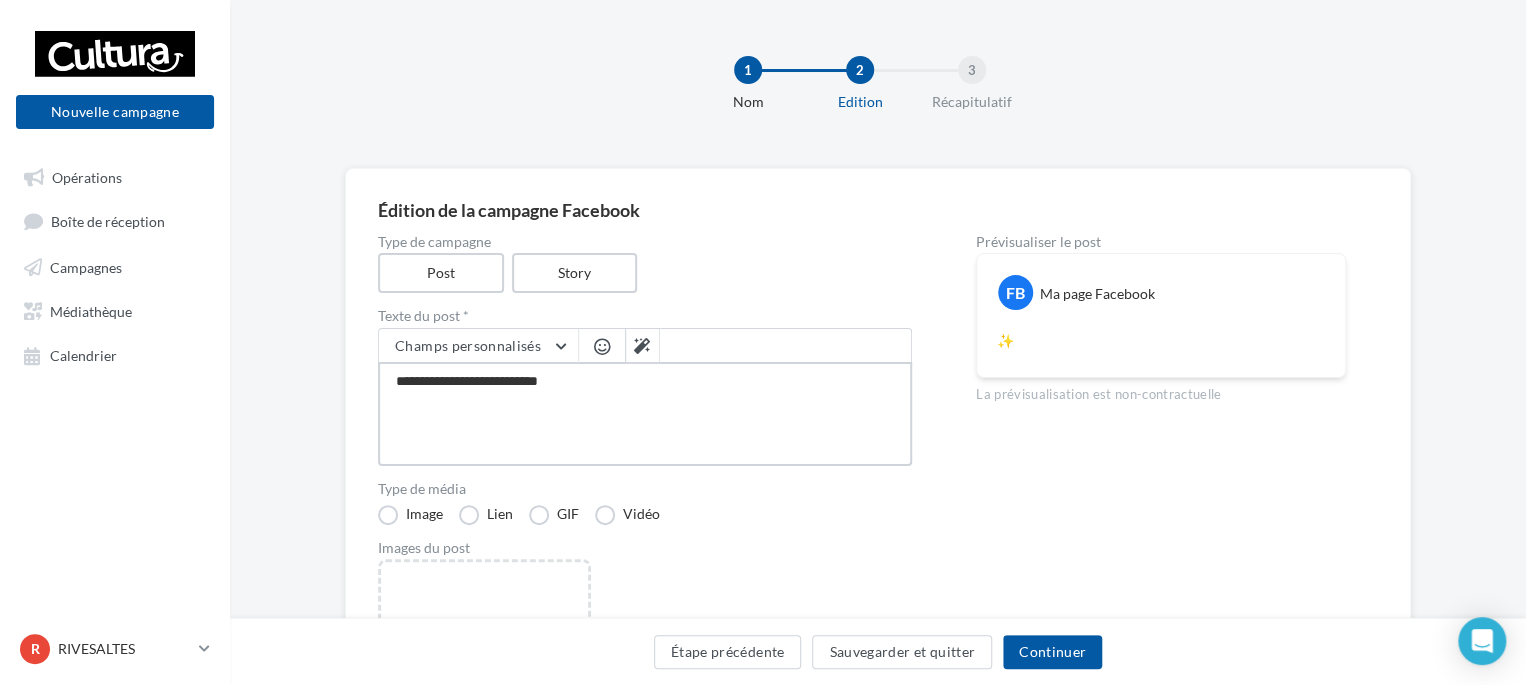 type on "**********" 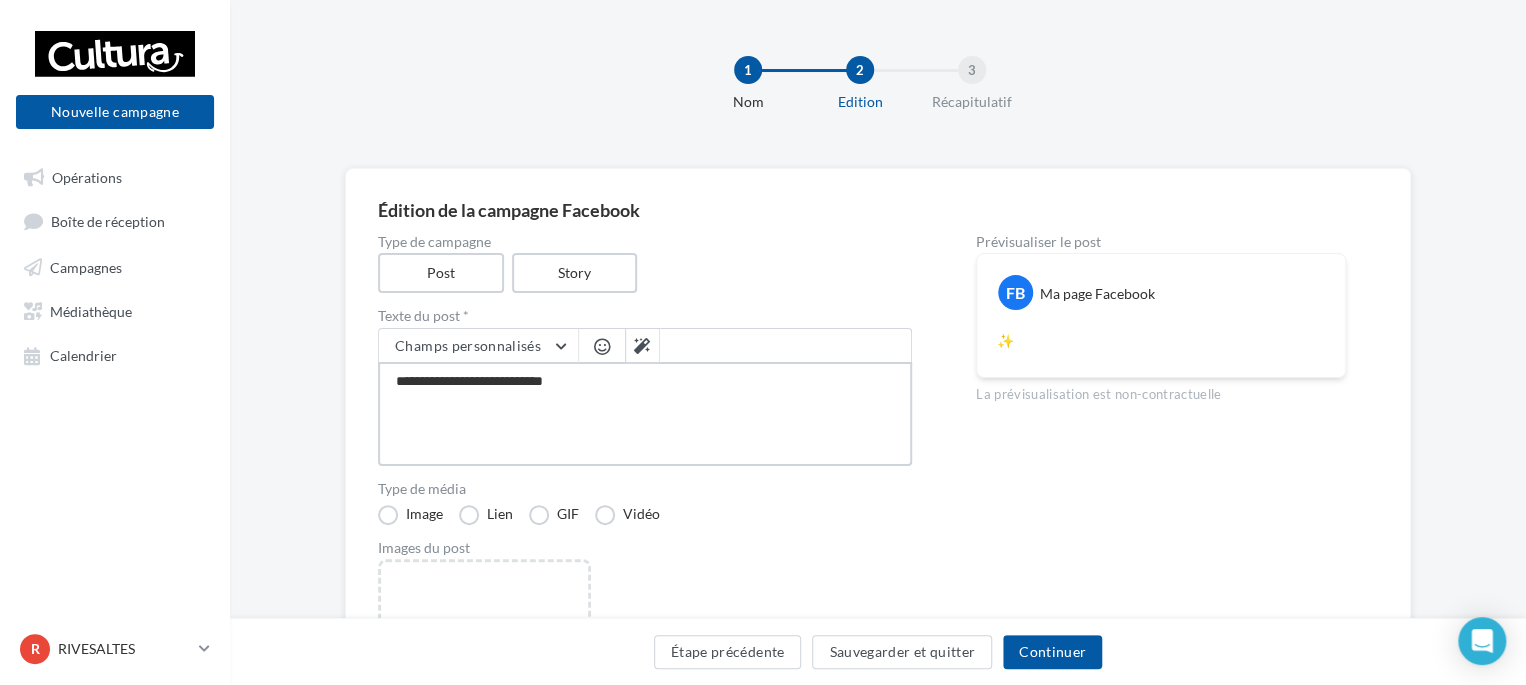 type on "**********" 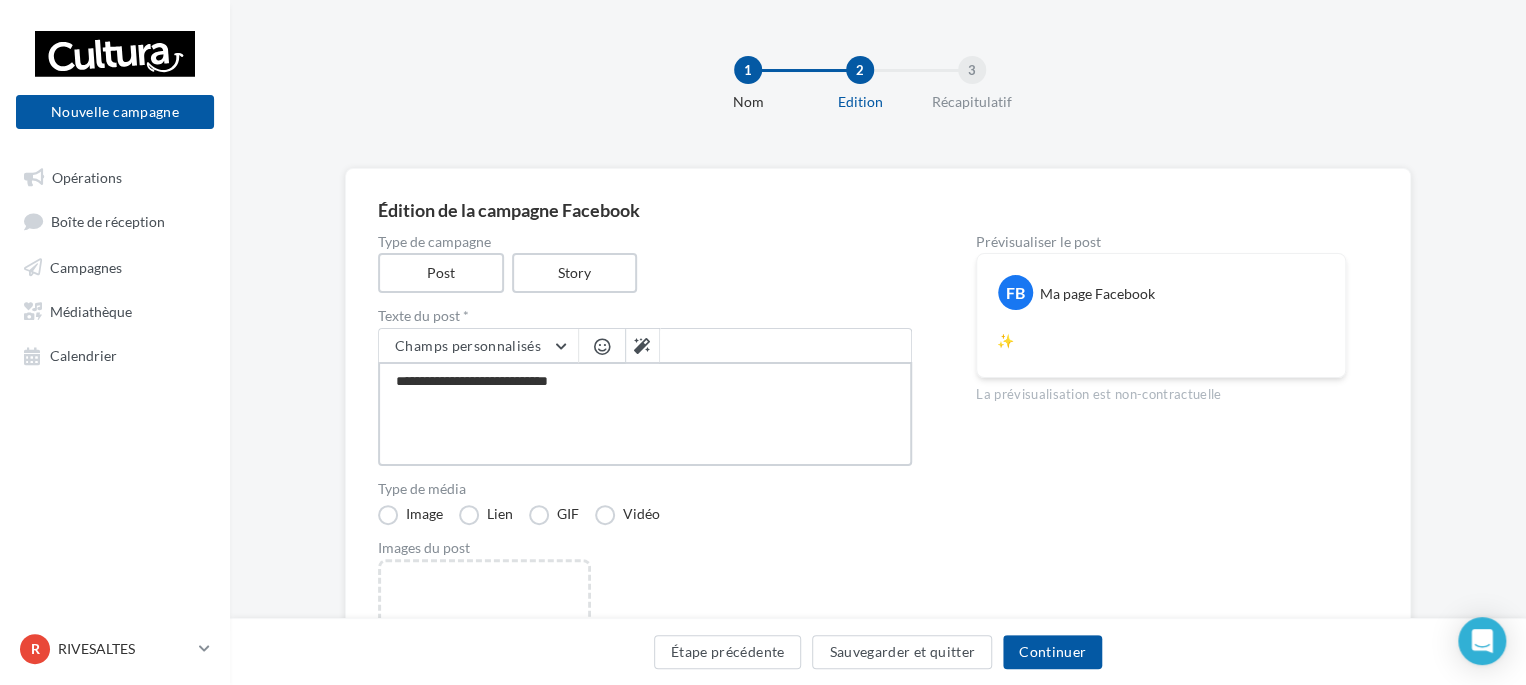 type on "**********" 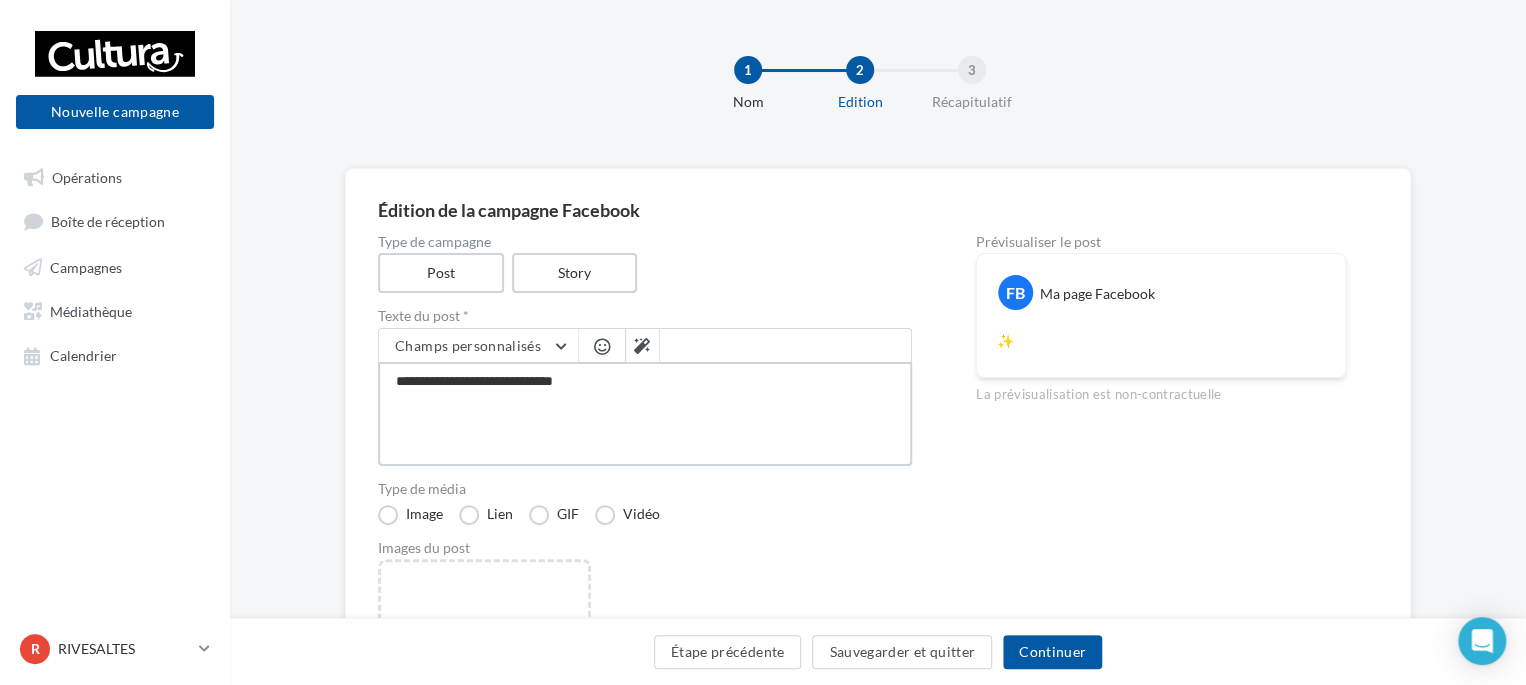 type on "**********" 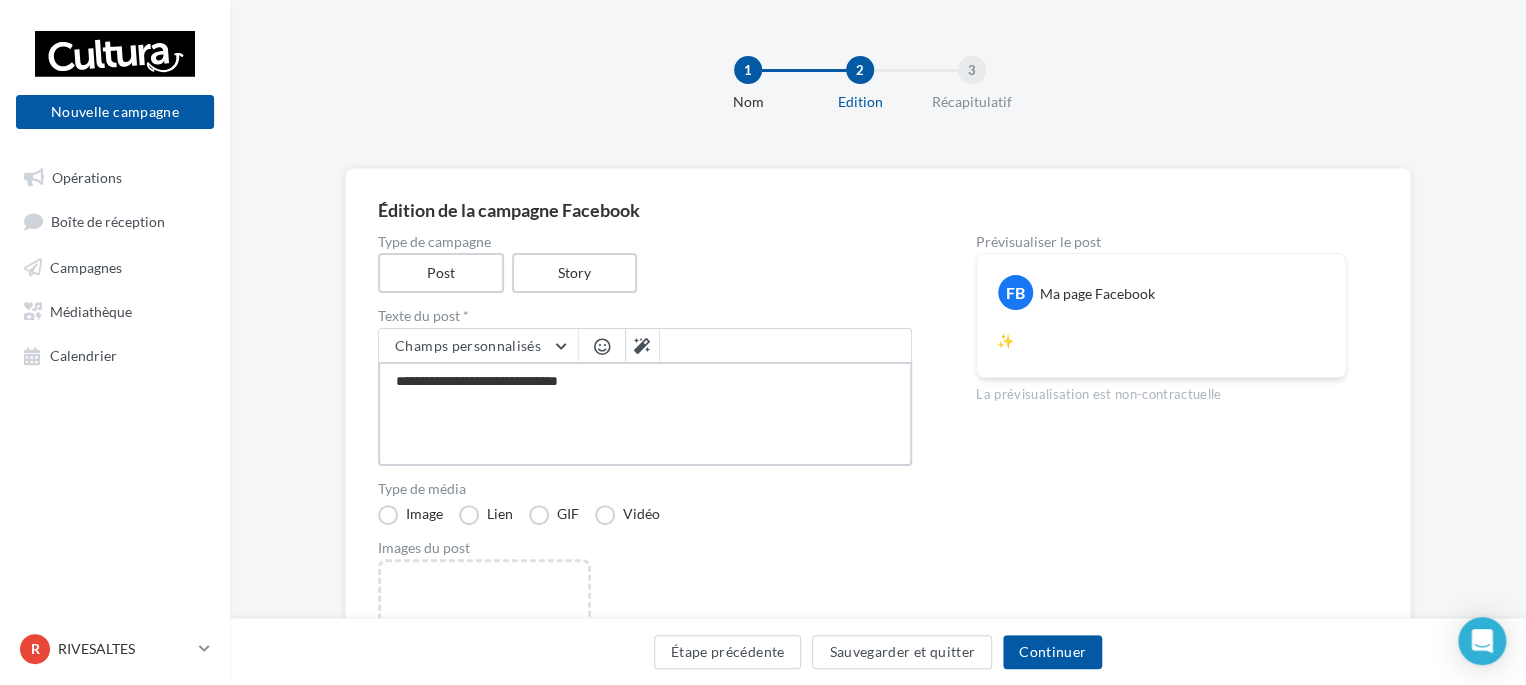 type on "**********" 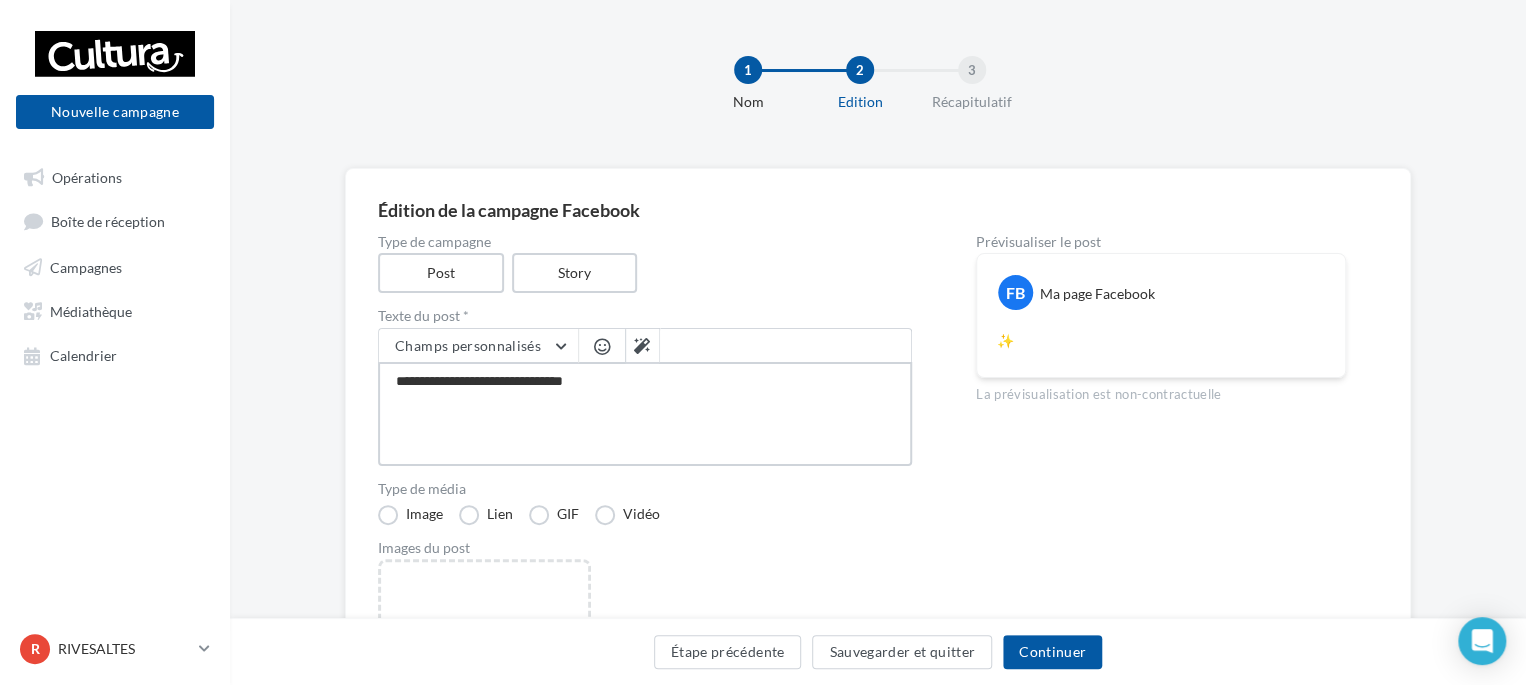 type on "**********" 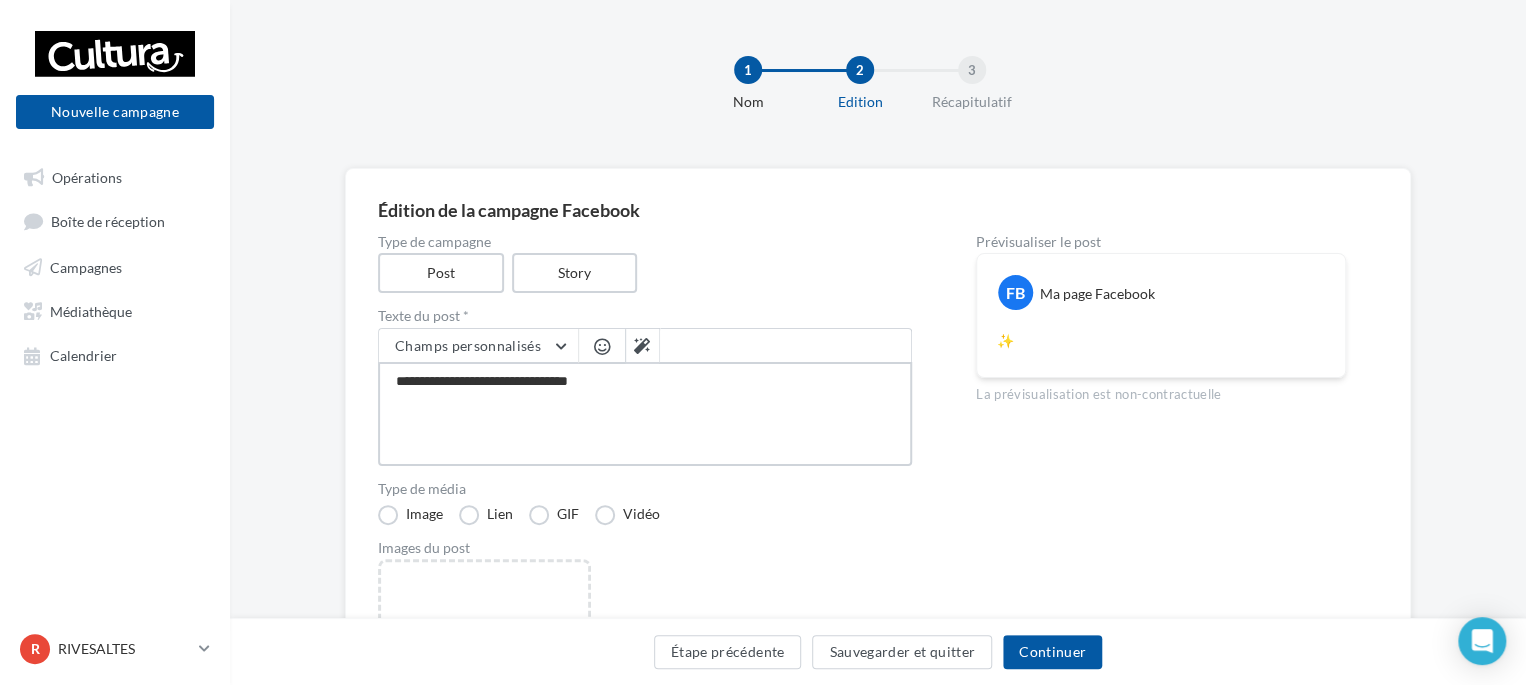 type on "**********" 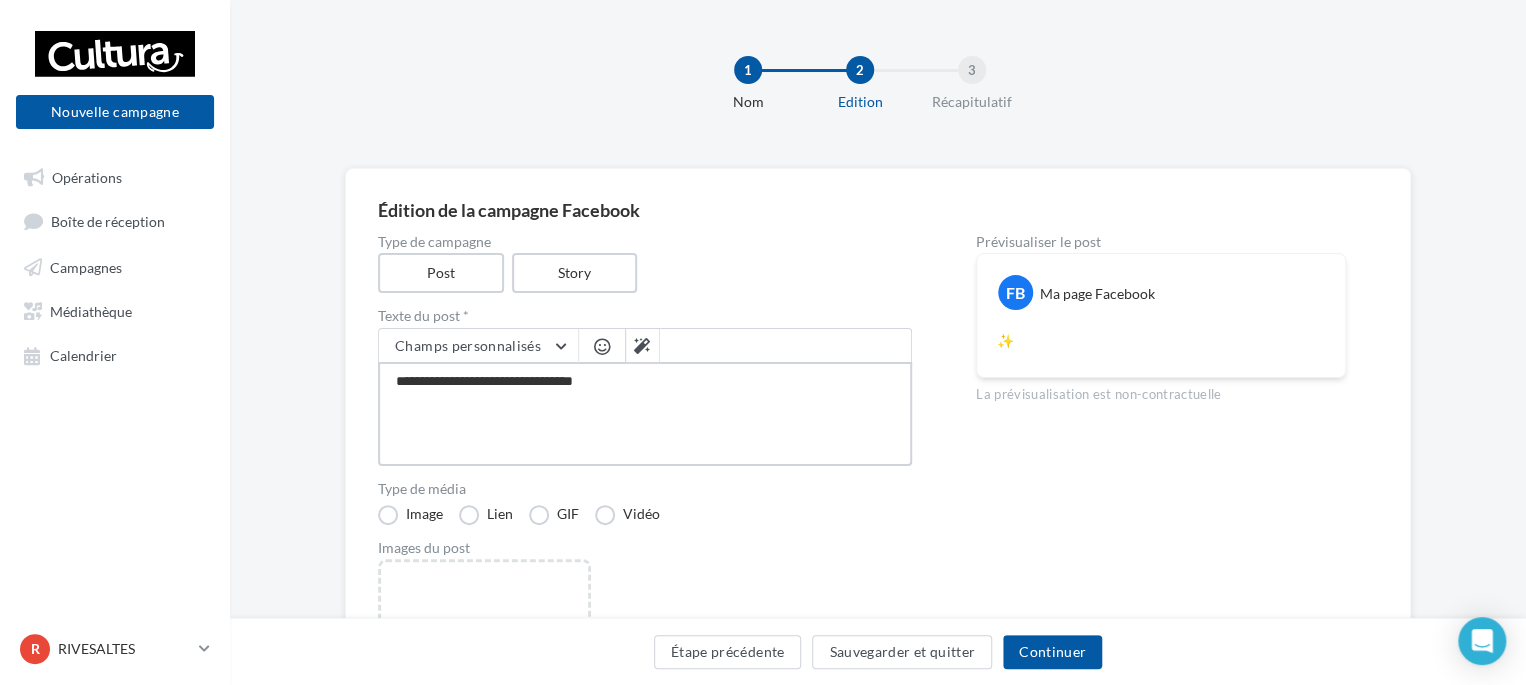 type on "**********" 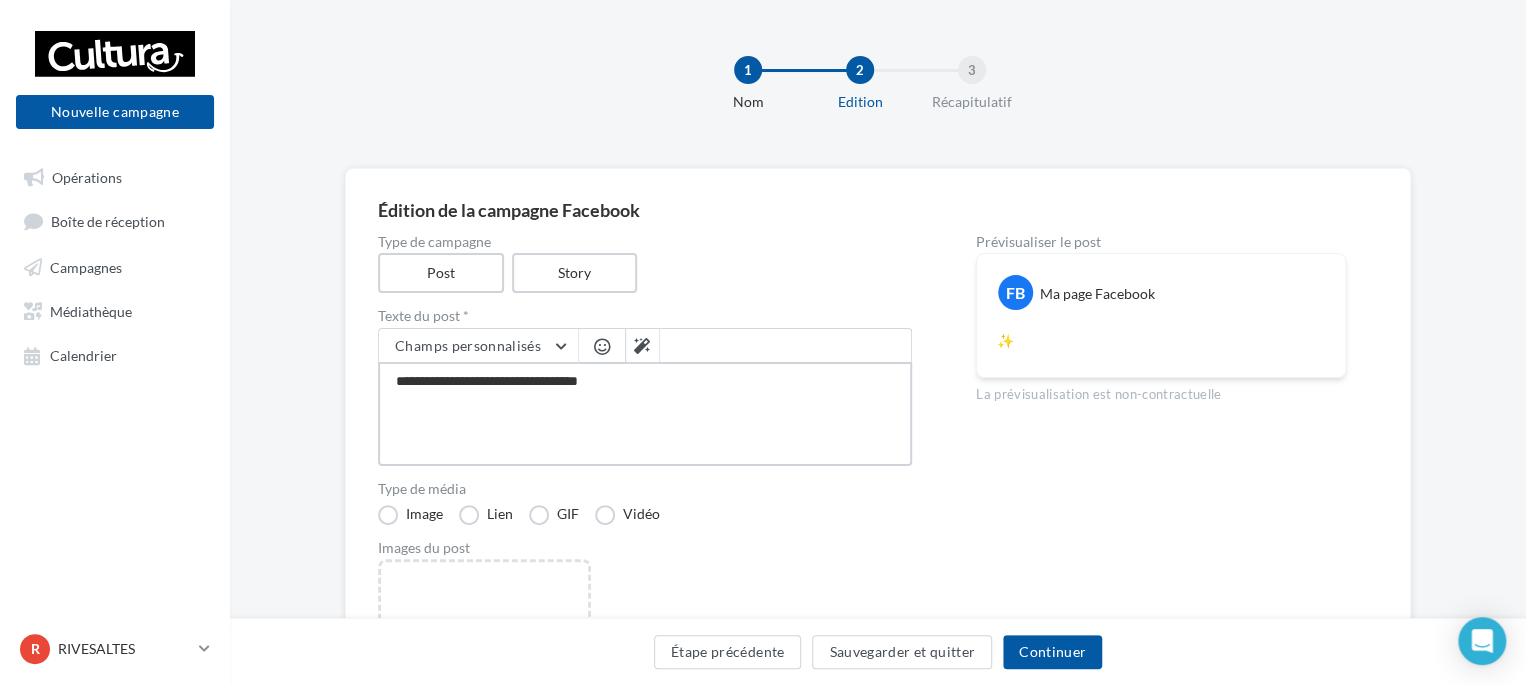 type on "**********" 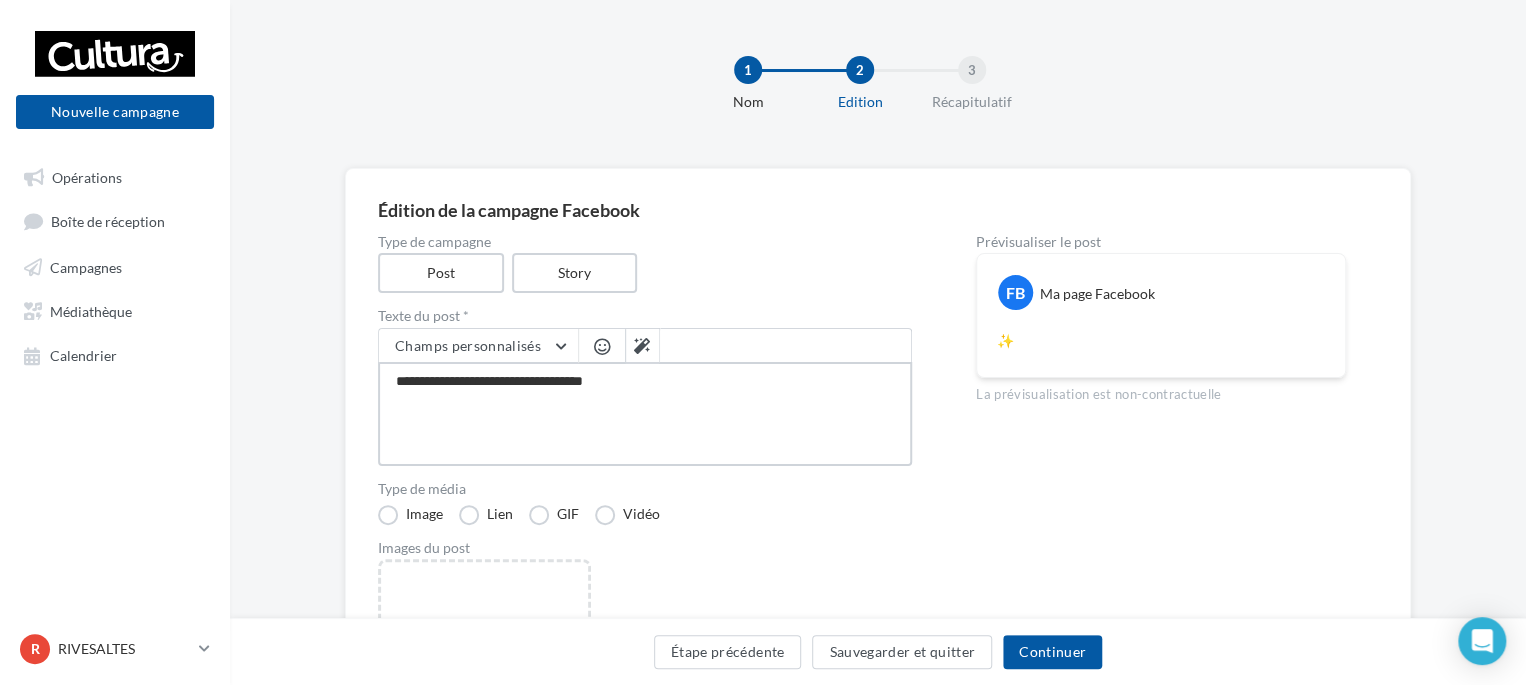 type on "**********" 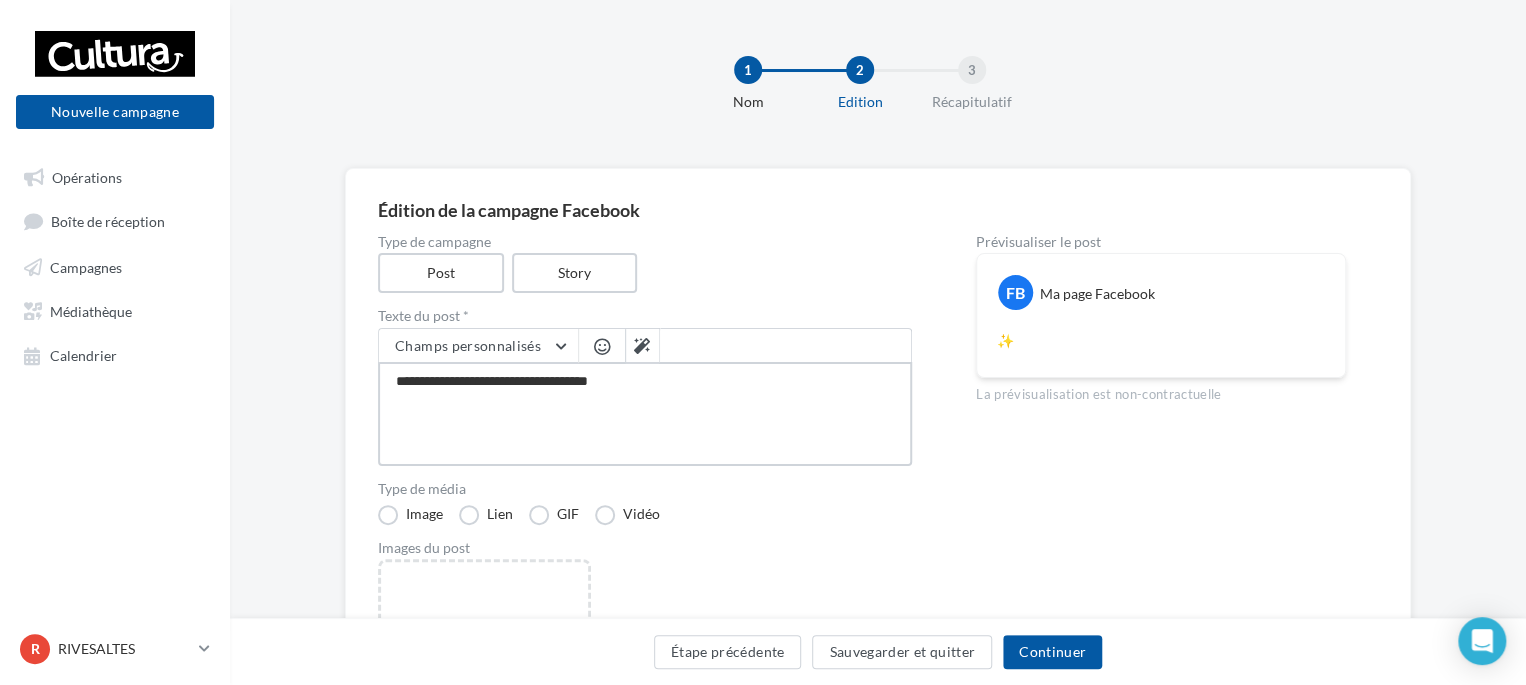 type on "**********" 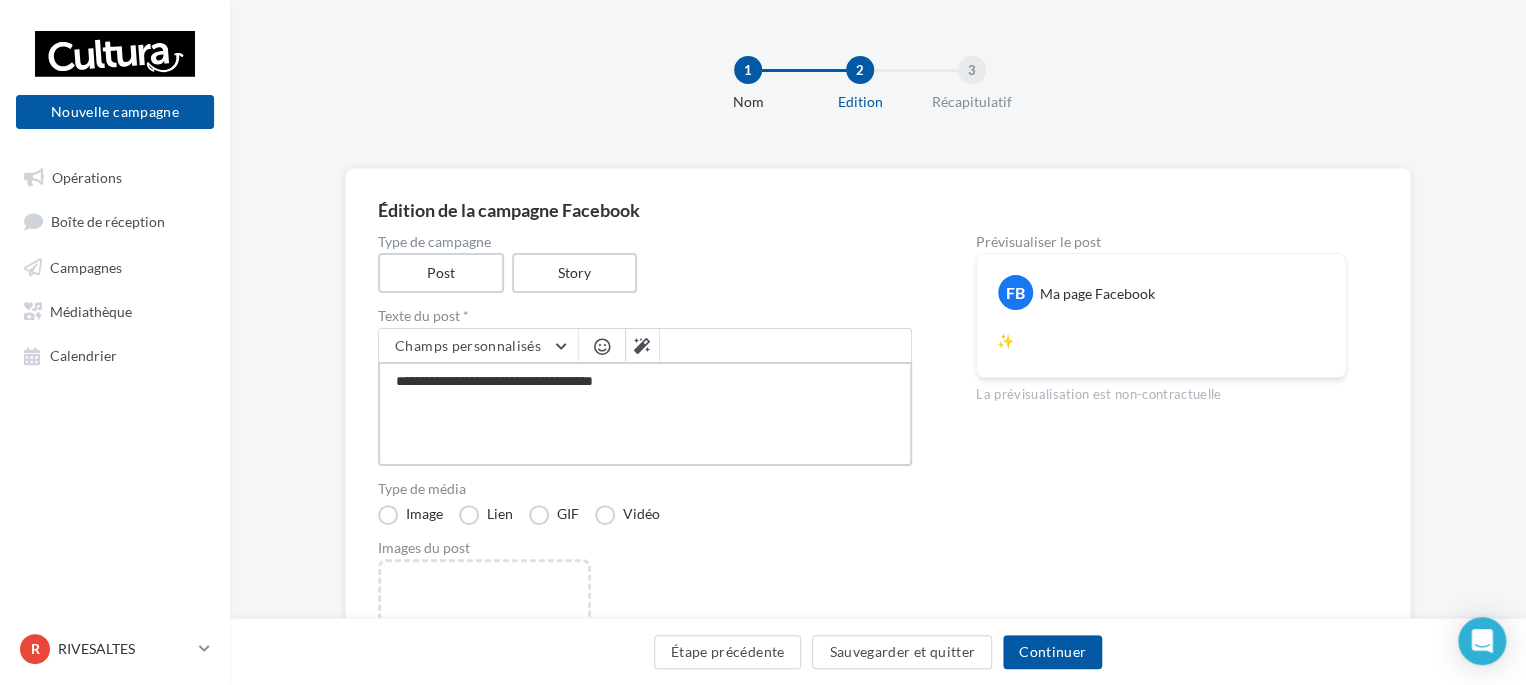 type on "**********" 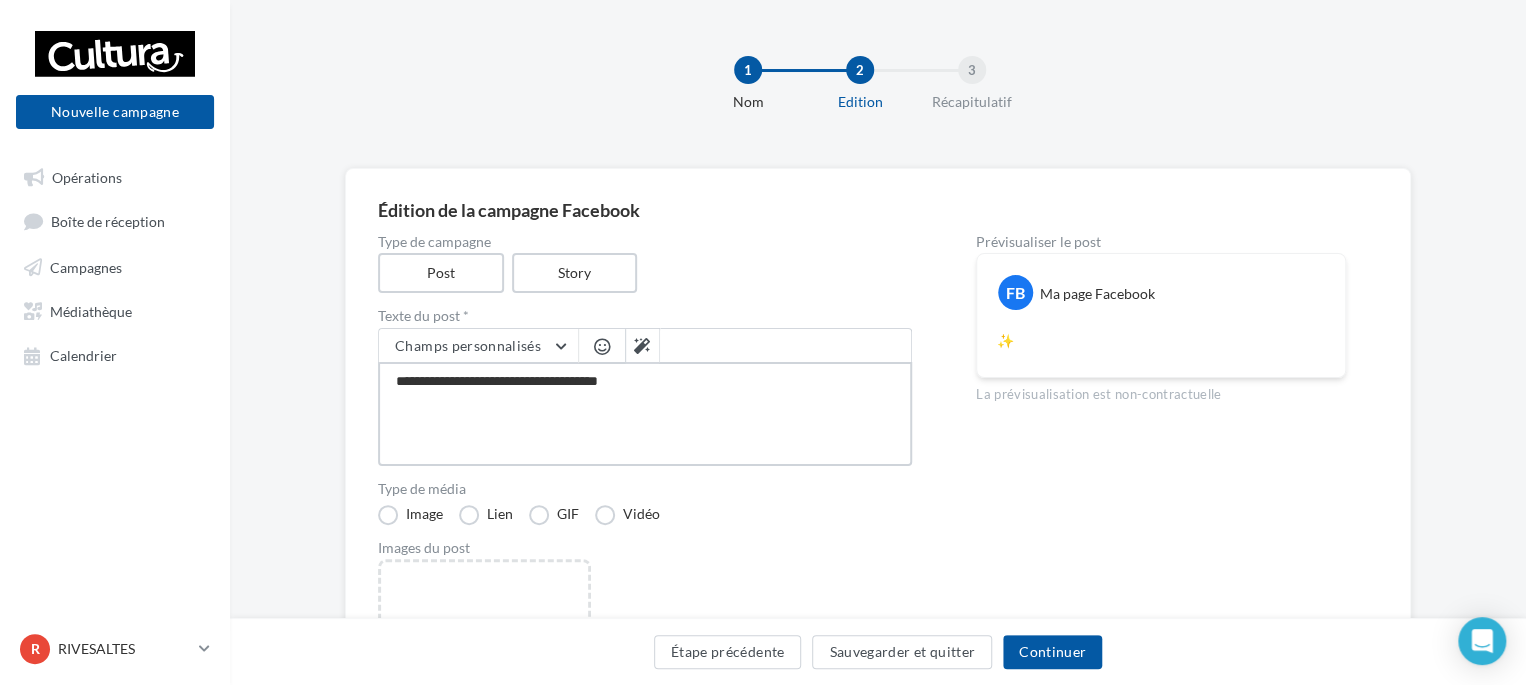 type on "**********" 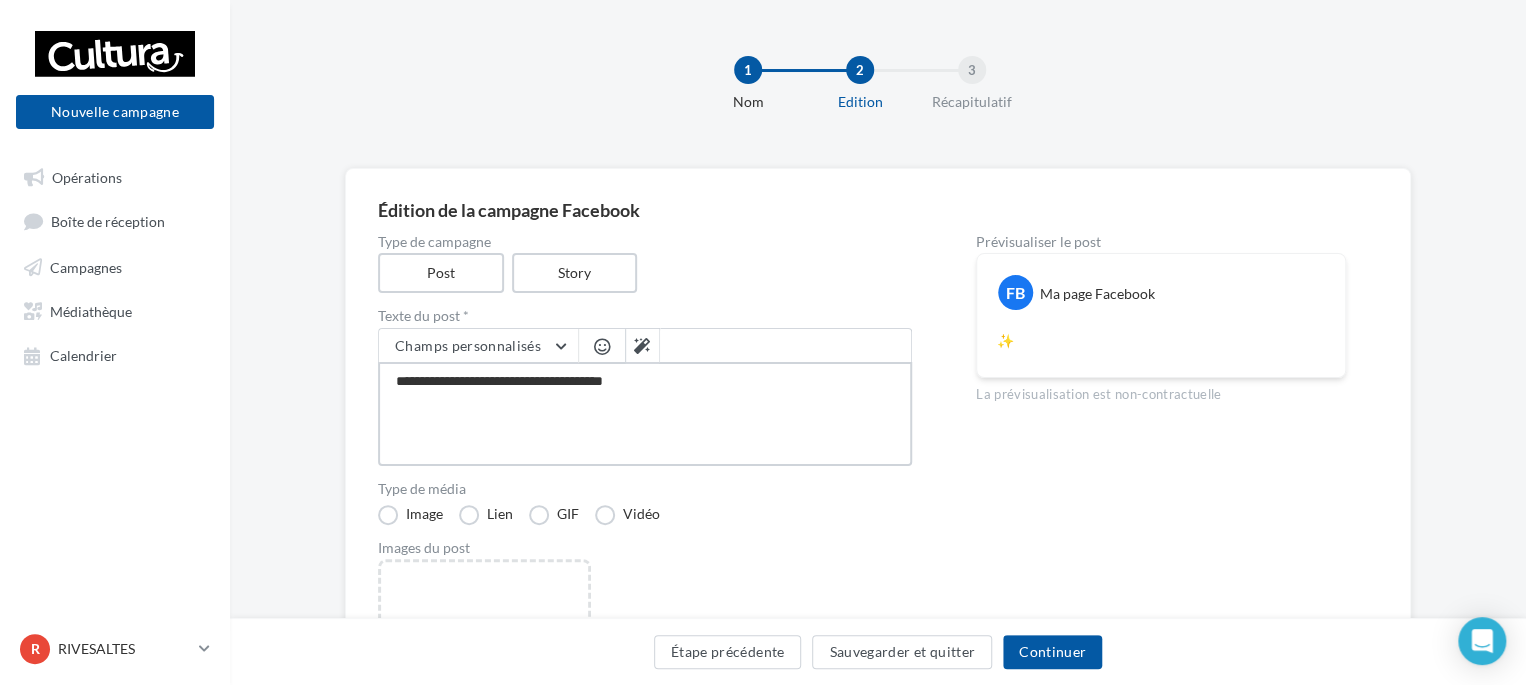 type on "**********" 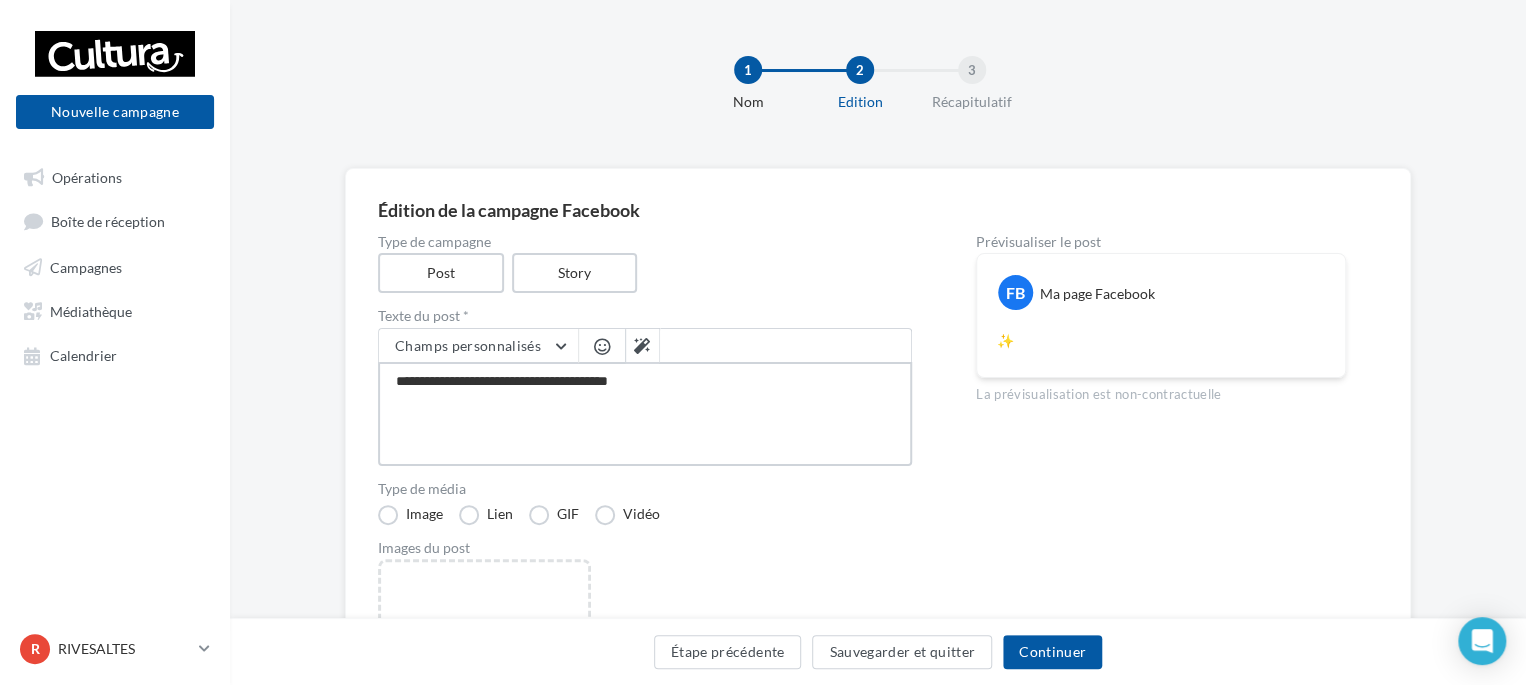 type on "**********" 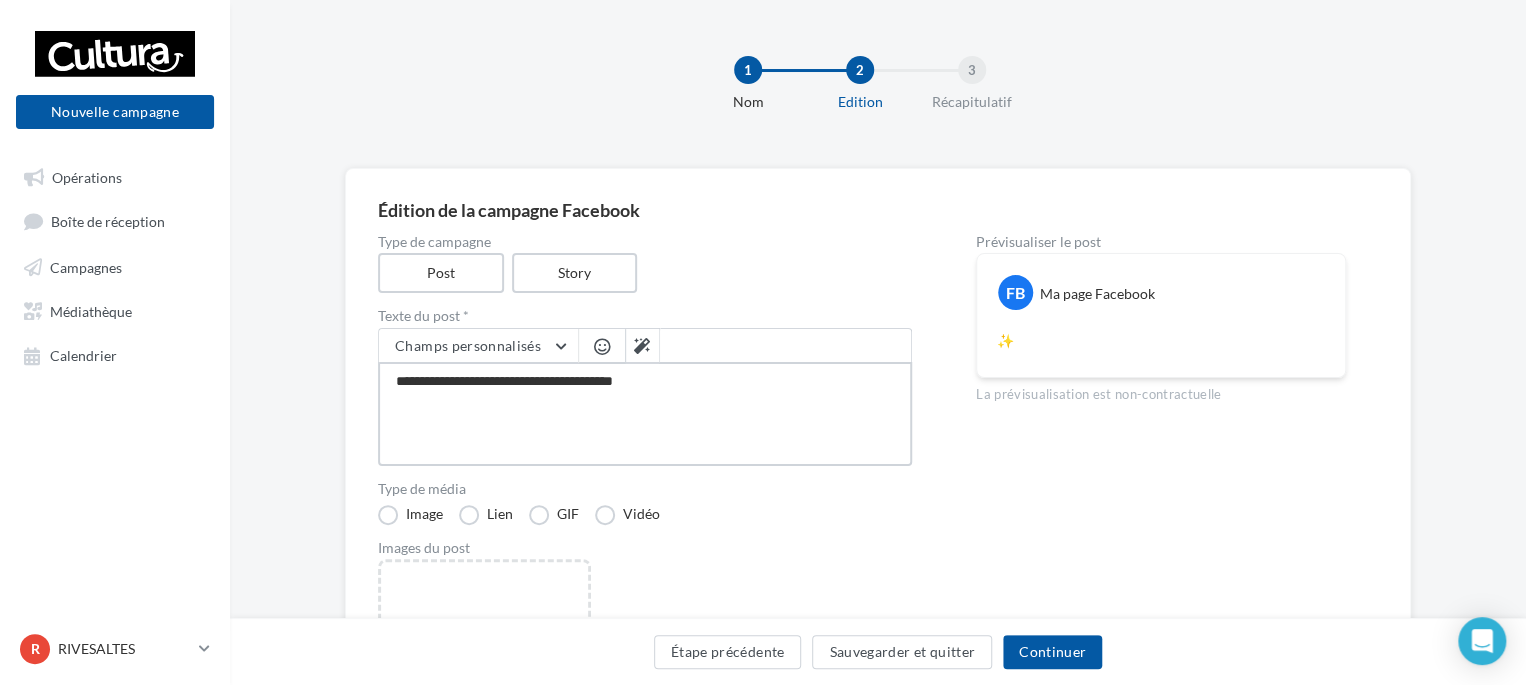 type on "**********" 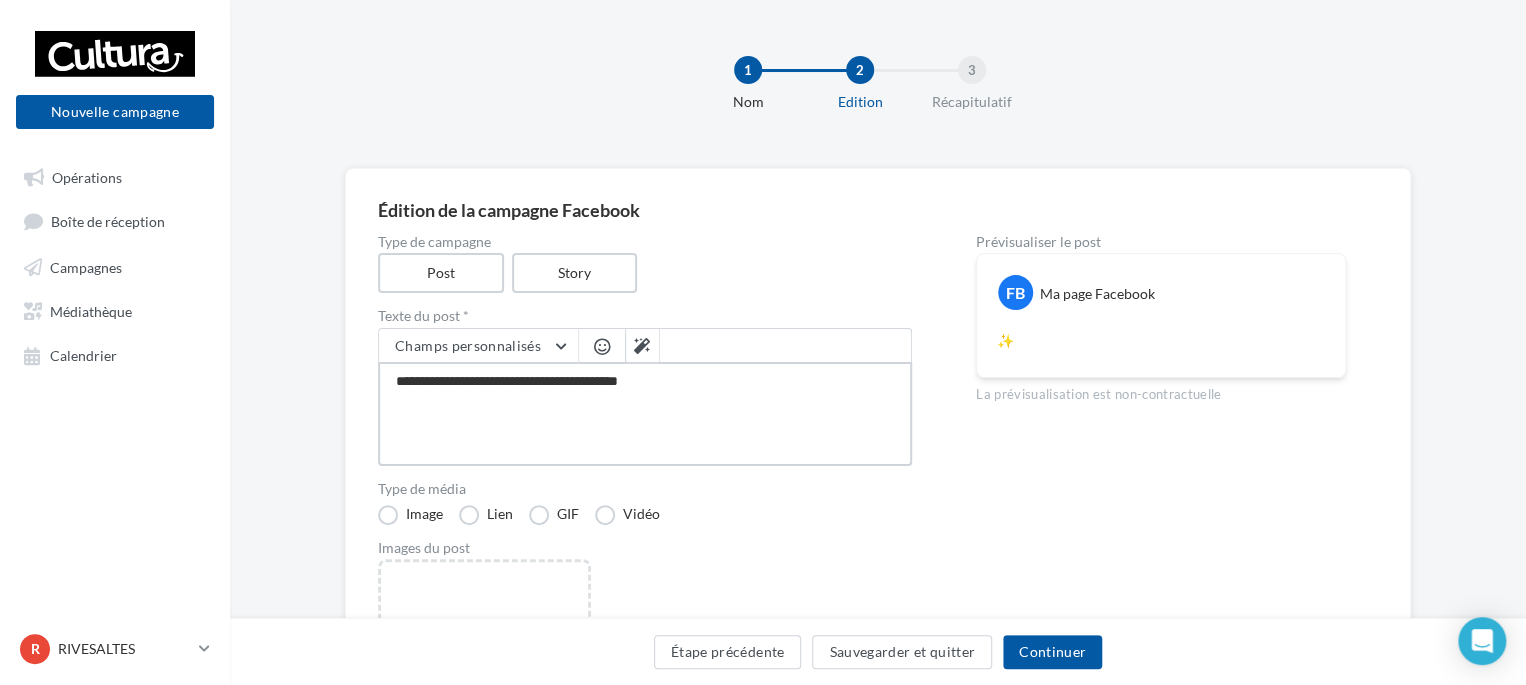 type on "**********" 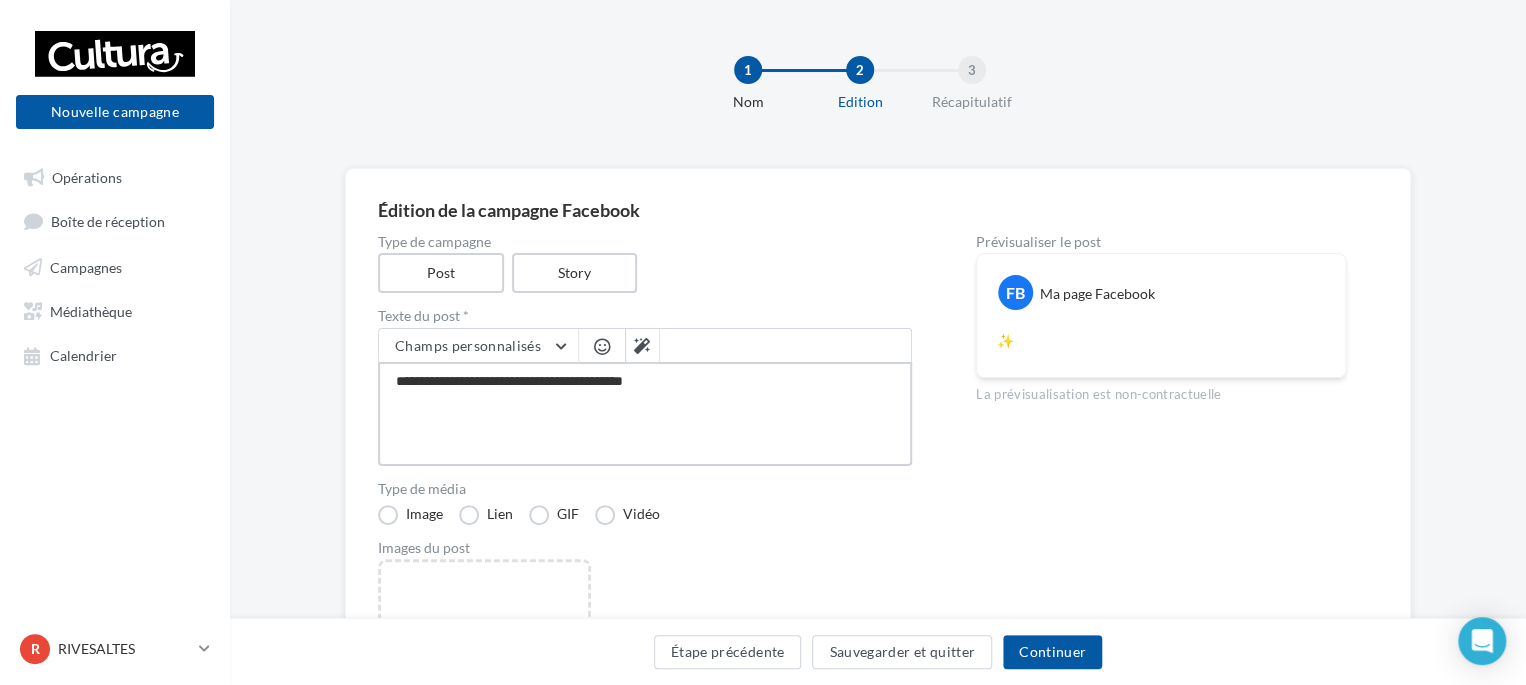 type on "**********" 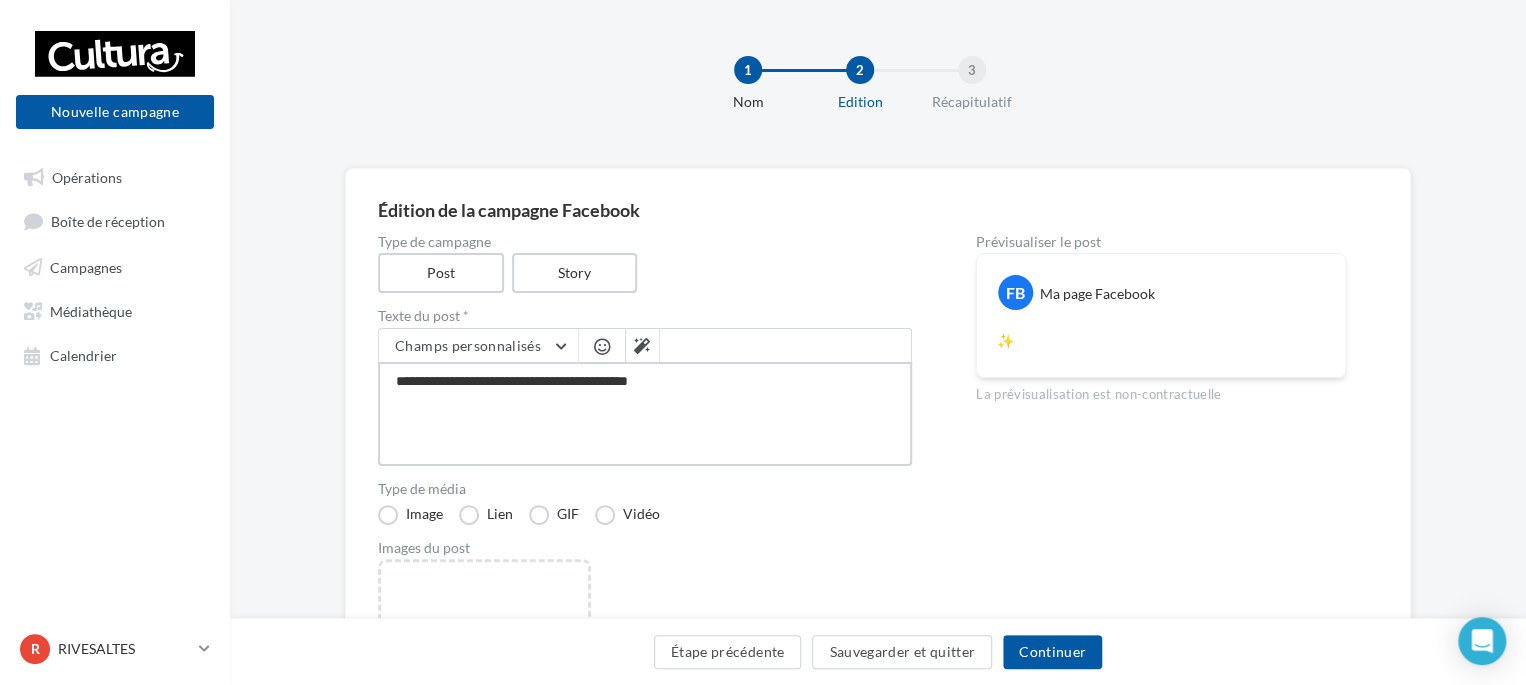type on "**********" 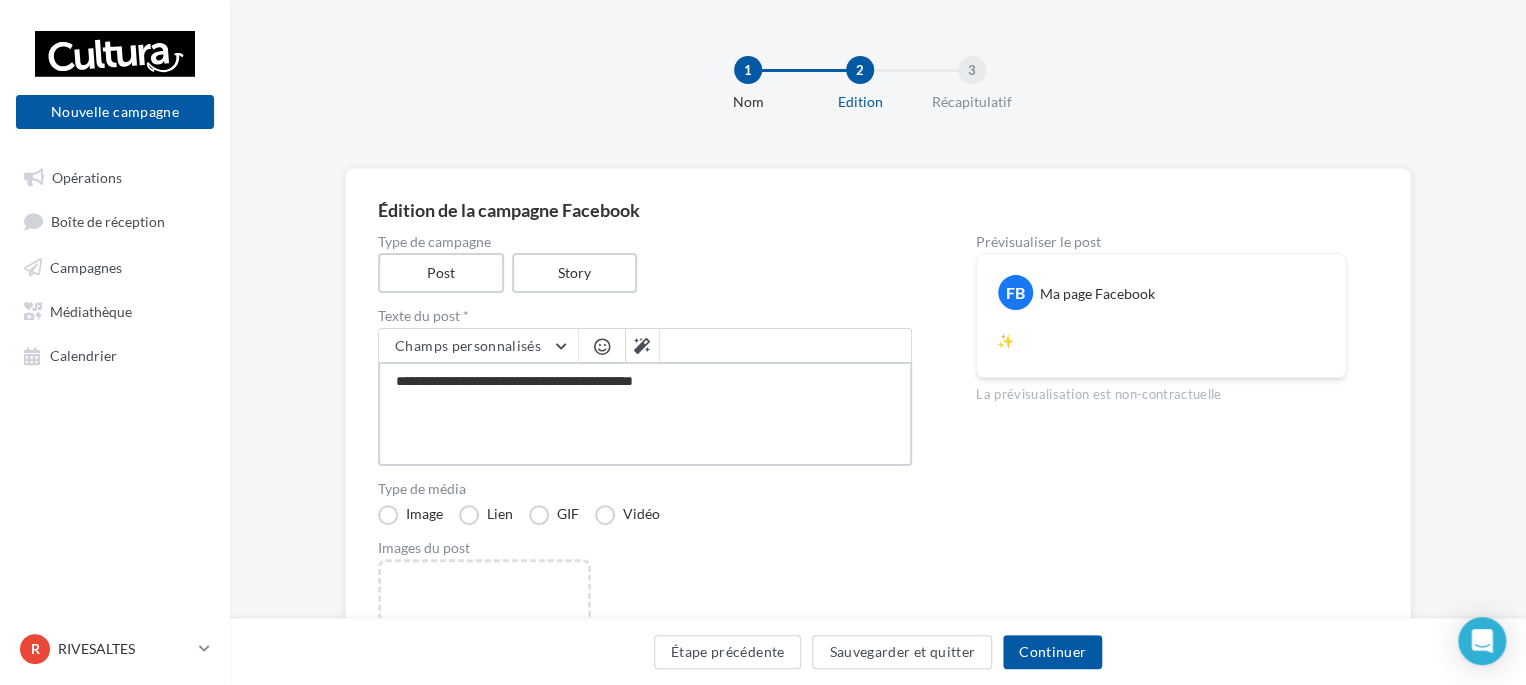 type on "**********" 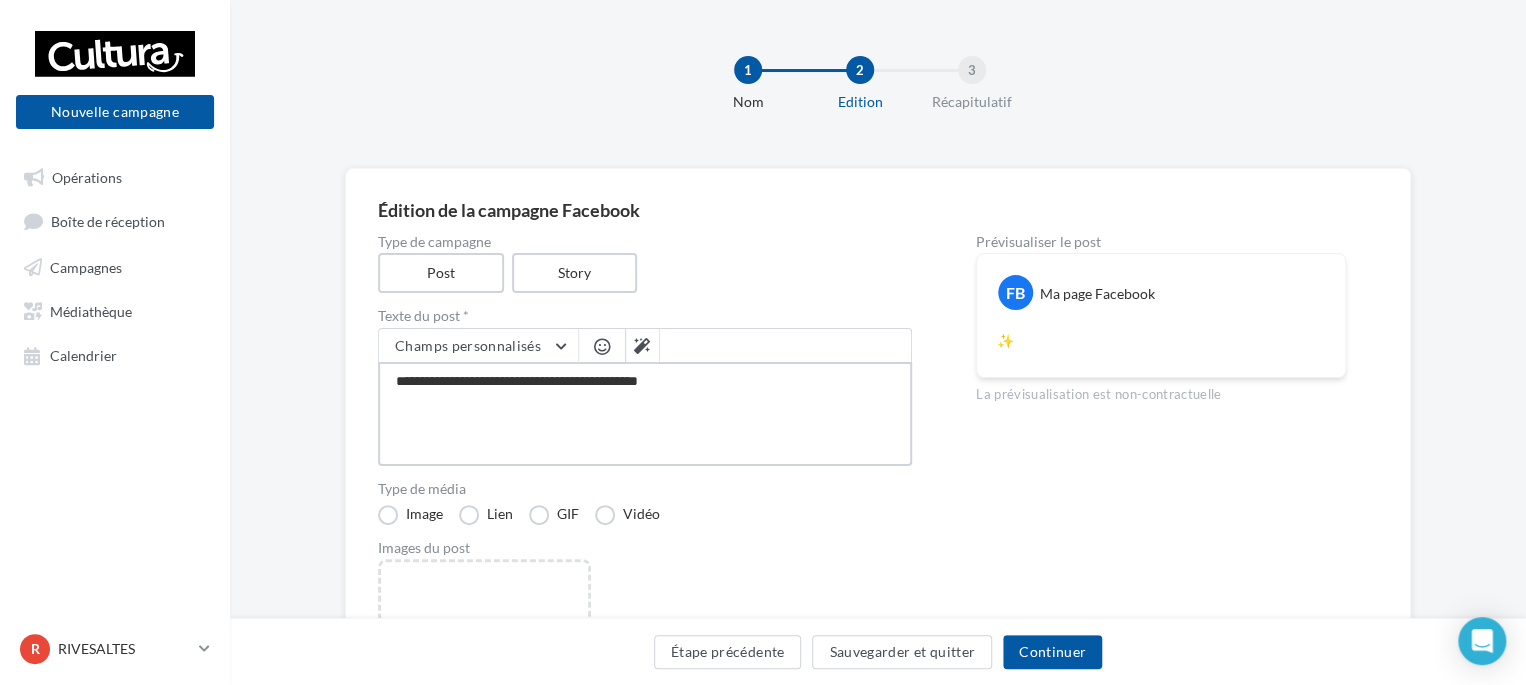 type on "**********" 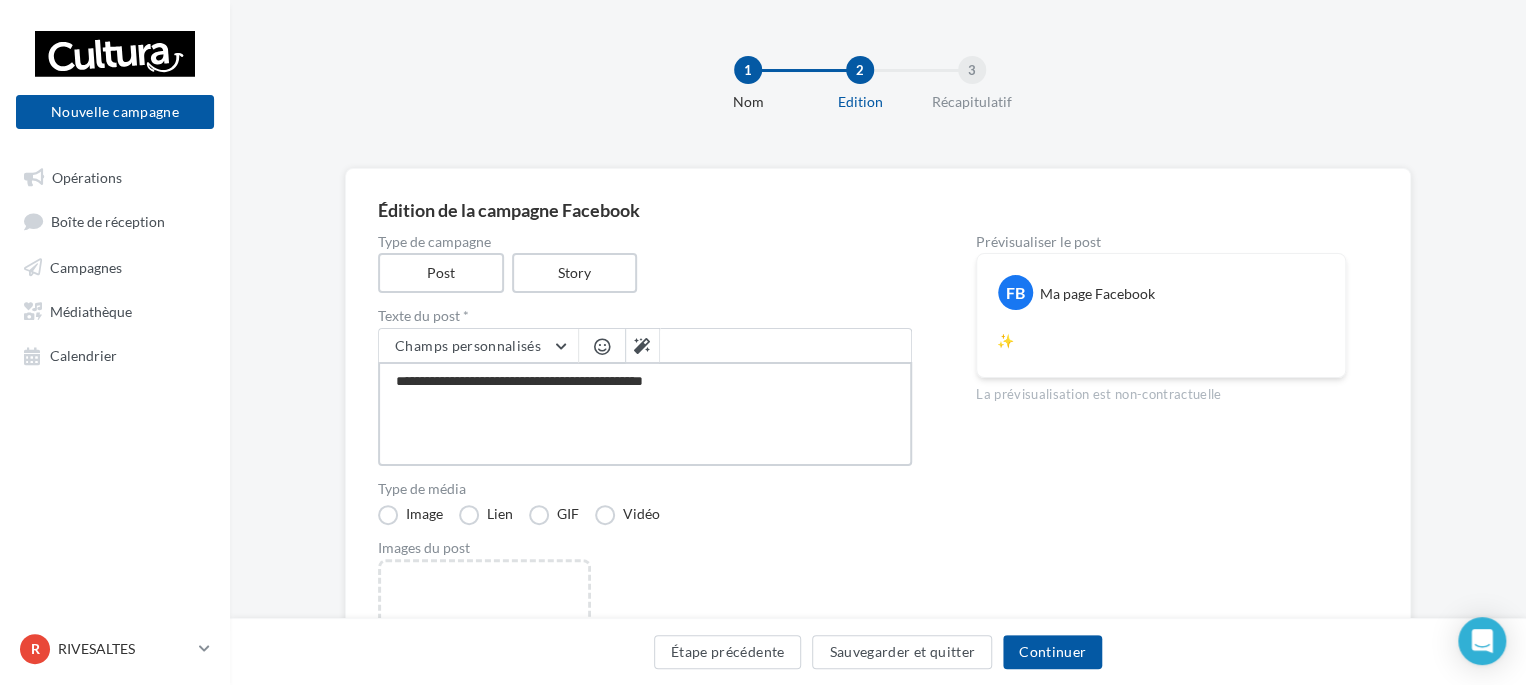 type on "**********" 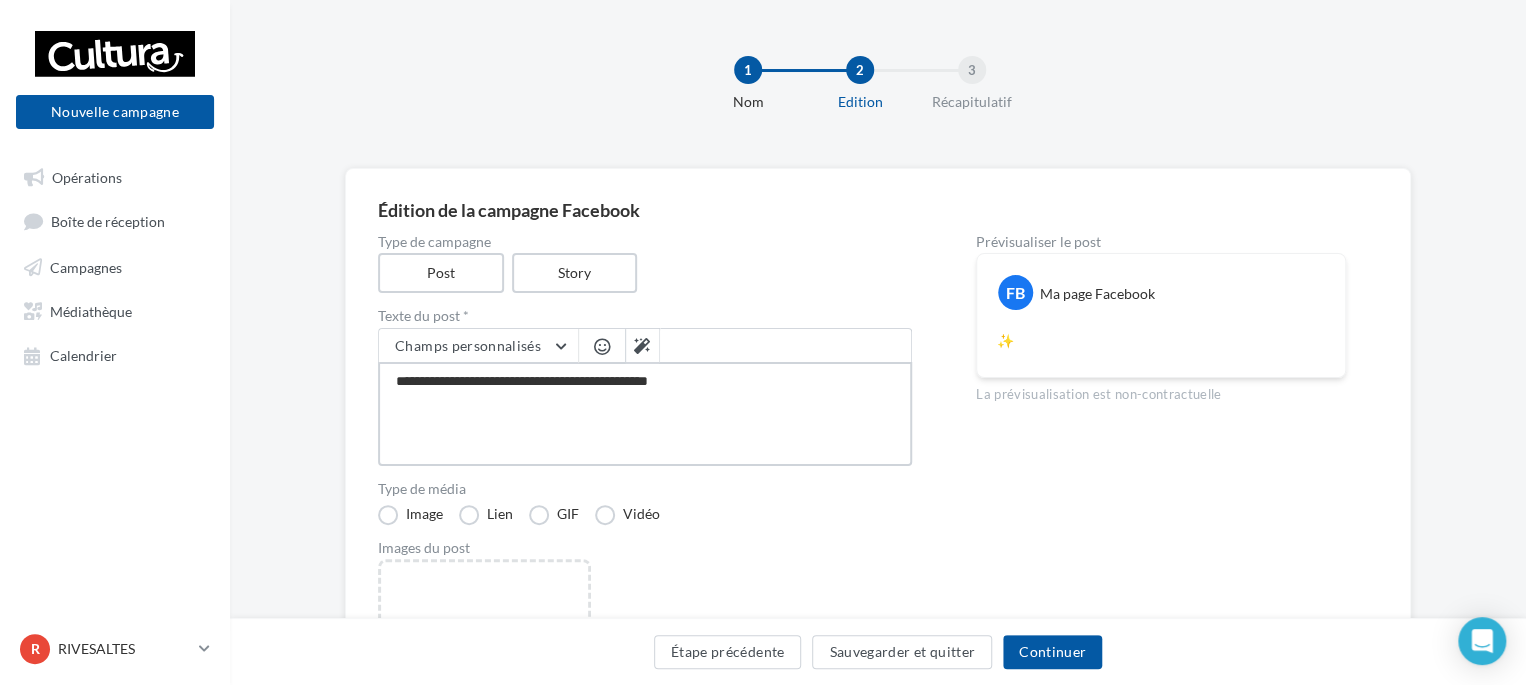 type on "**********" 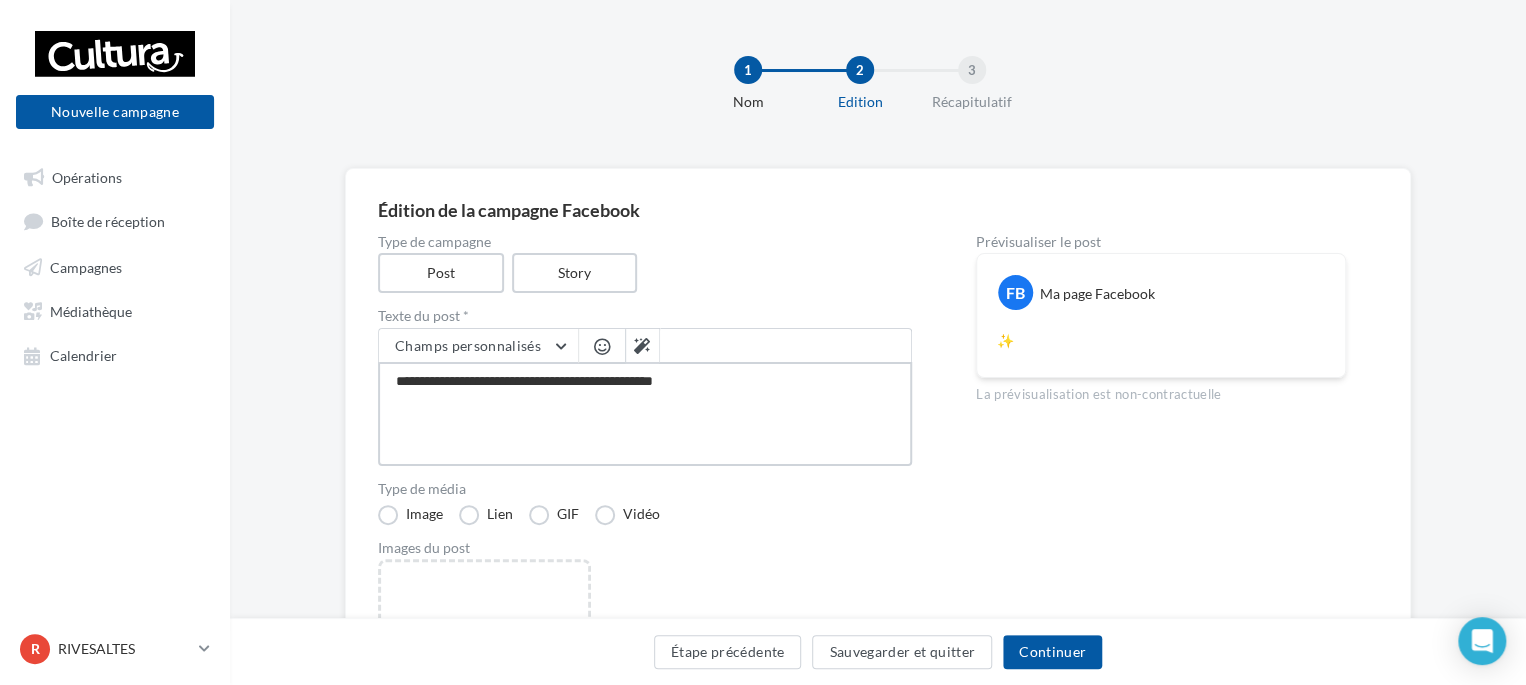 type on "**********" 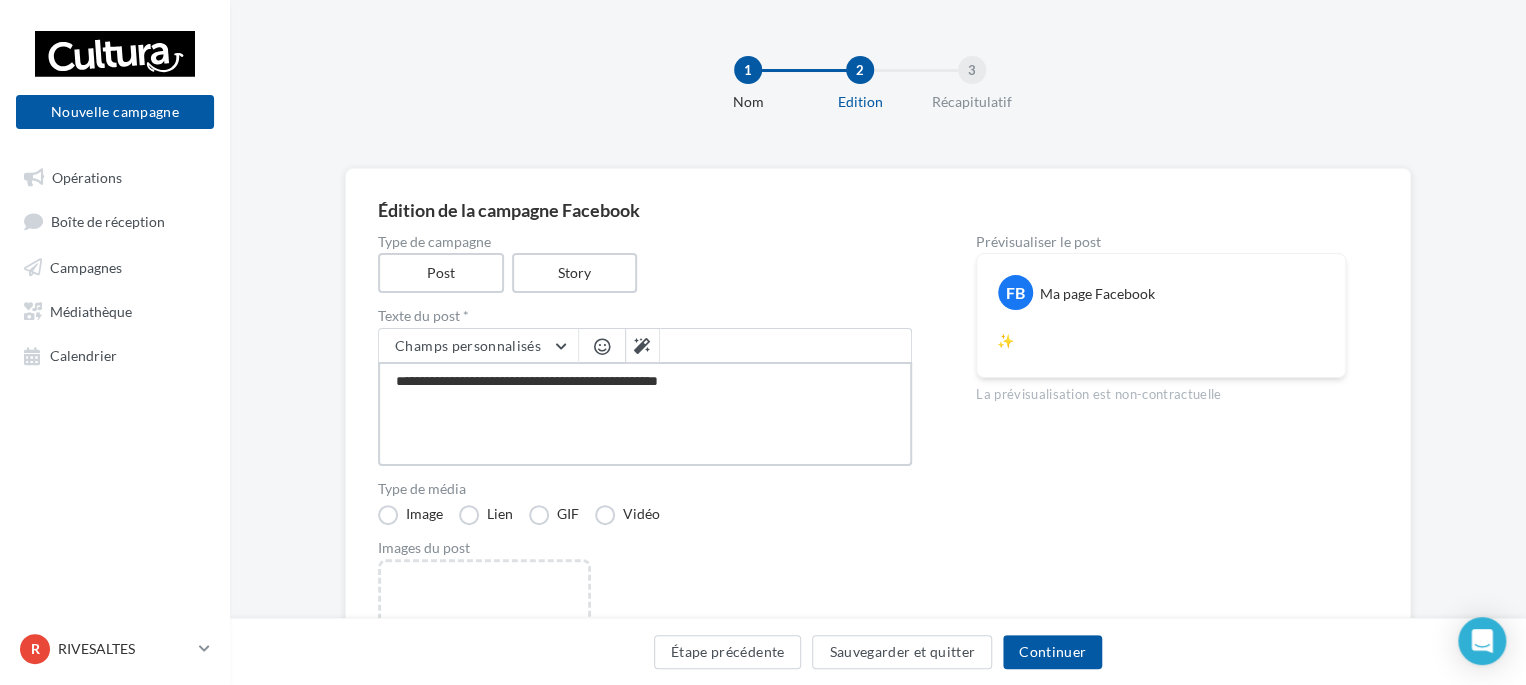 type on "**********" 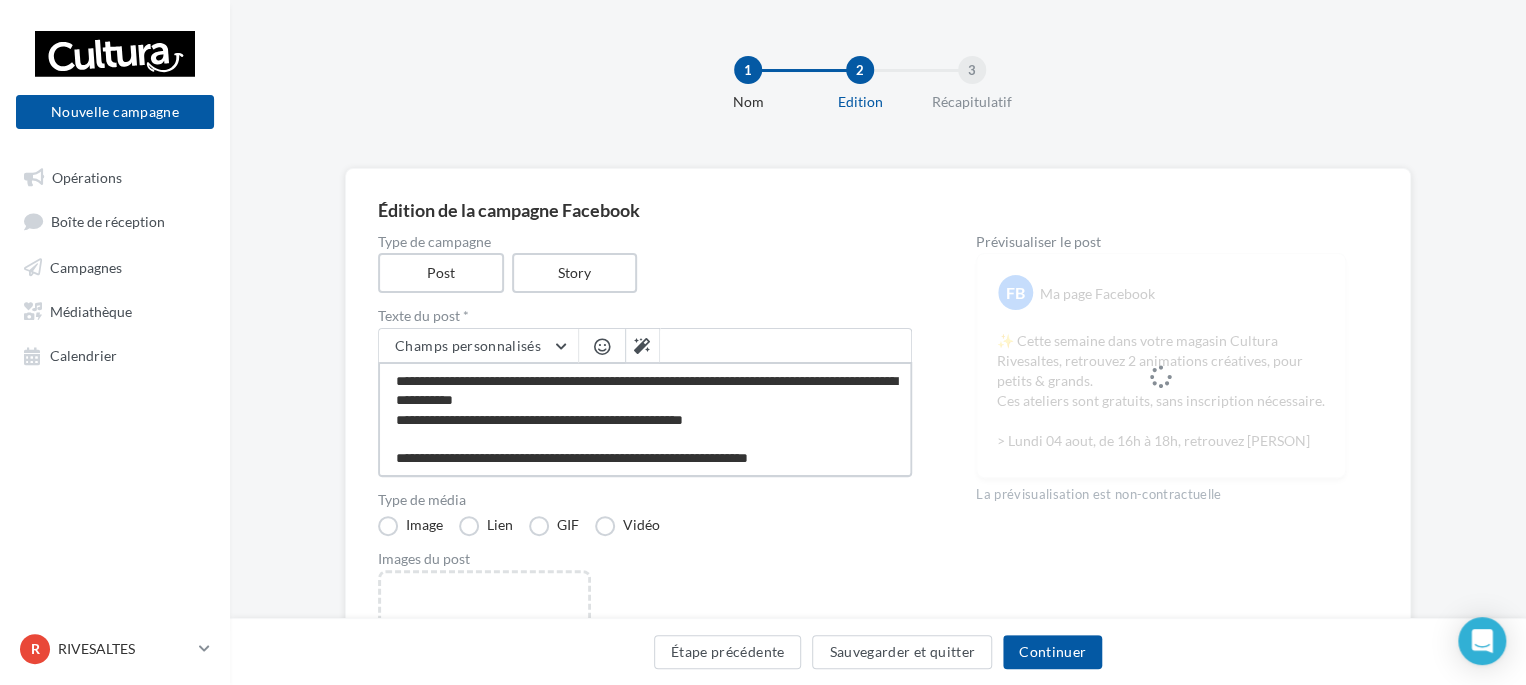 click on "**********" at bounding box center [645, 419] 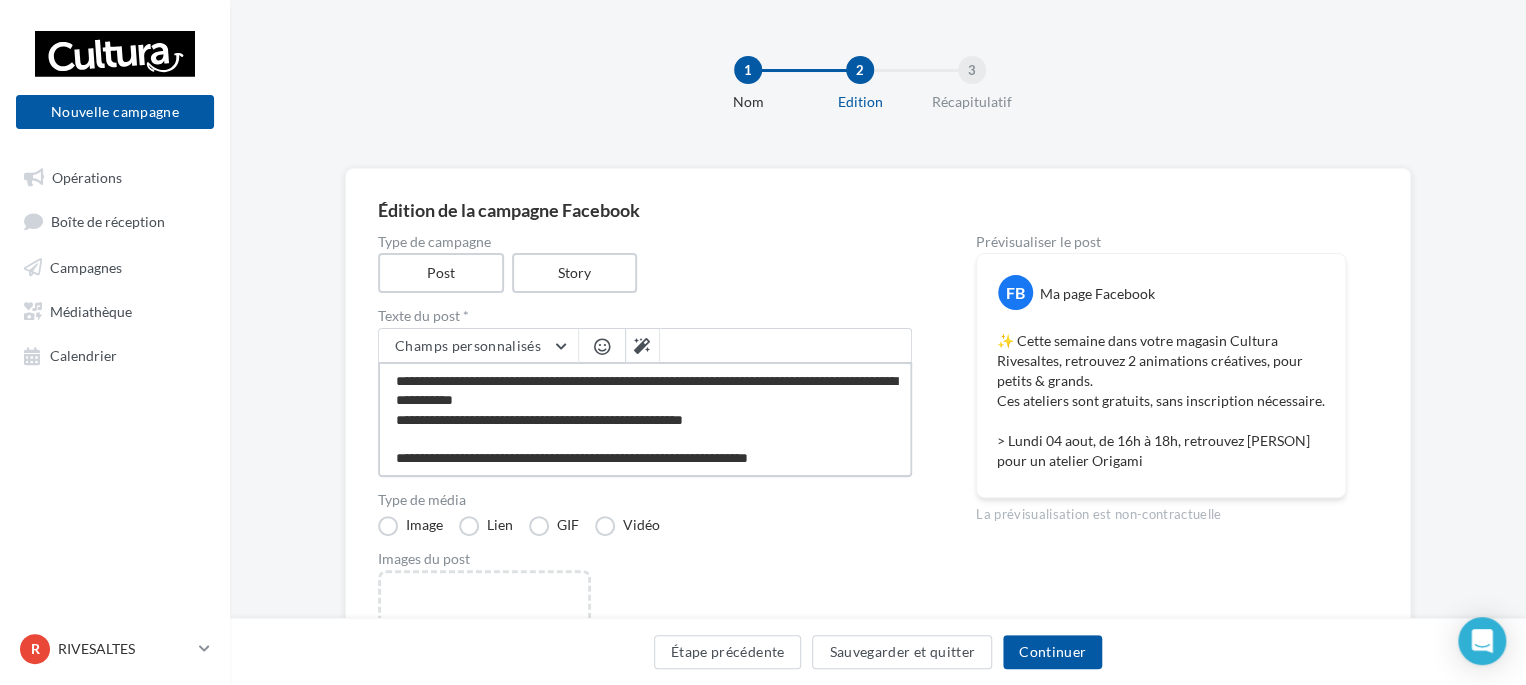 click on "**********" at bounding box center (645, 419) 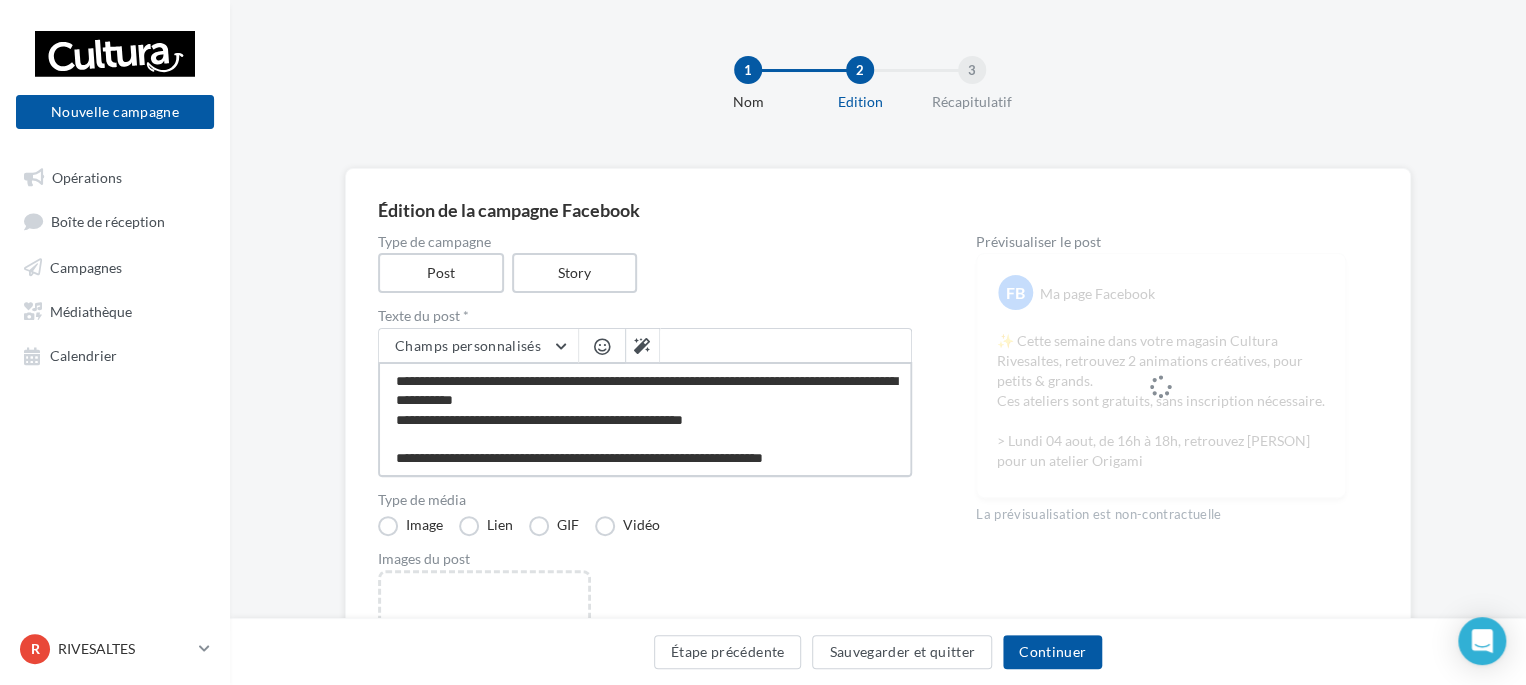click on "**********" at bounding box center (645, 419) 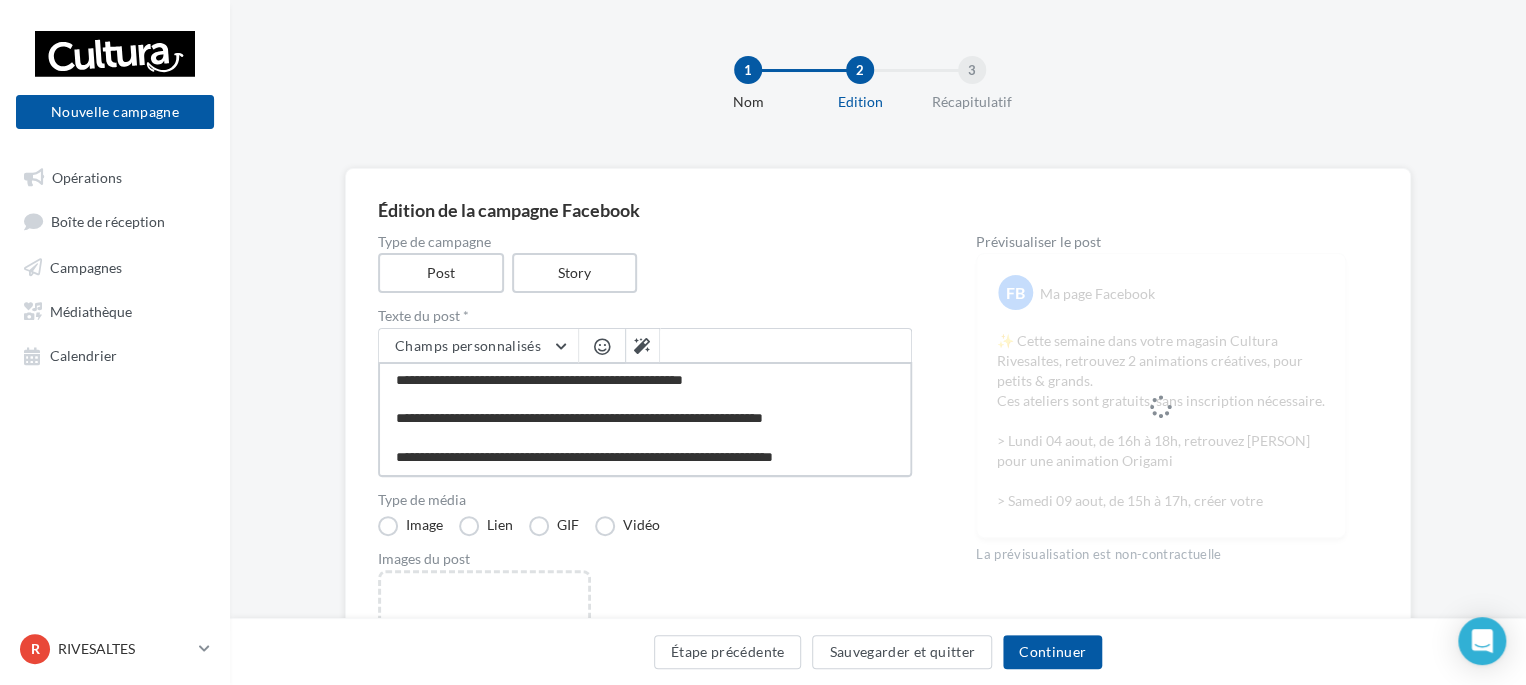 scroll, scrollTop: 77, scrollLeft: 0, axis: vertical 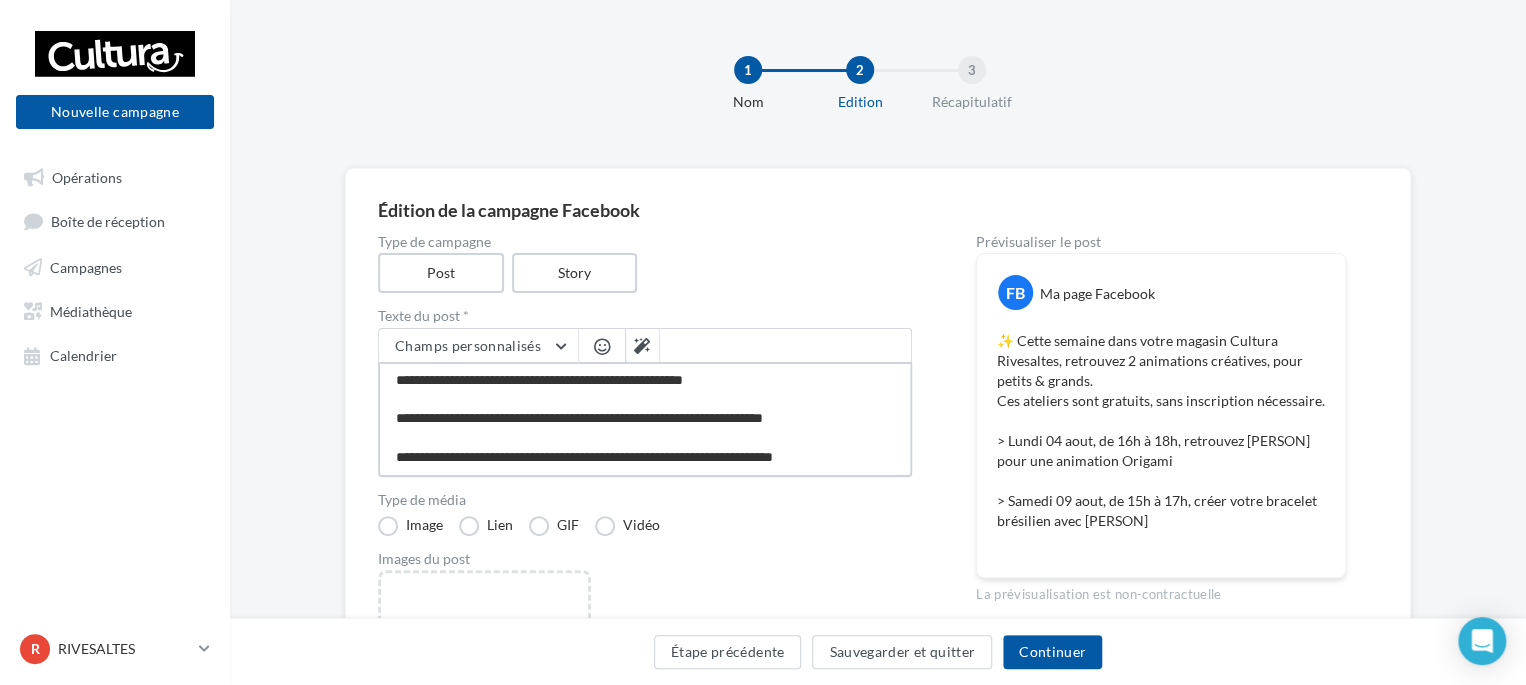 click on "**********" at bounding box center [645, 419] 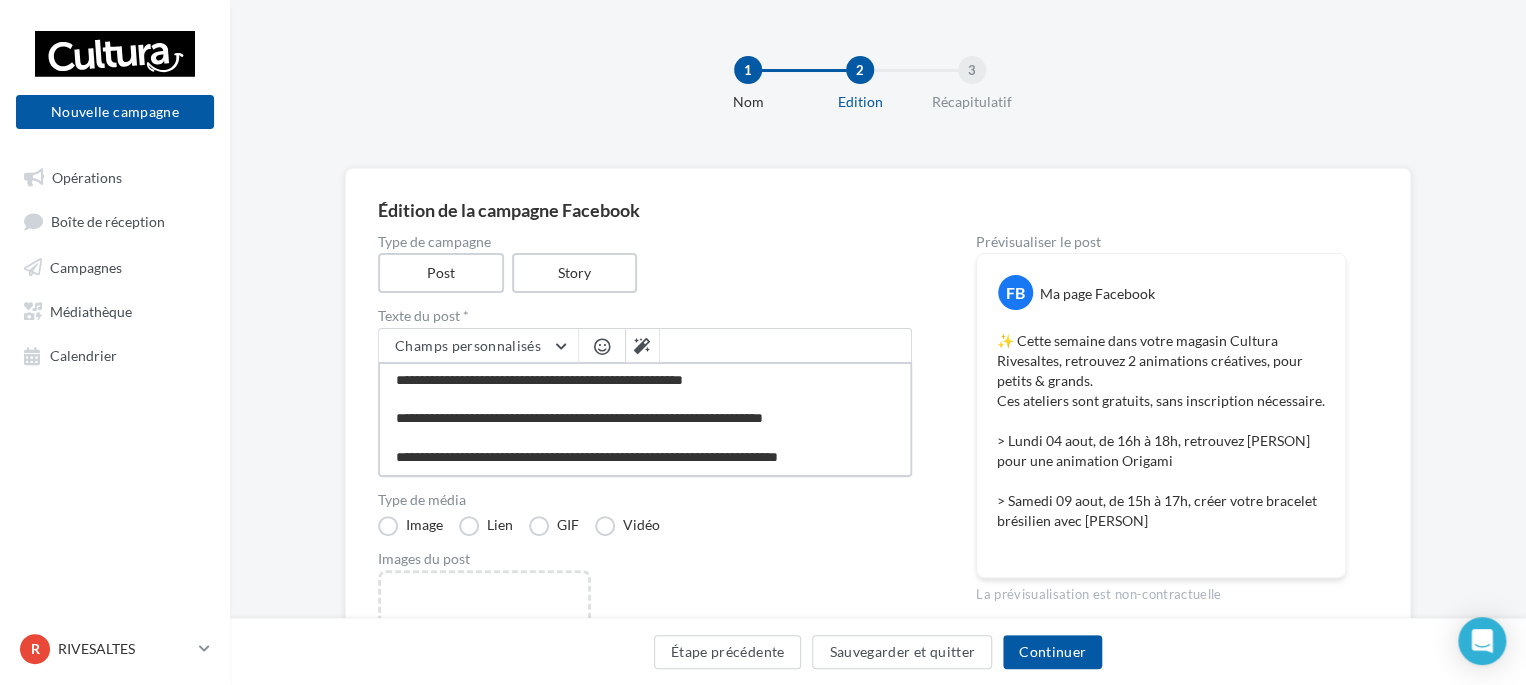 scroll, scrollTop: 77, scrollLeft: 0, axis: vertical 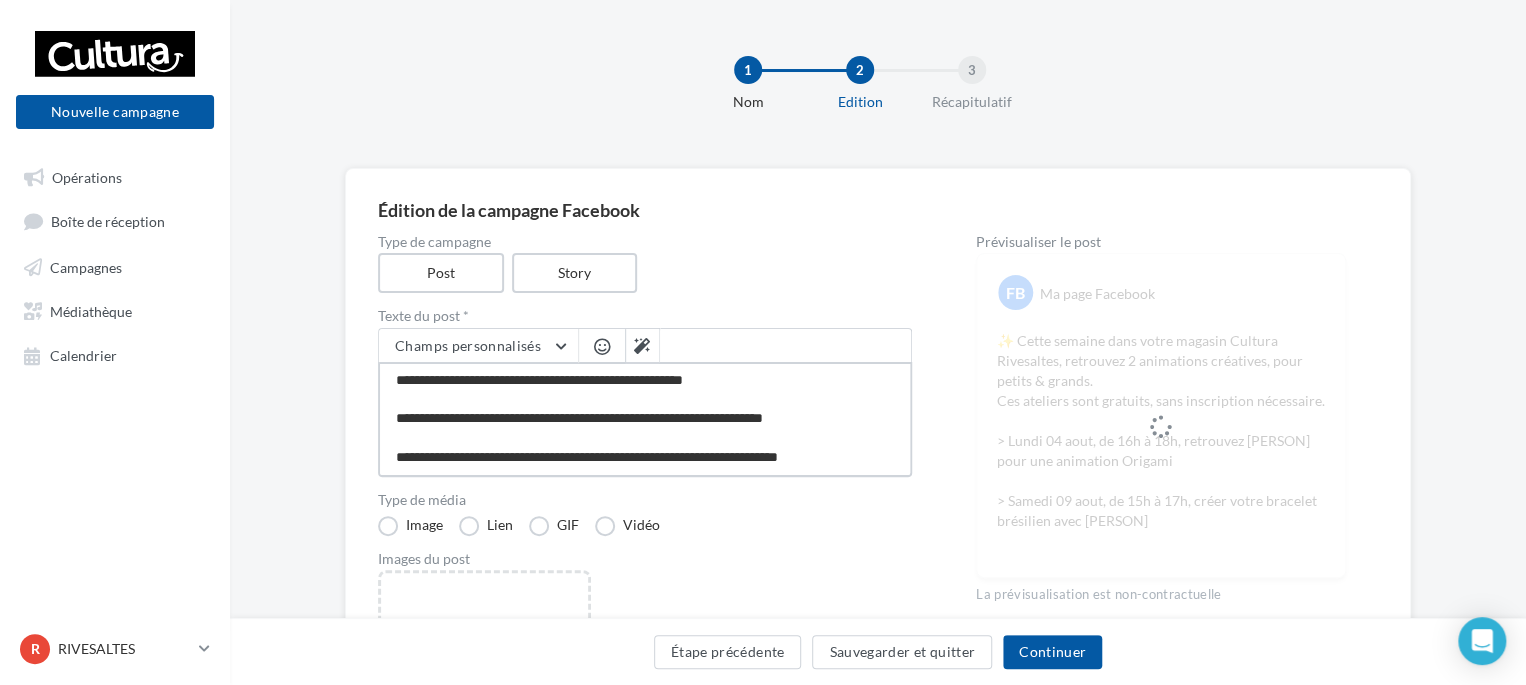 click on "**********" at bounding box center (645, 419) 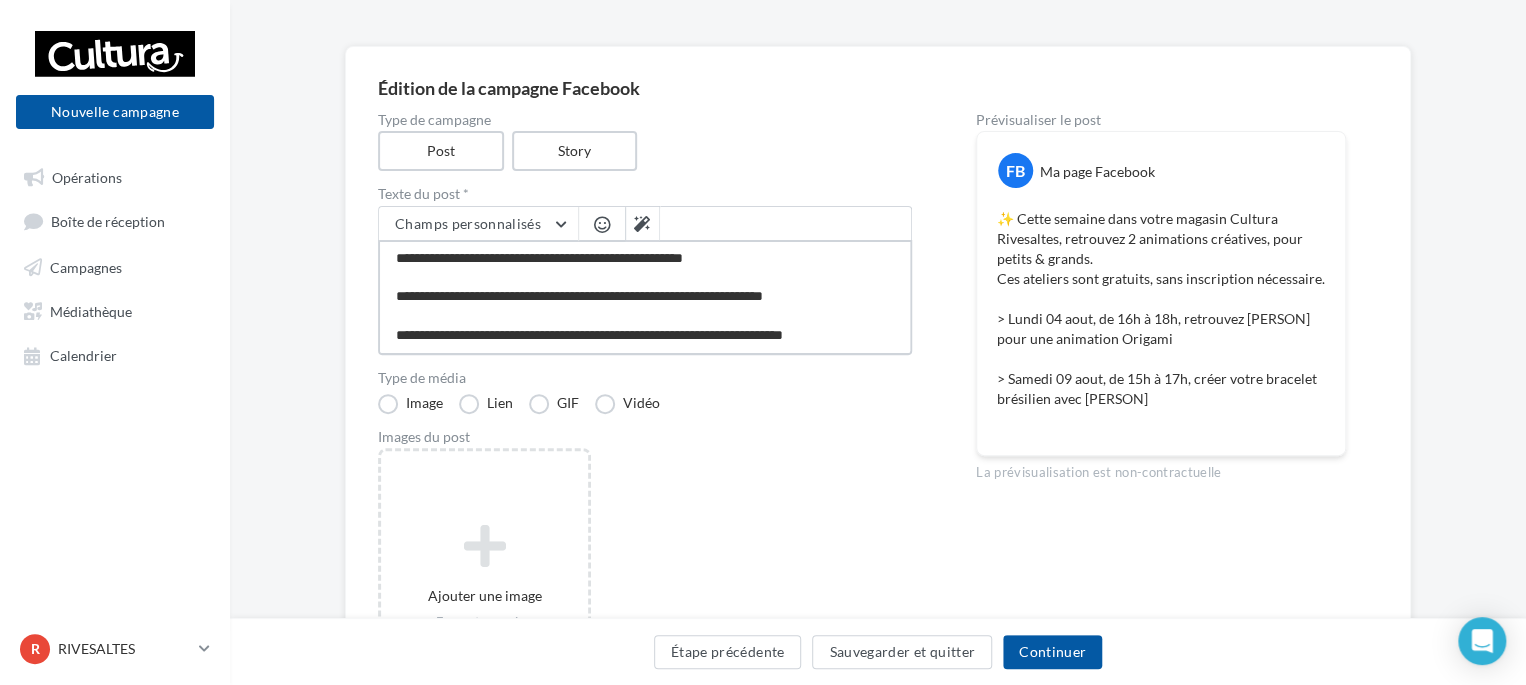 scroll, scrollTop: 0, scrollLeft: 0, axis: both 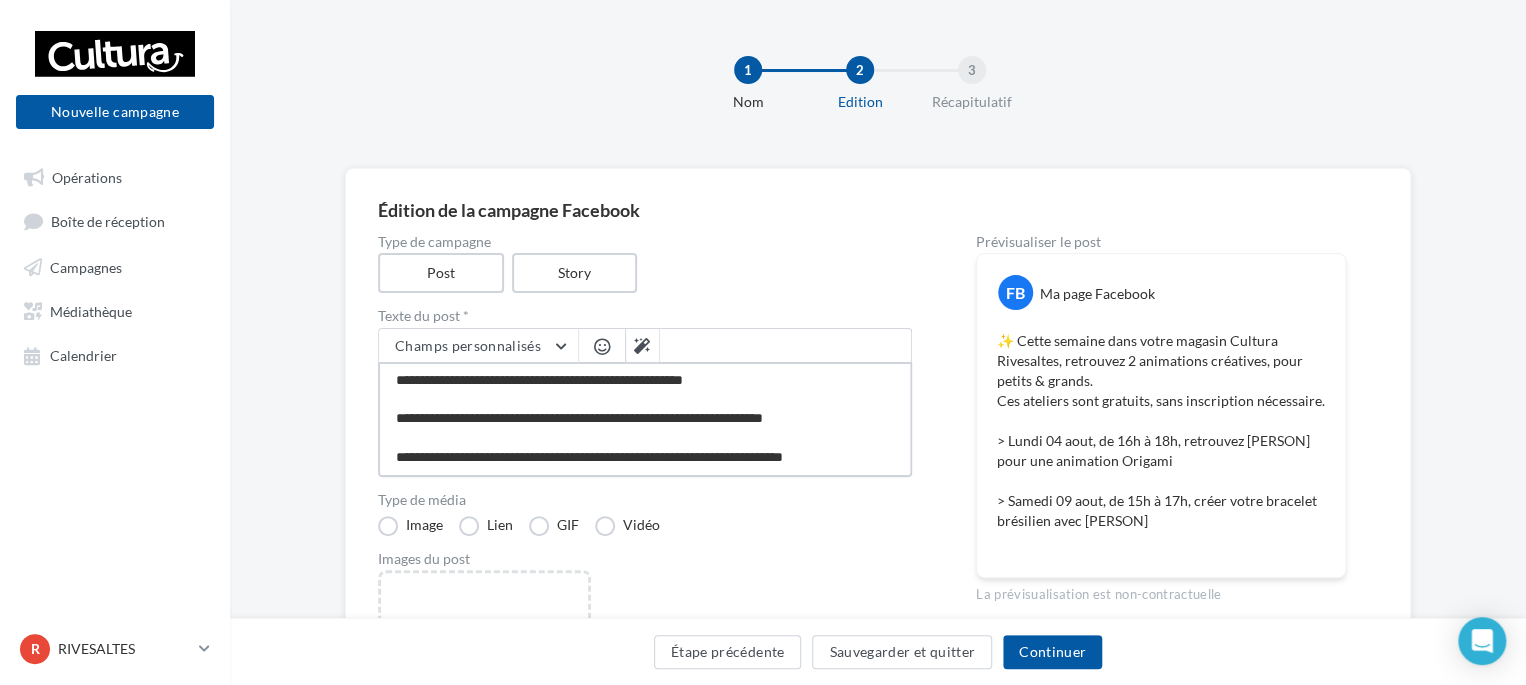 drag, startPoint x: 390, startPoint y: 377, endPoint x: 916, endPoint y: 507, distance: 541.82654 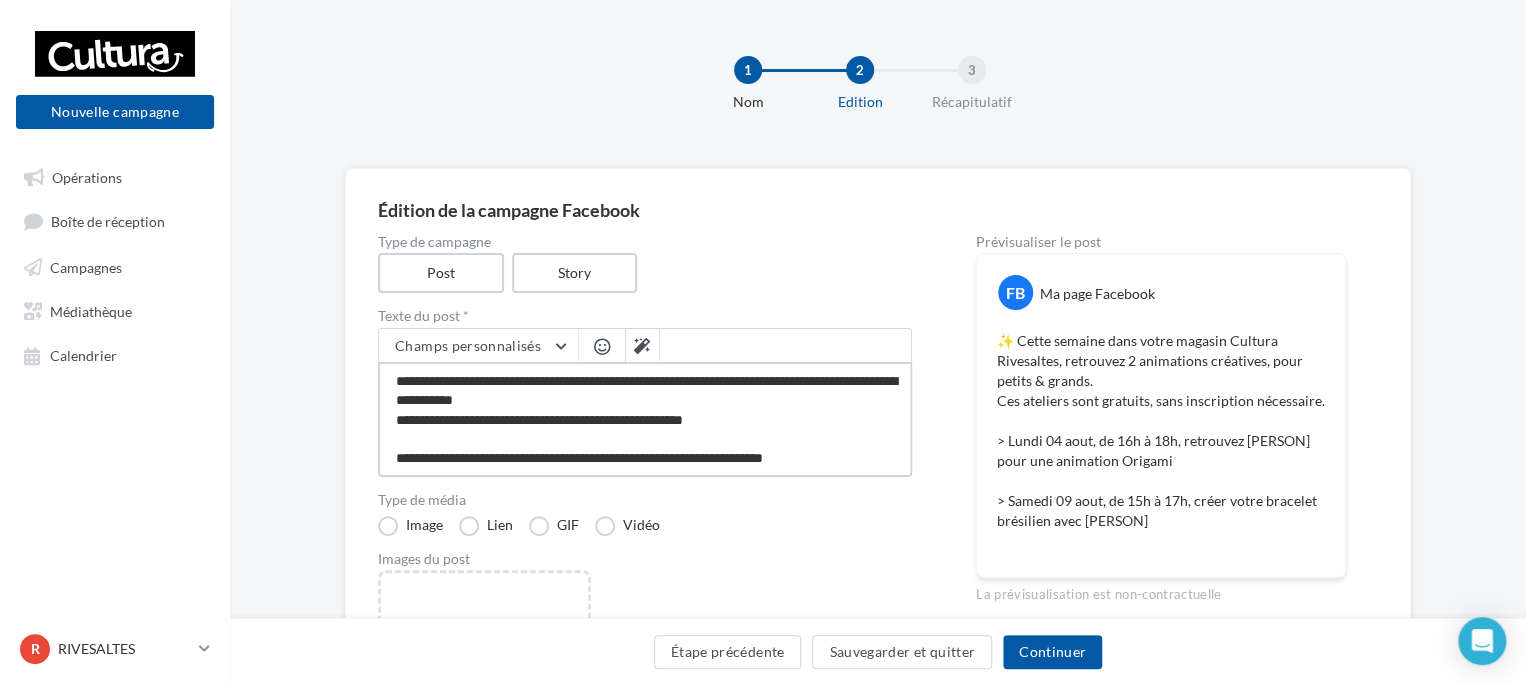 click on "**********" at bounding box center (645, 419) 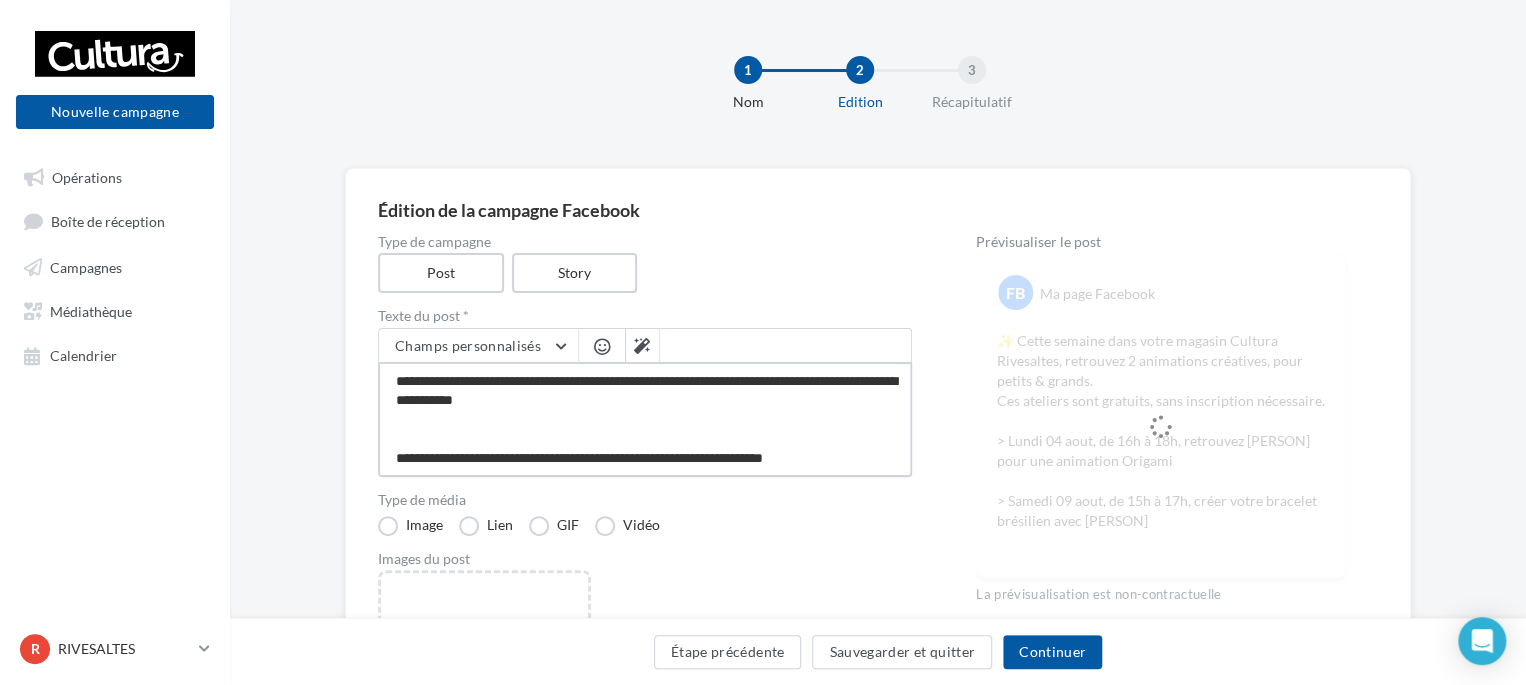 click on "**********" at bounding box center (645, 419) 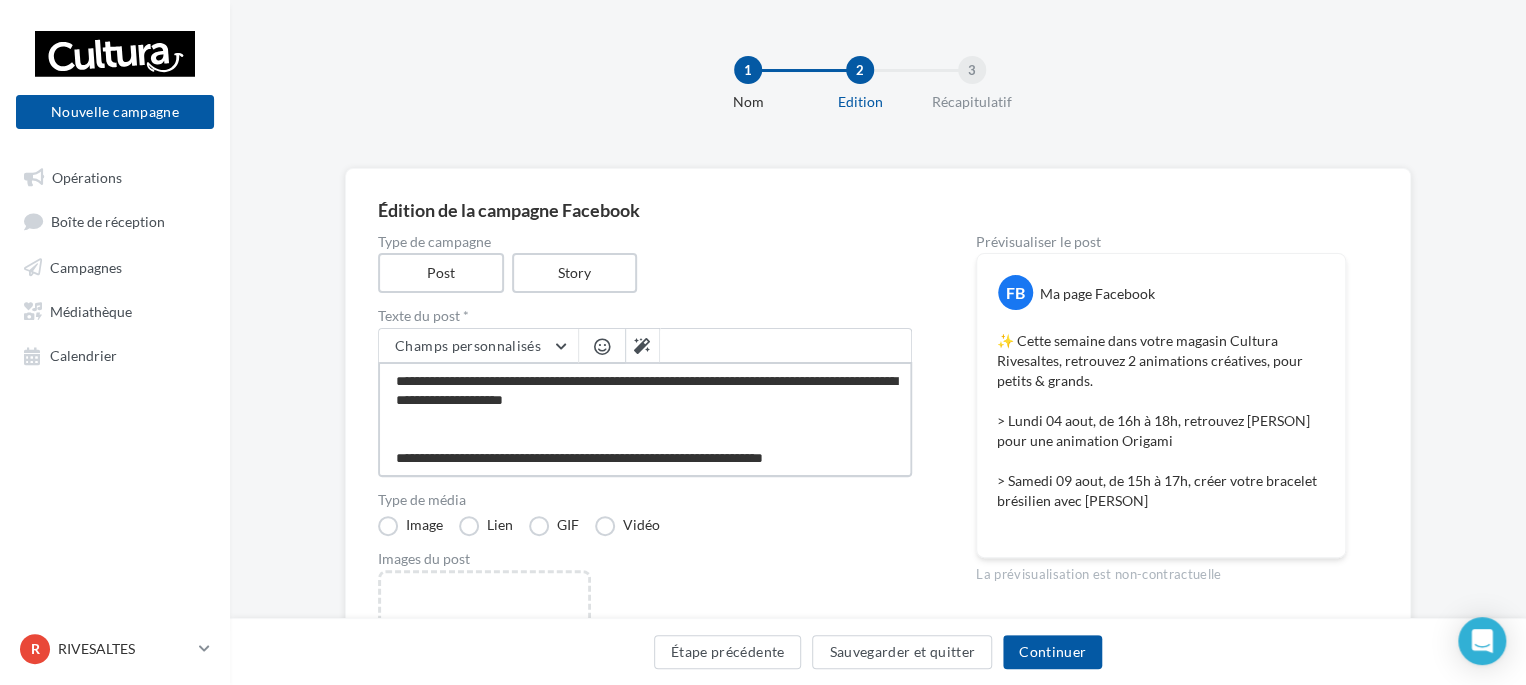 click on "**********" at bounding box center [645, 419] 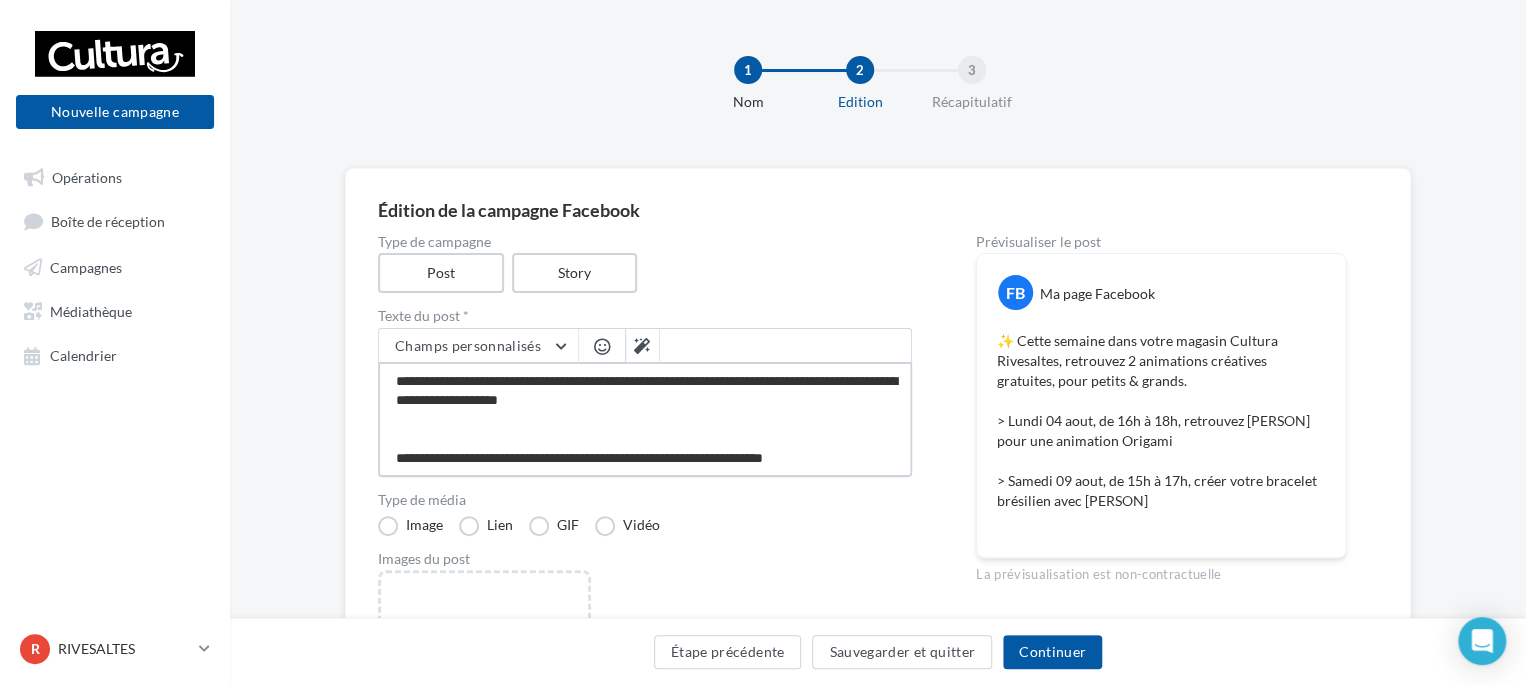 drag, startPoint x: 408, startPoint y: 376, endPoint x: 381, endPoint y: 376, distance: 27 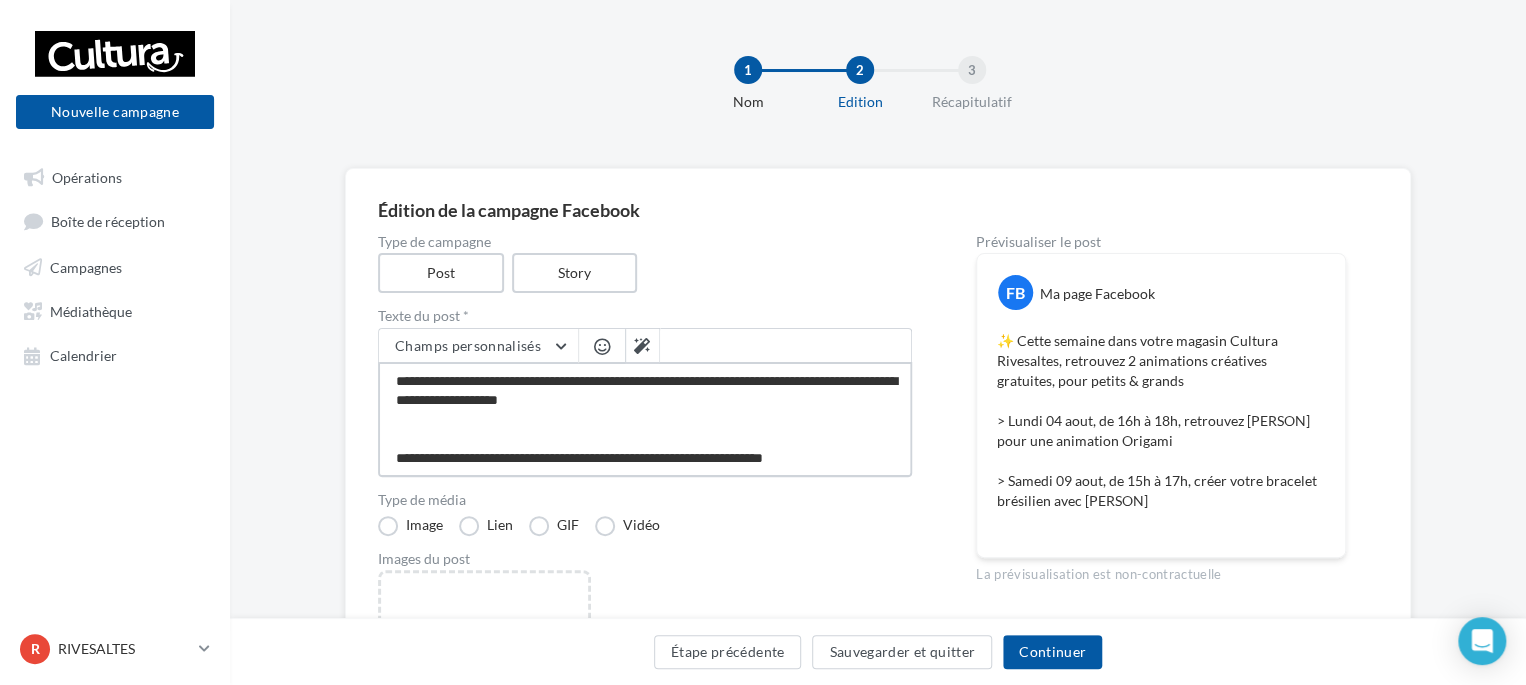 click on "**********" at bounding box center (645, 419) 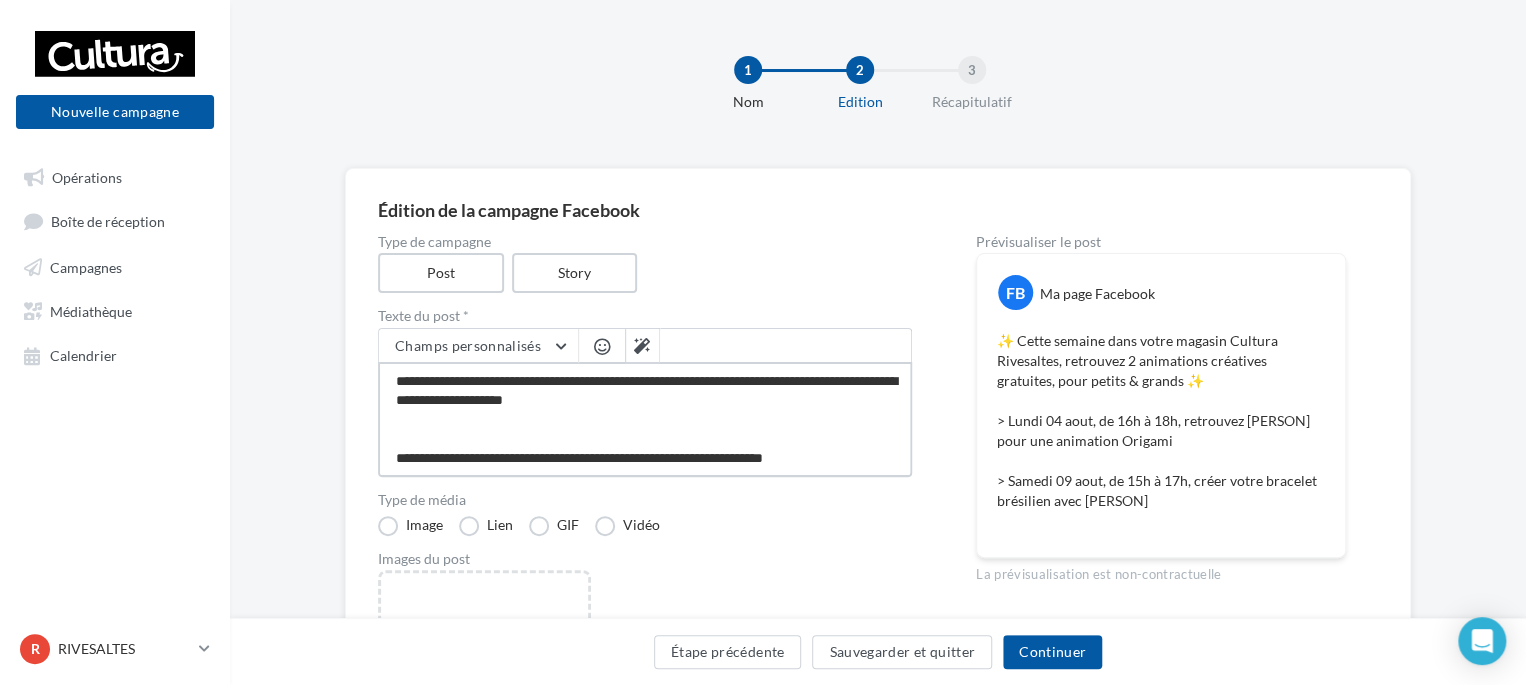 click on "**********" at bounding box center (645, 419) 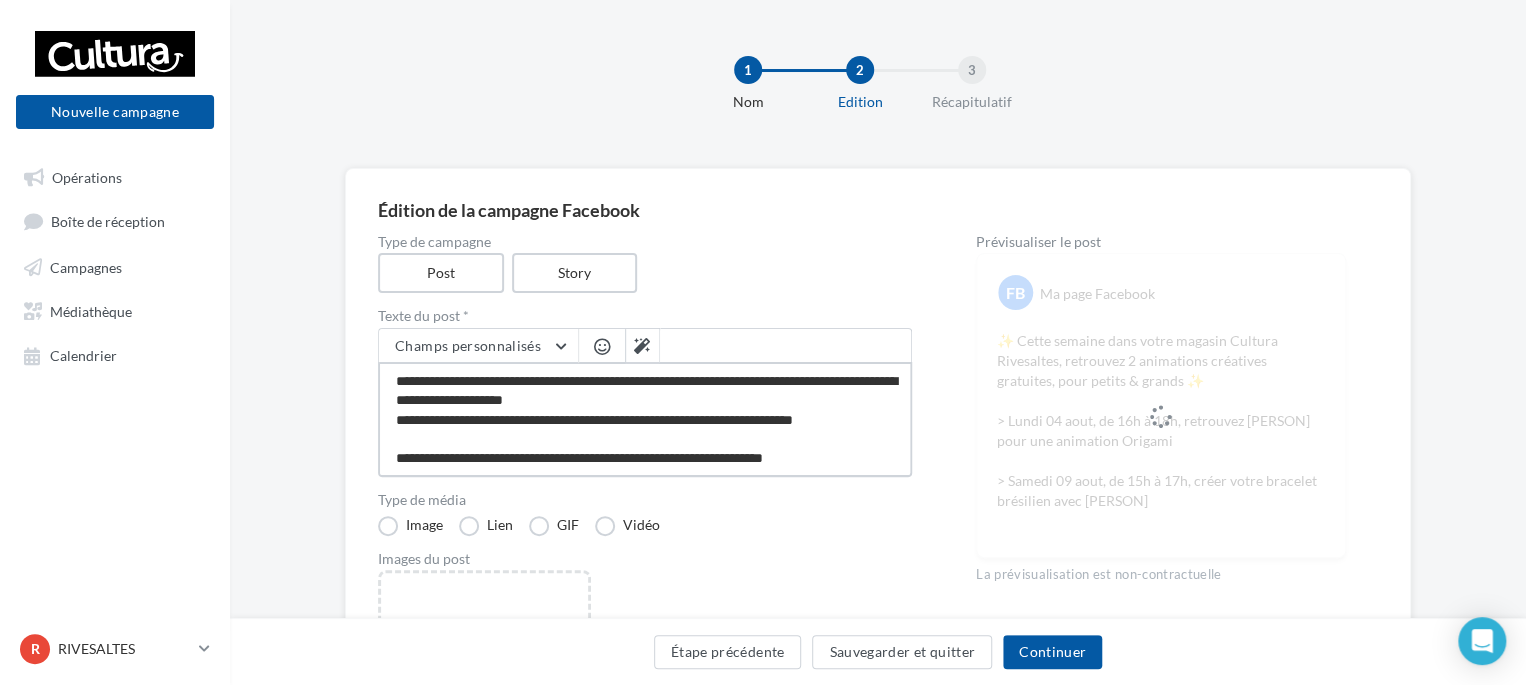 click on "**********" at bounding box center [645, 419] 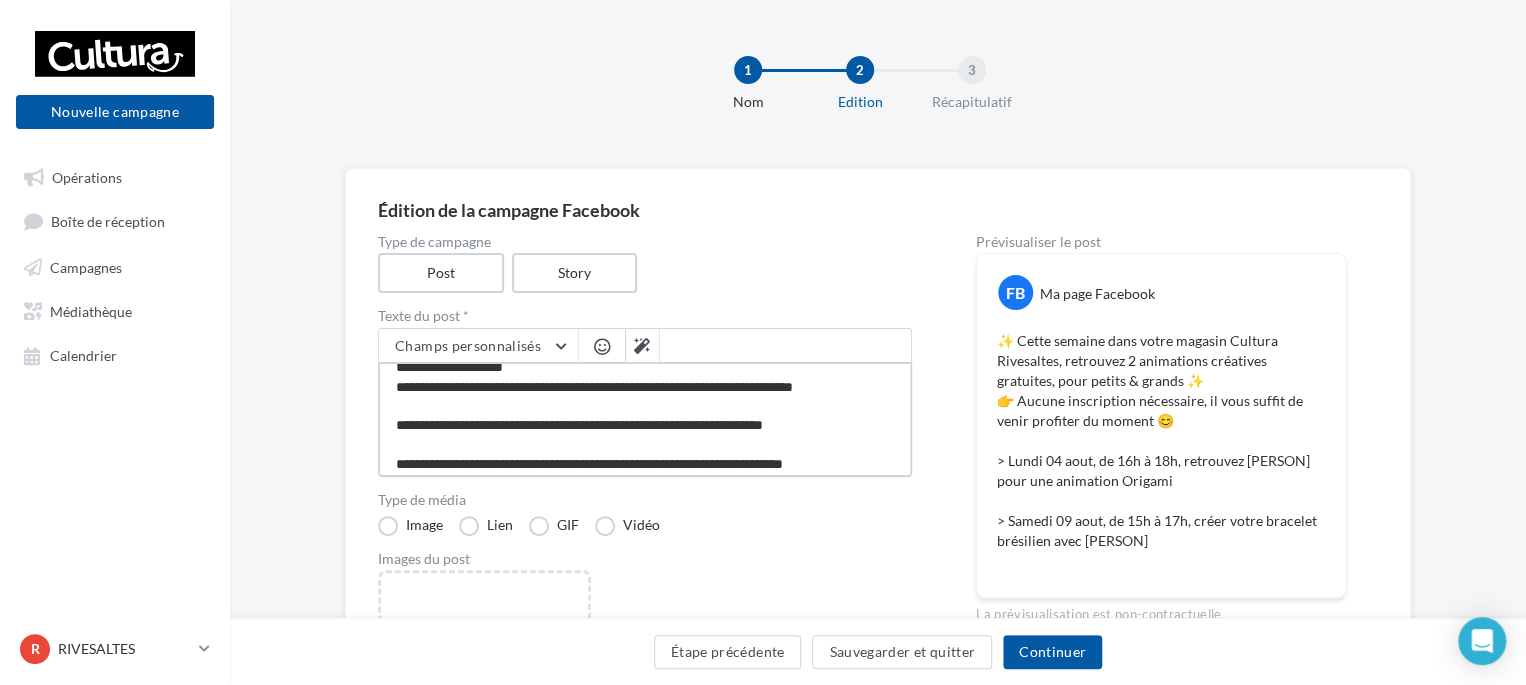 scroll, scrollTop: 0, scrollLeft: 0, axis: both 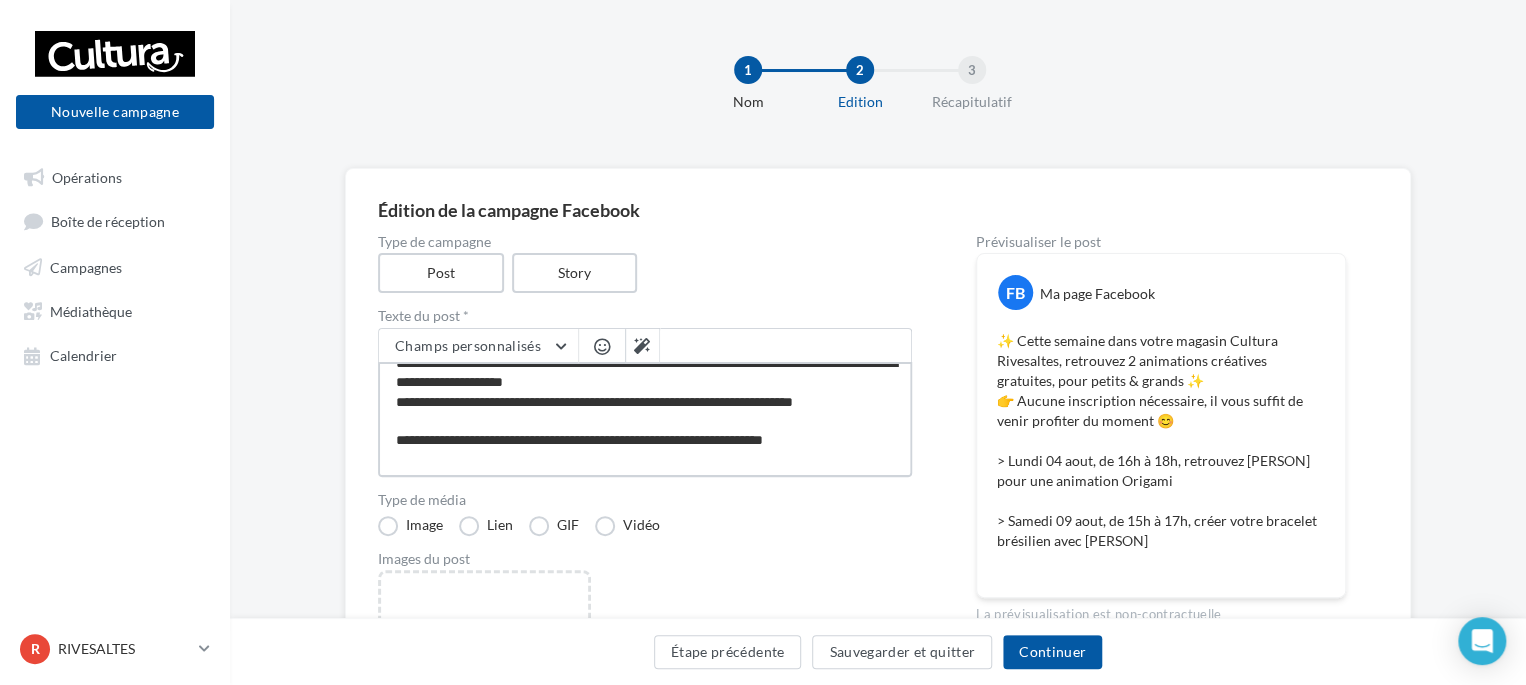 drag, startPoint x: 838, startPoint y: 403, endPoint x: 371, endPoint y: 432, distance: 467.89957 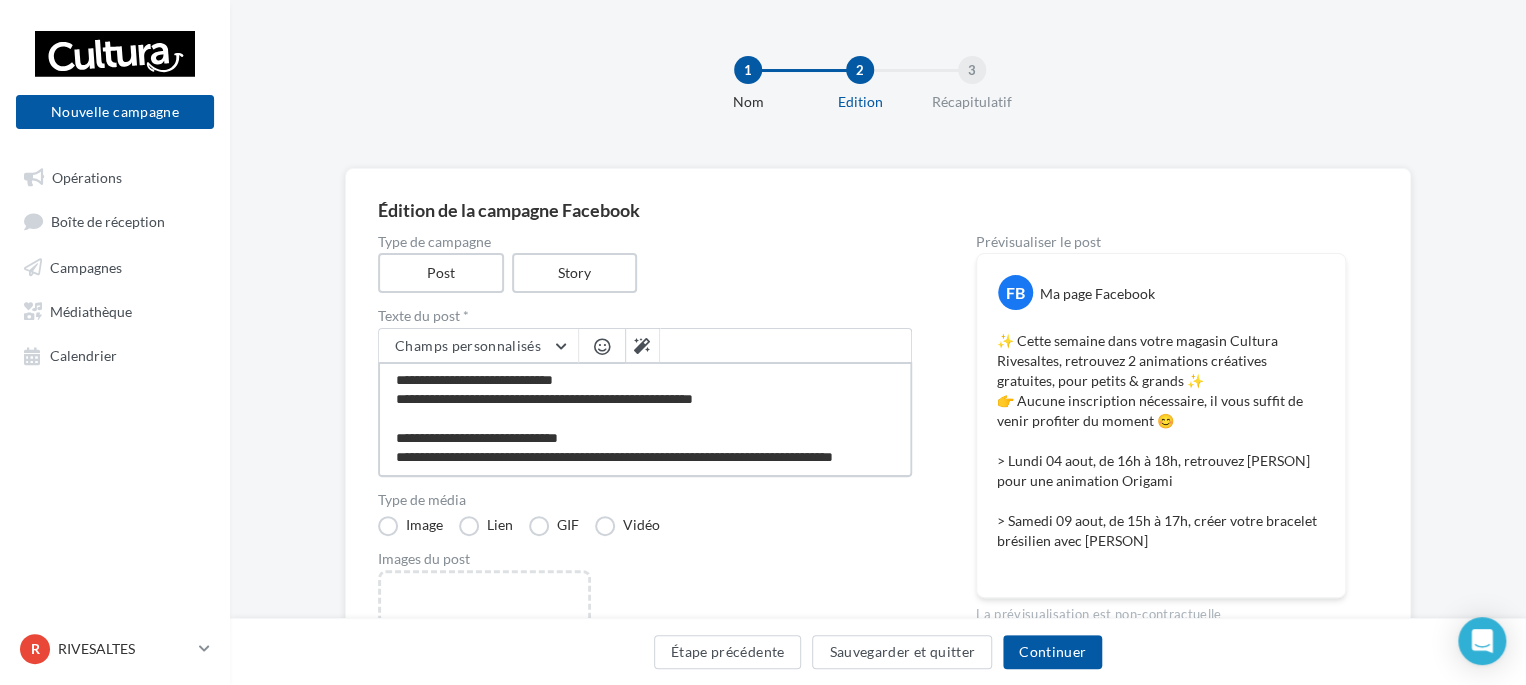 scroll, scrollTop: 135, scrollLeft: 0, axis: vertical 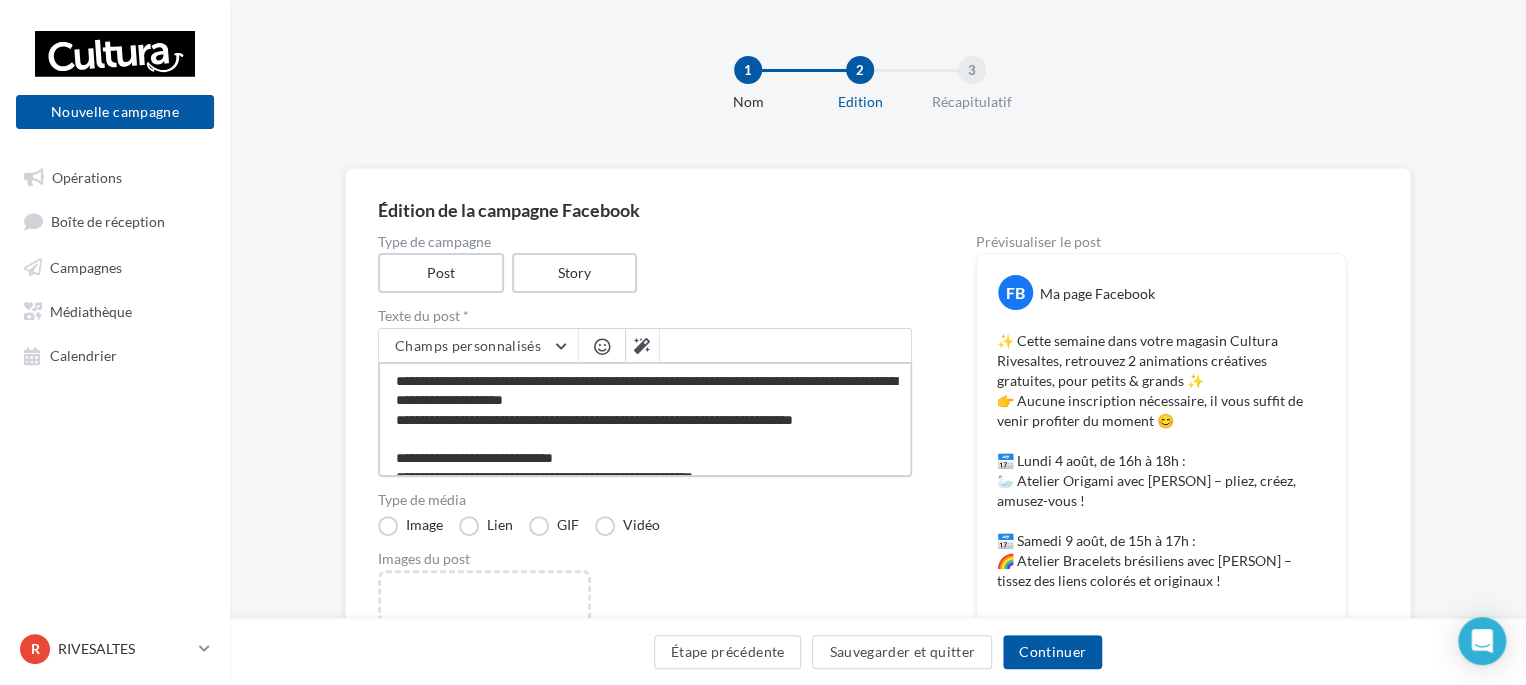 drag, startPoint x: 892, startPoint y: 396, endPoint x: 395, endPoint y: 365, distance: 497.96585 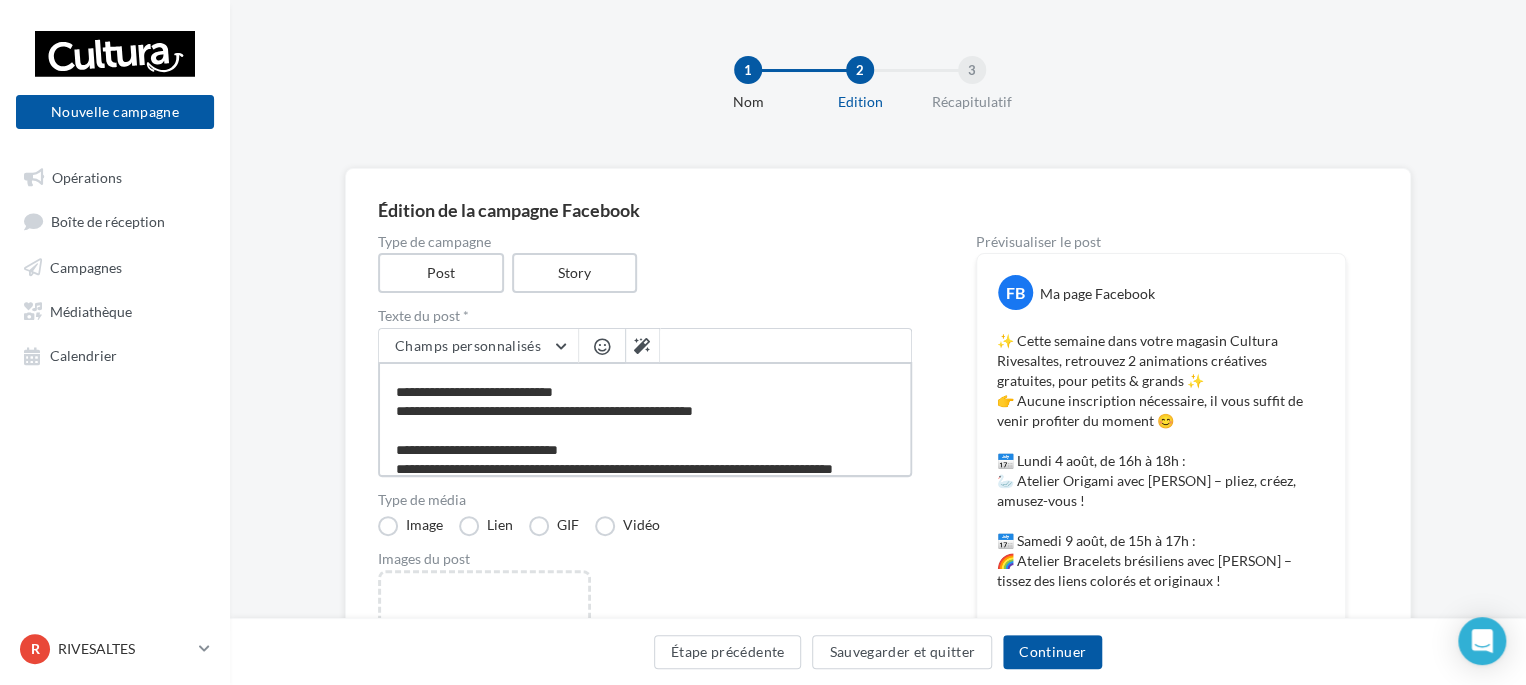 scroll, scrollTop: 100, scrollLeft: 0, axis: vertical 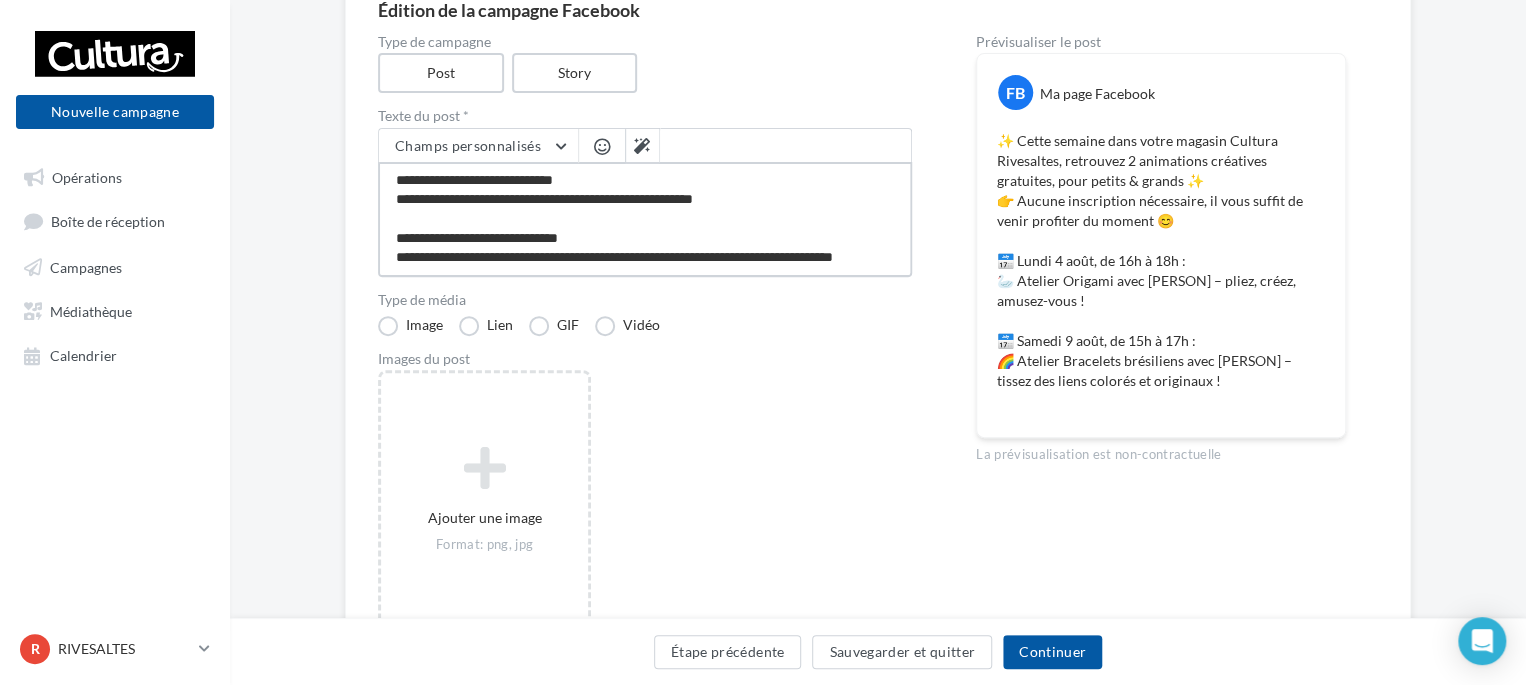 click on "**********" at bounding box center [645, 219] 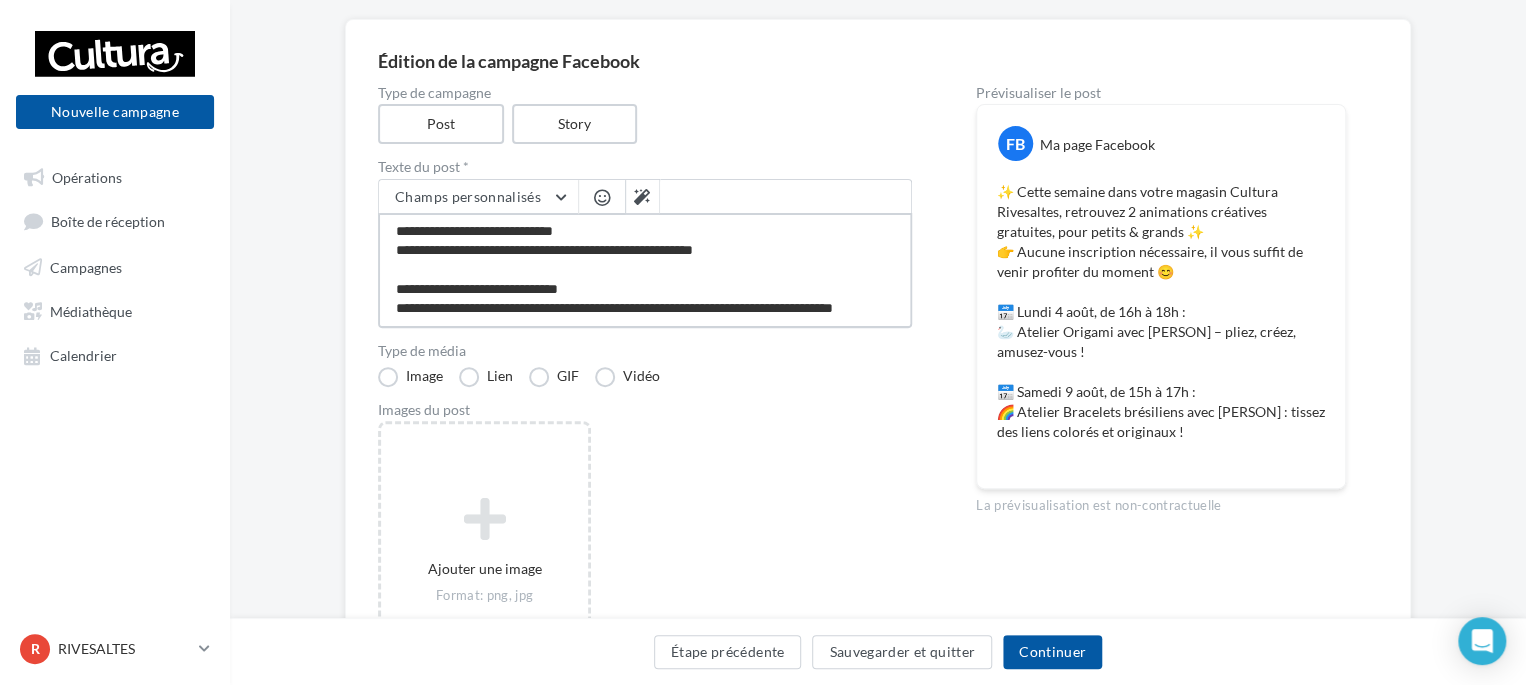 scroll, scrollTop: 100, scrollLeft: 0, axis: vertical 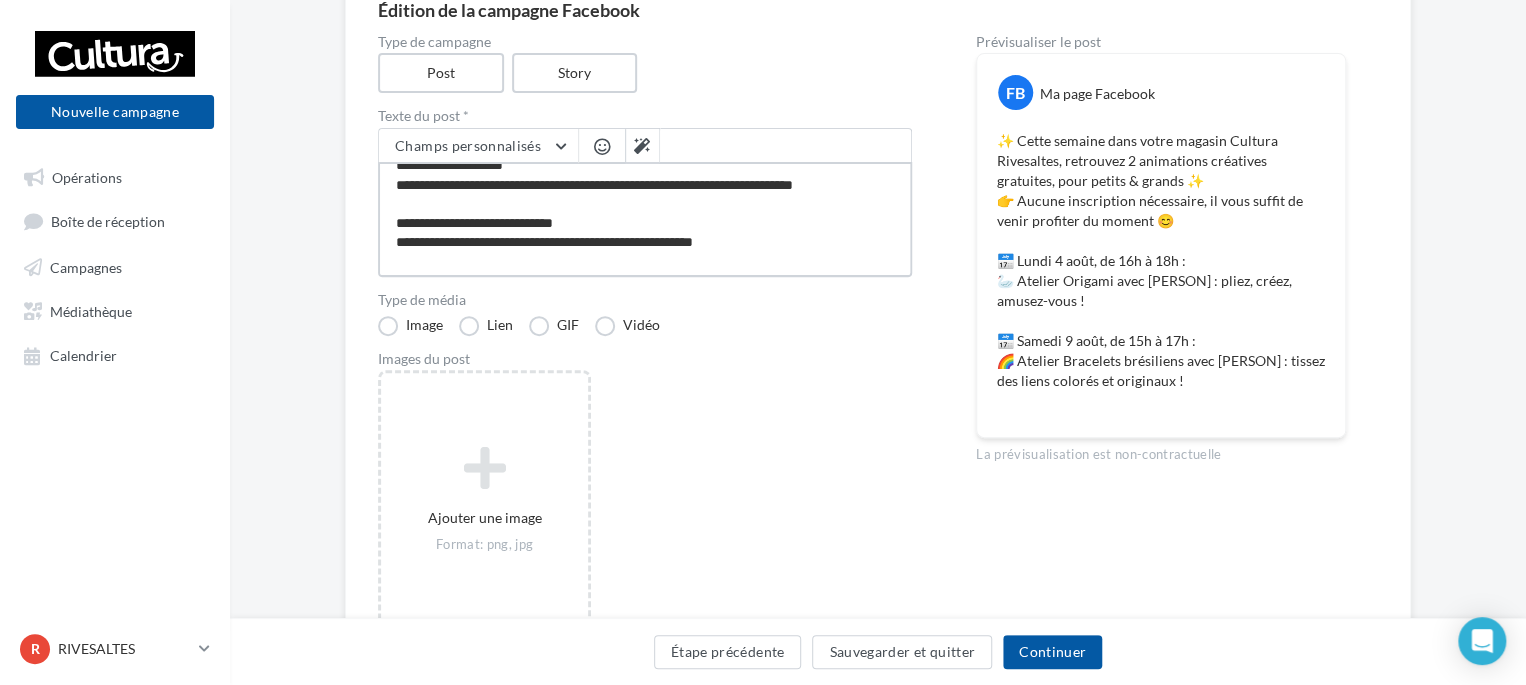 click on "**********" at bounding box center [645, 219] 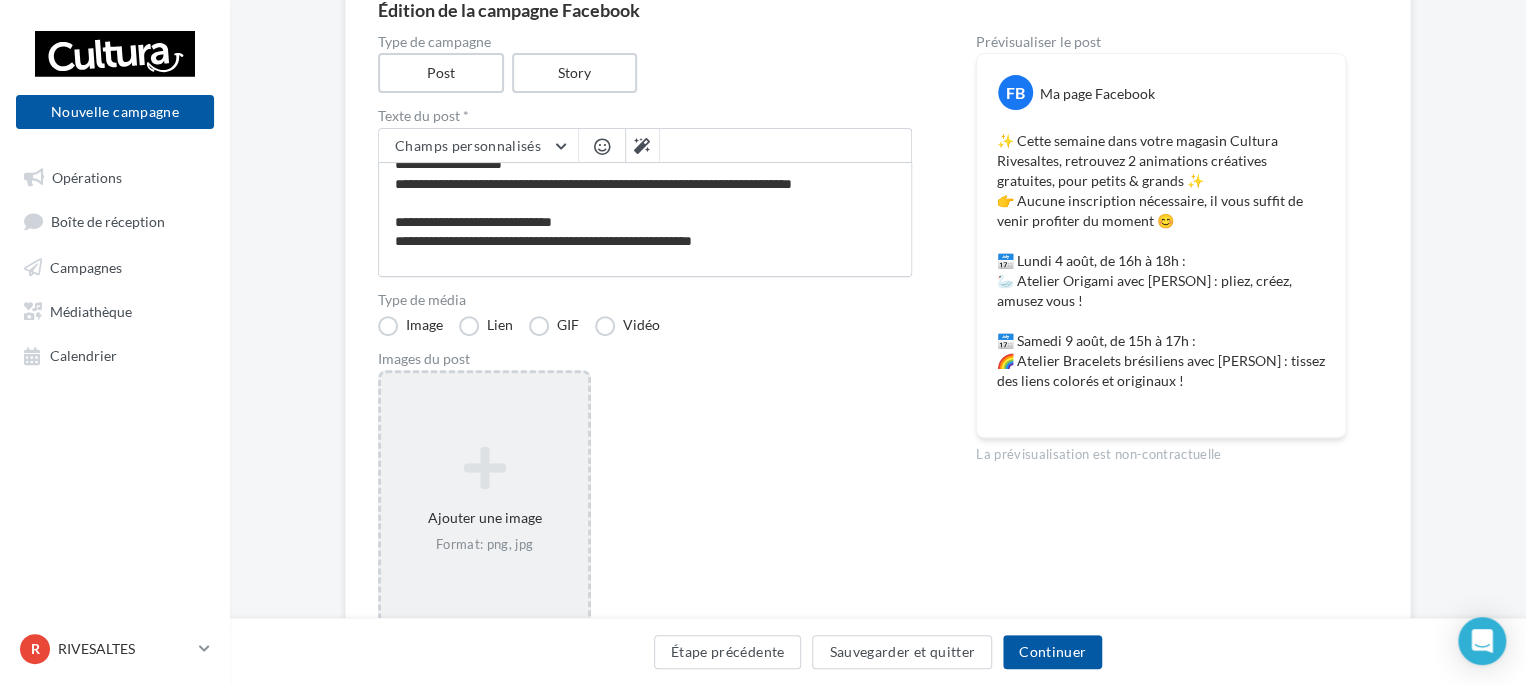click at bounding box center (484, 468) 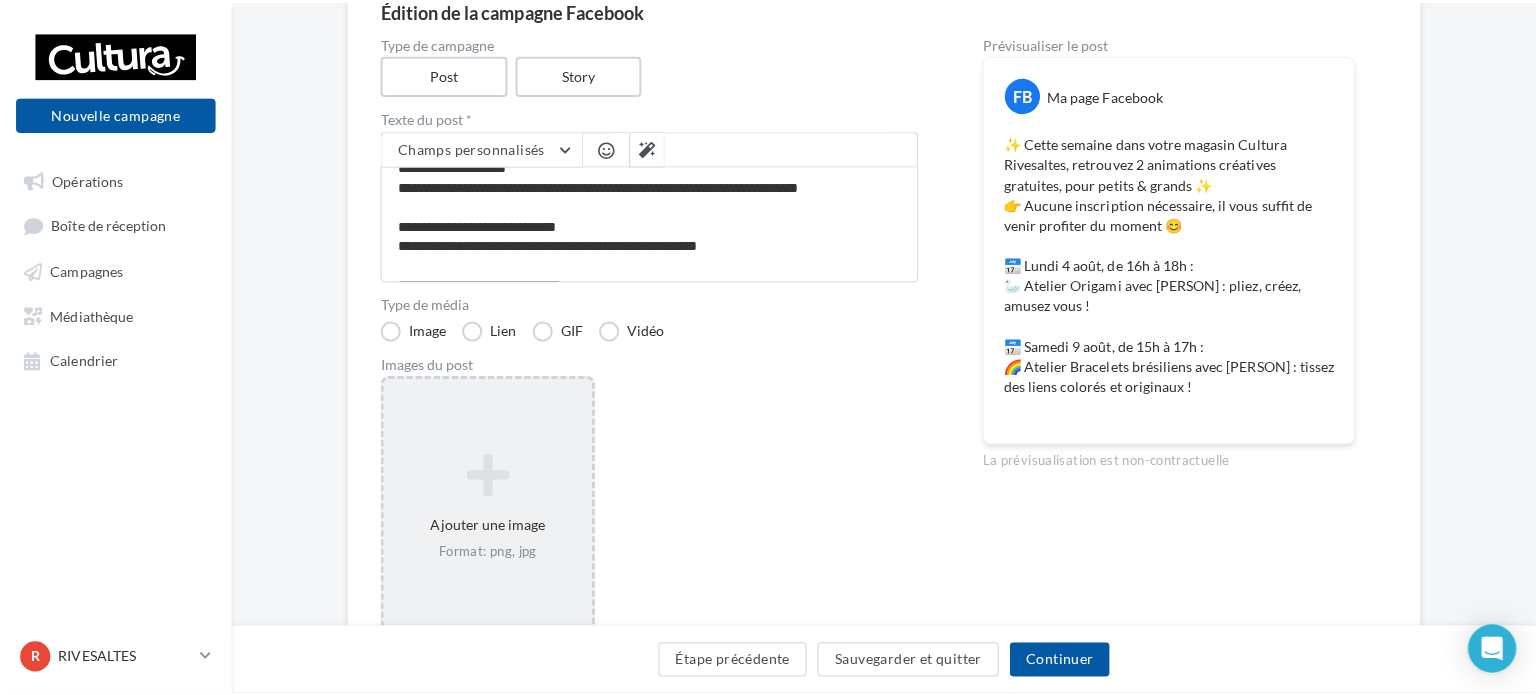 scroll, scrollTop: 34, scrollLeft: 0, axis: vertical 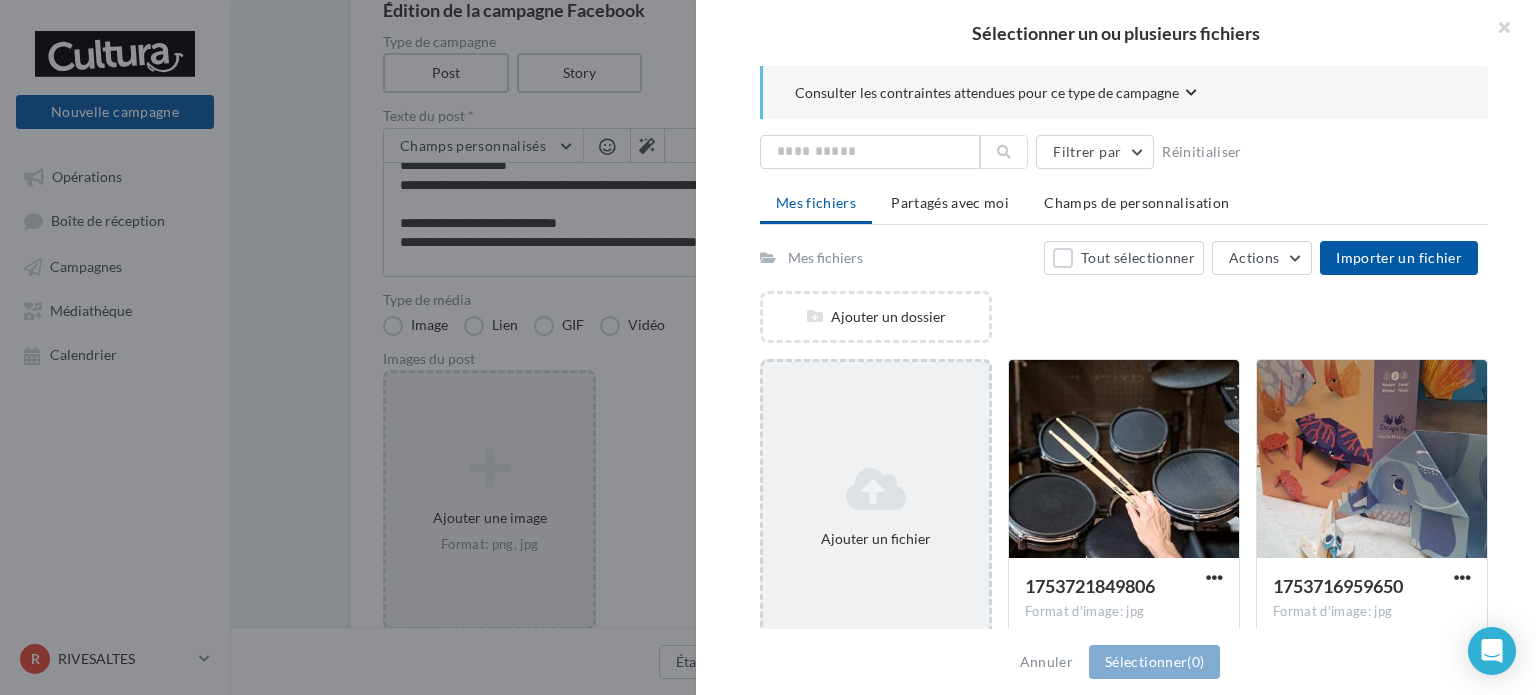 click on "Ajouter un fichier" at bounding box center [876, 507] 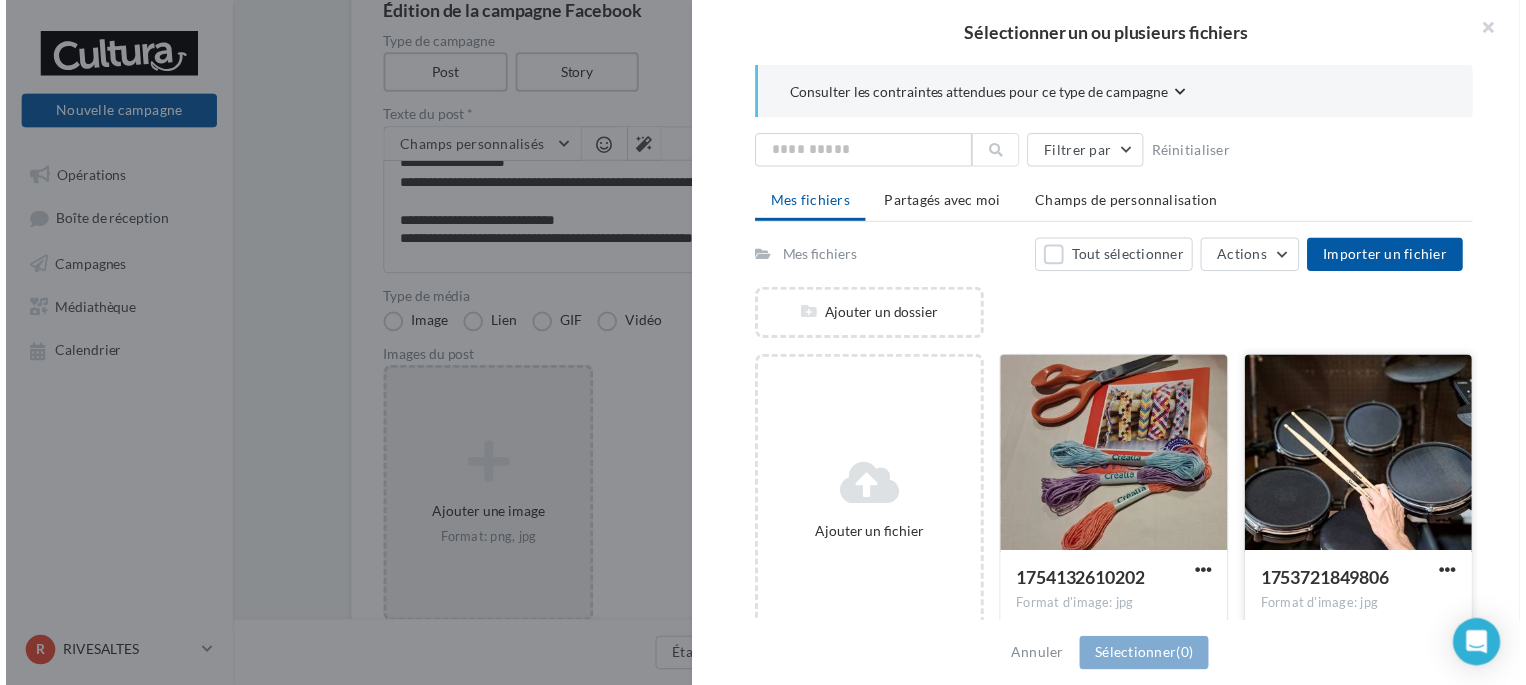 scroll, scrollTop: 200, scrollLeft: 0, axis: vertical 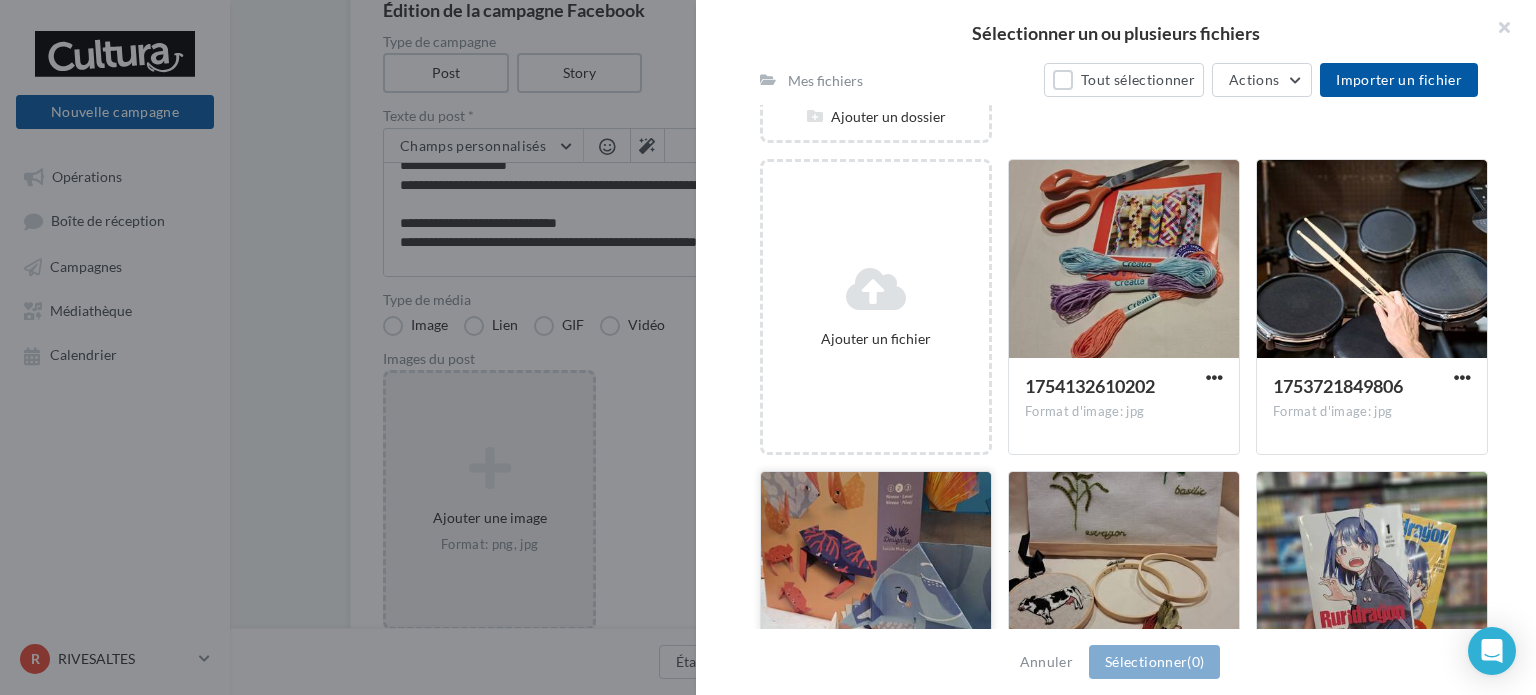 click at bounding box center [876, 572] 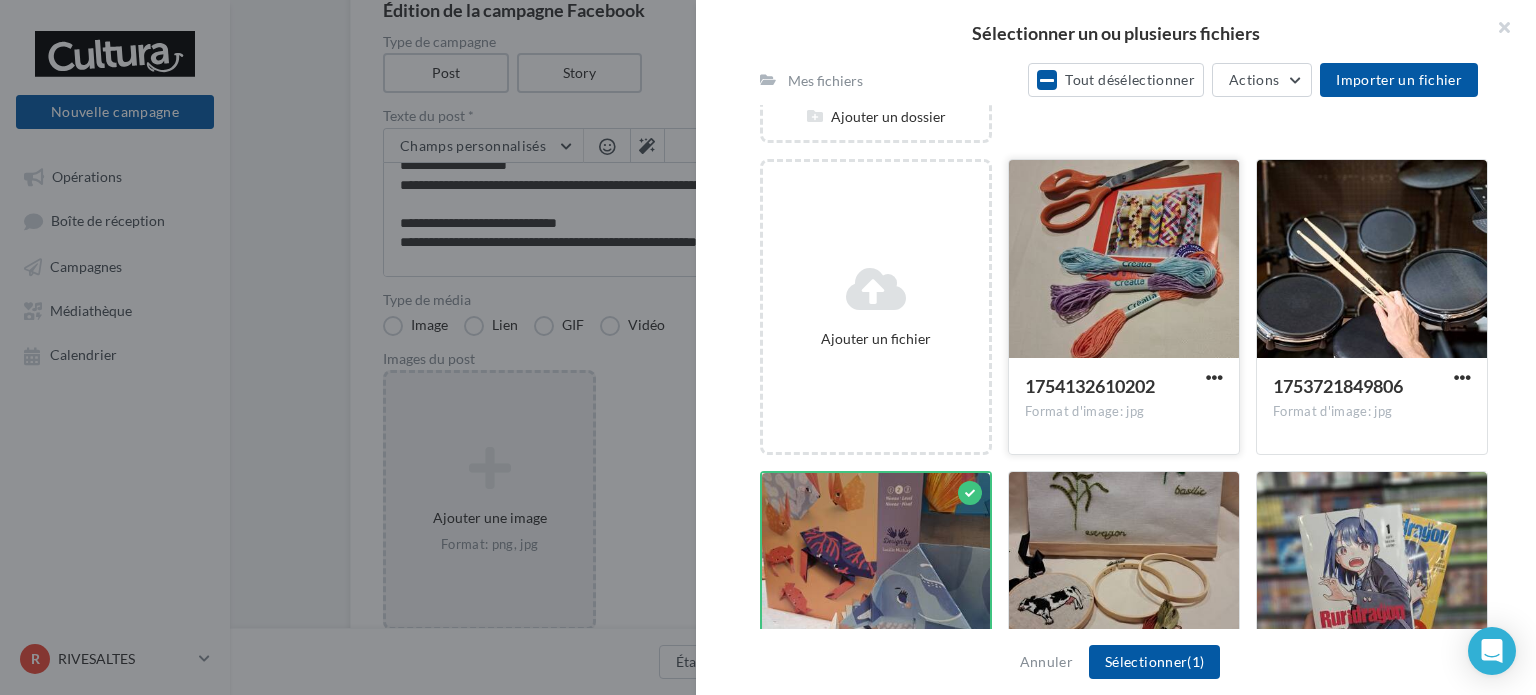 click at bounding box center [1124, 260] 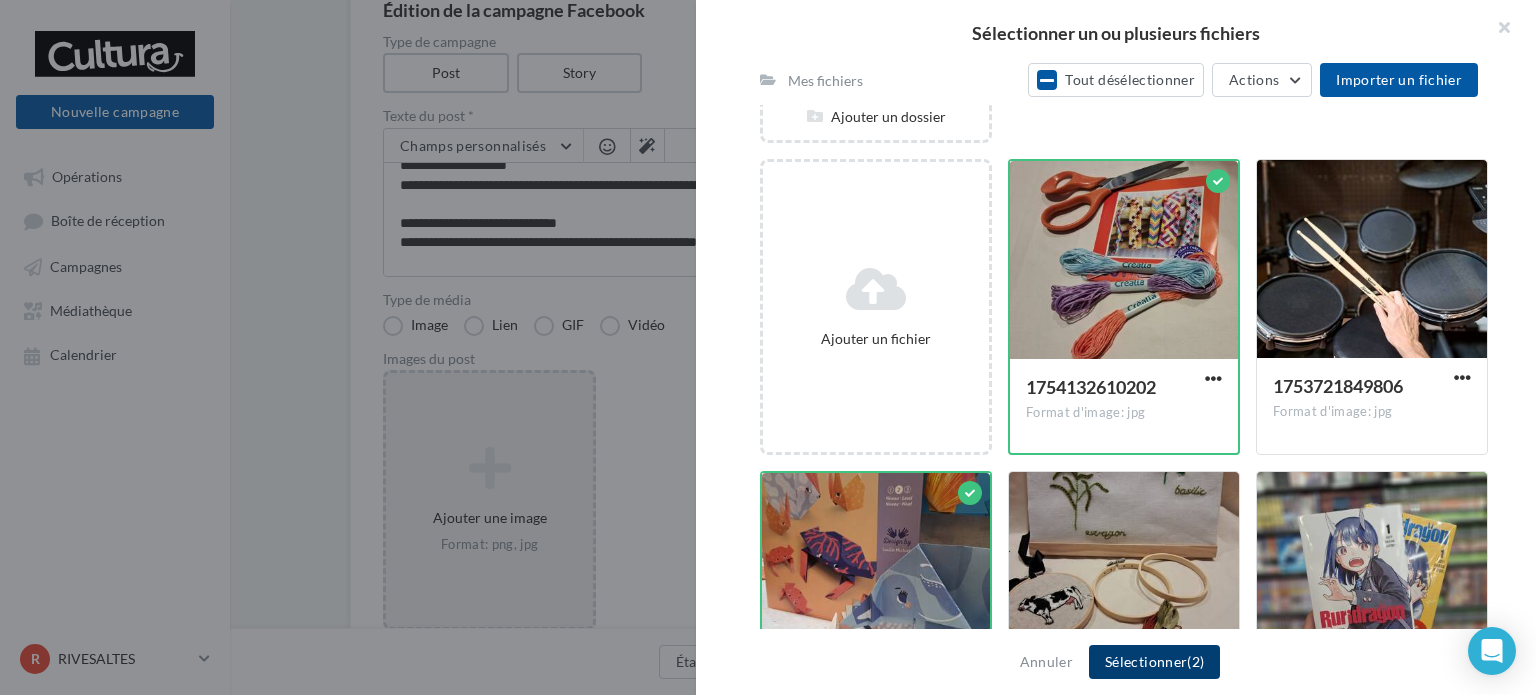 click on "Sélectionner   (2)" at bounding box center (1154, 662) 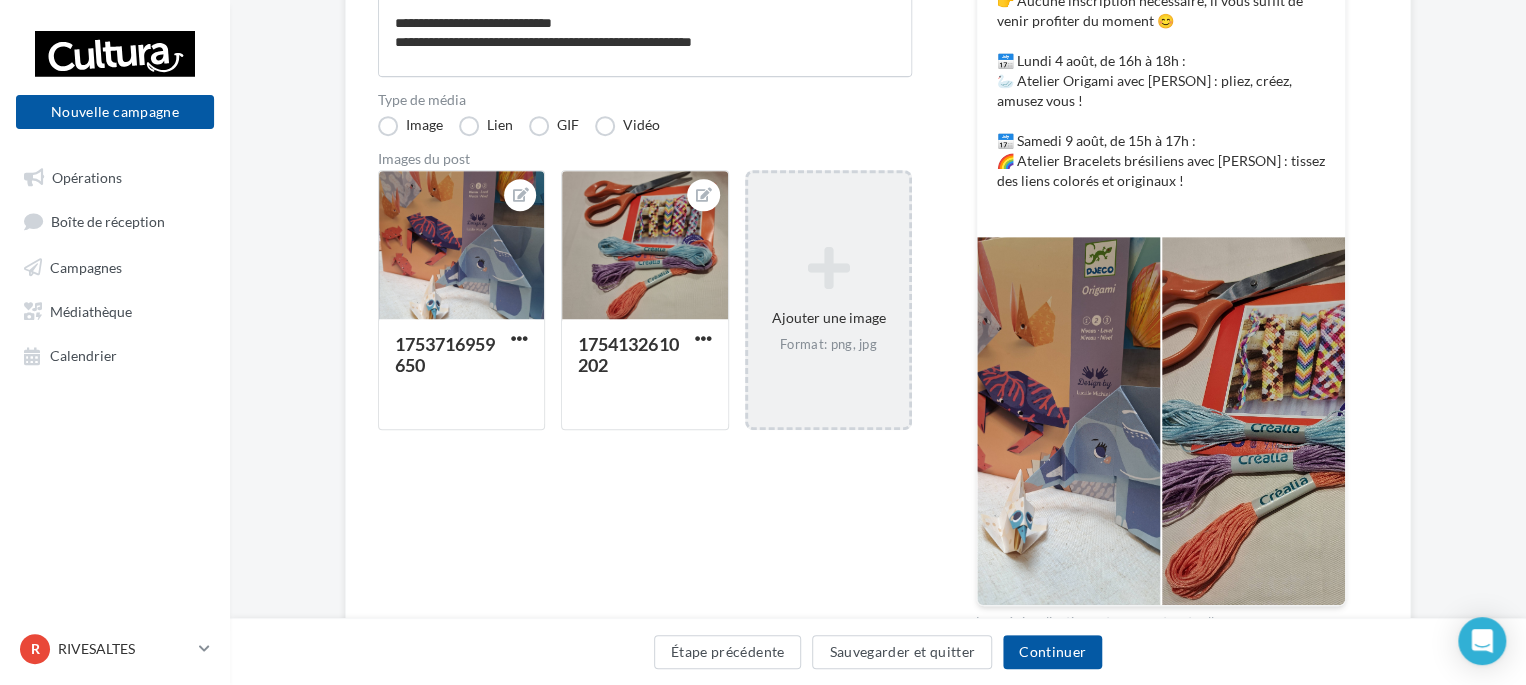 scroll, scrollTop: 300, scrollLeft: 0, axis: vertical 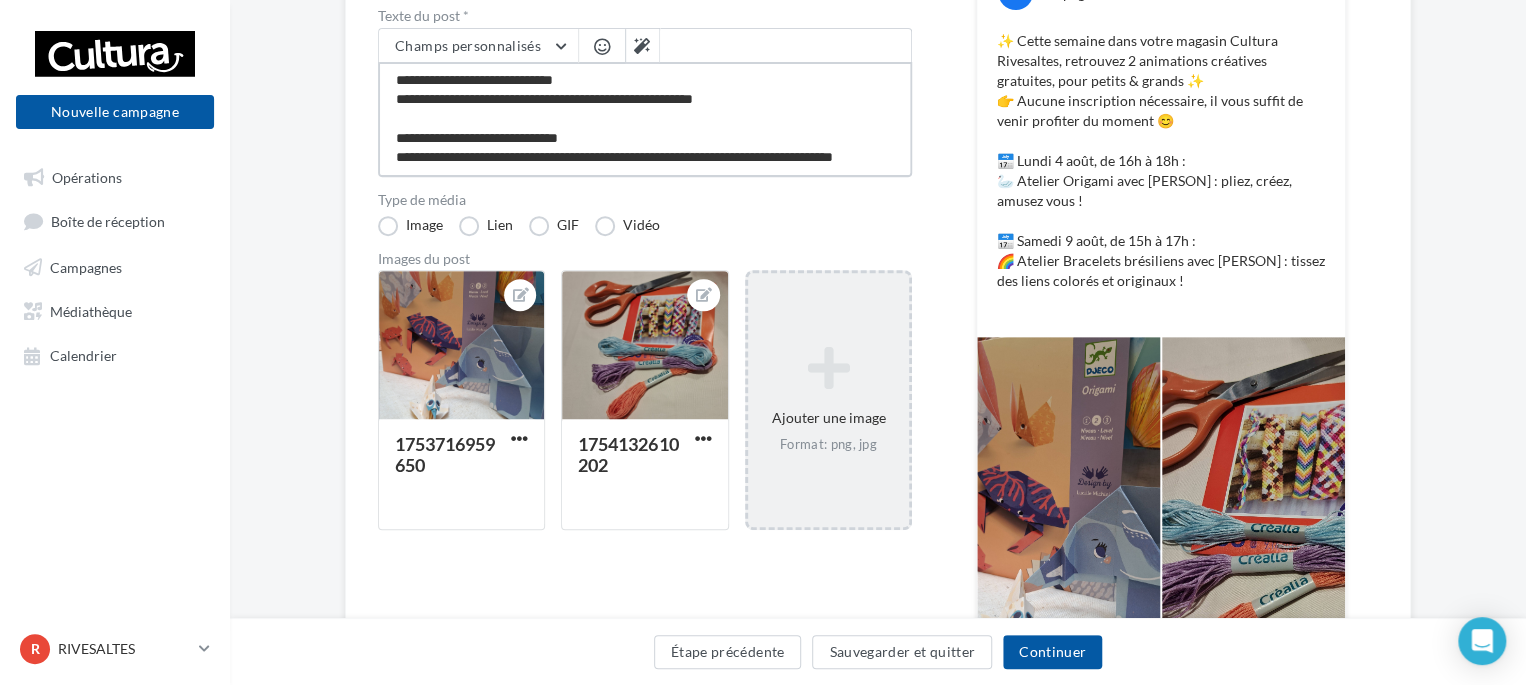 click on "**********" at bounding box center [645, 119] 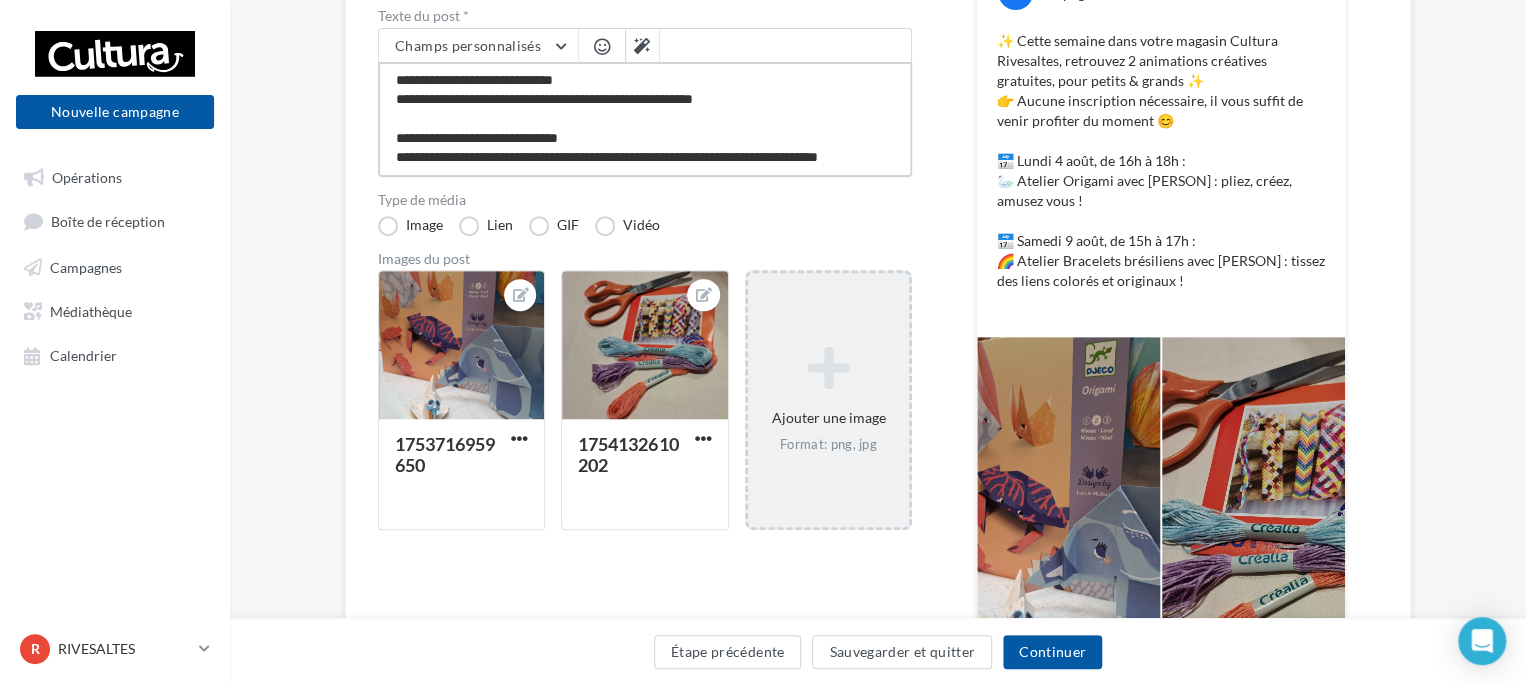 scroll, scrollTop: 77, scrollLeft: 0, axis: vertical 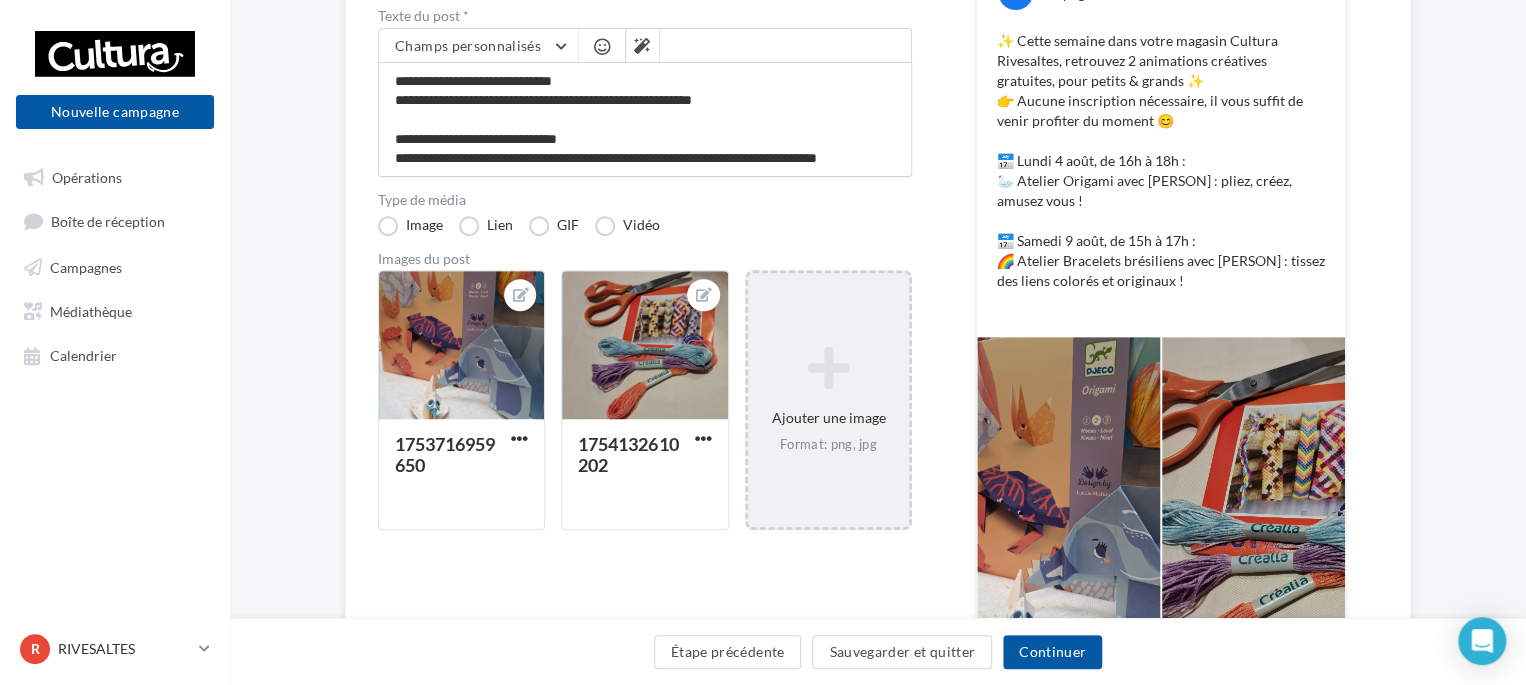 click on "Type de média
Image   Lien   GIF   Vidéo" at bounding box center [645, 214] 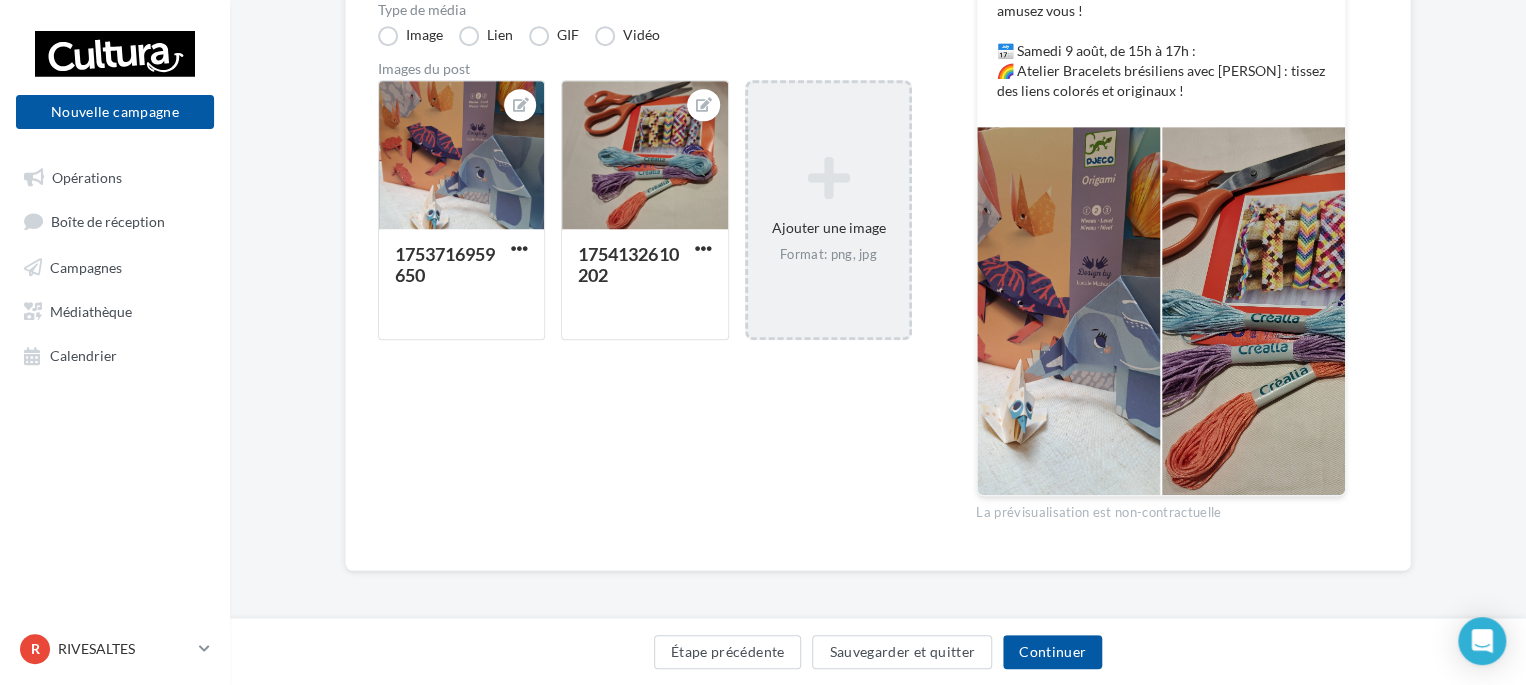 scroll, scrollTop: 493, scrollLeft: 0, axis: vertical 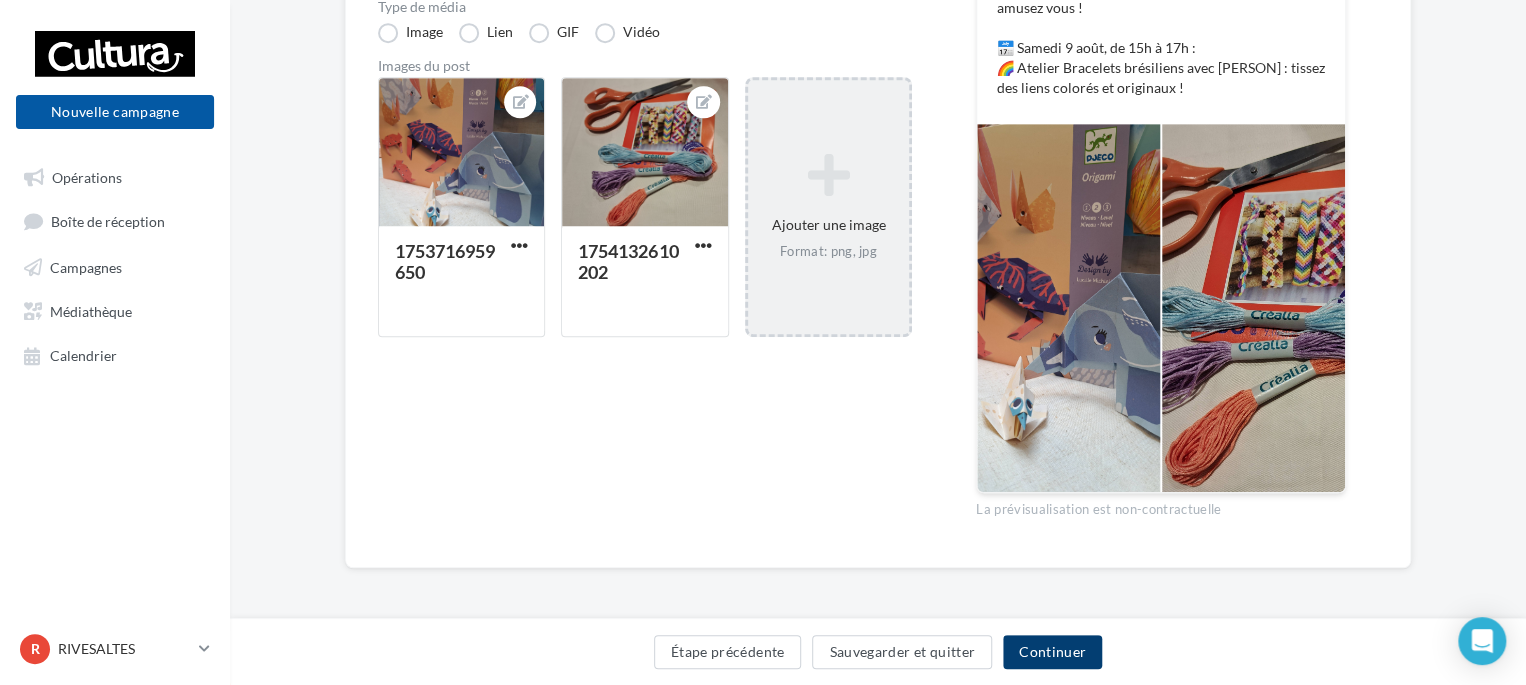 click on "Continuer" at bounding box center (1052, 652) 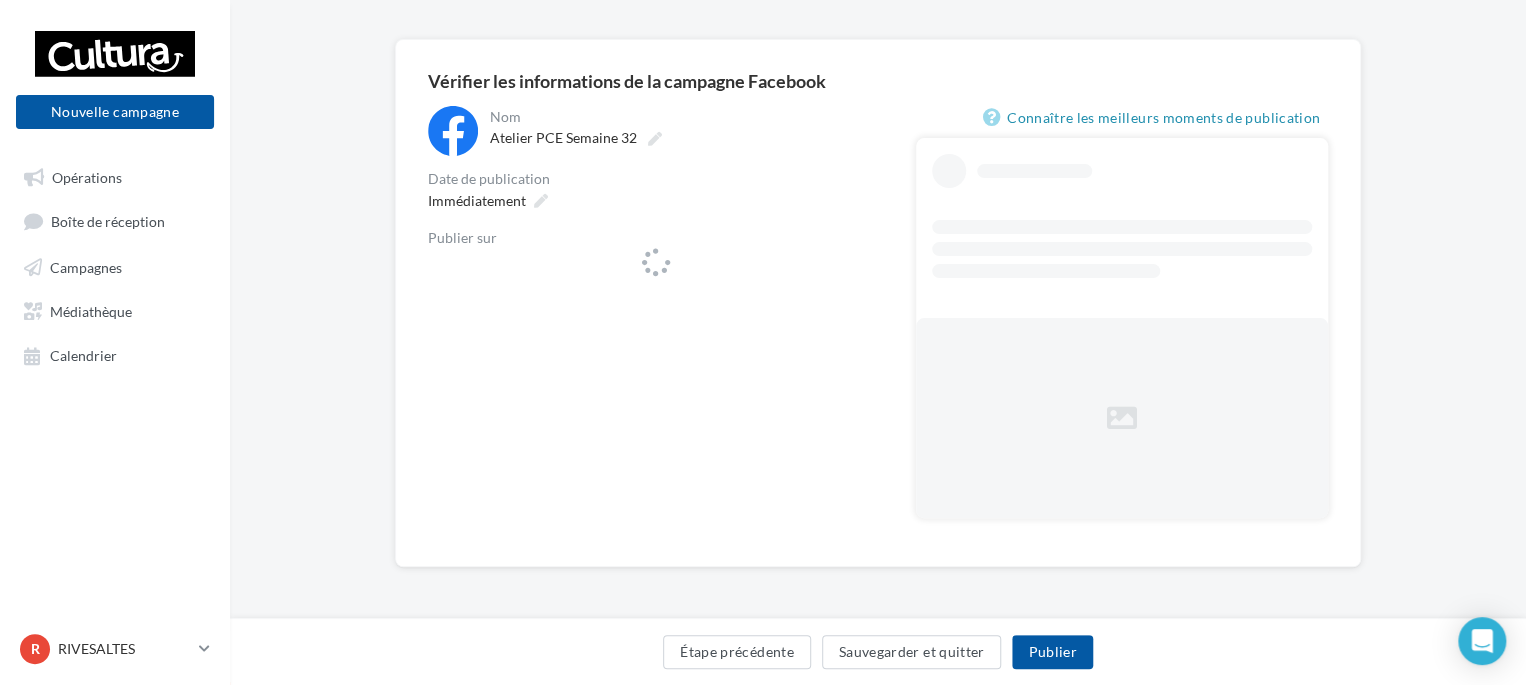 scroll, scrollTop: 0, scrollLeft: 0, axis: both 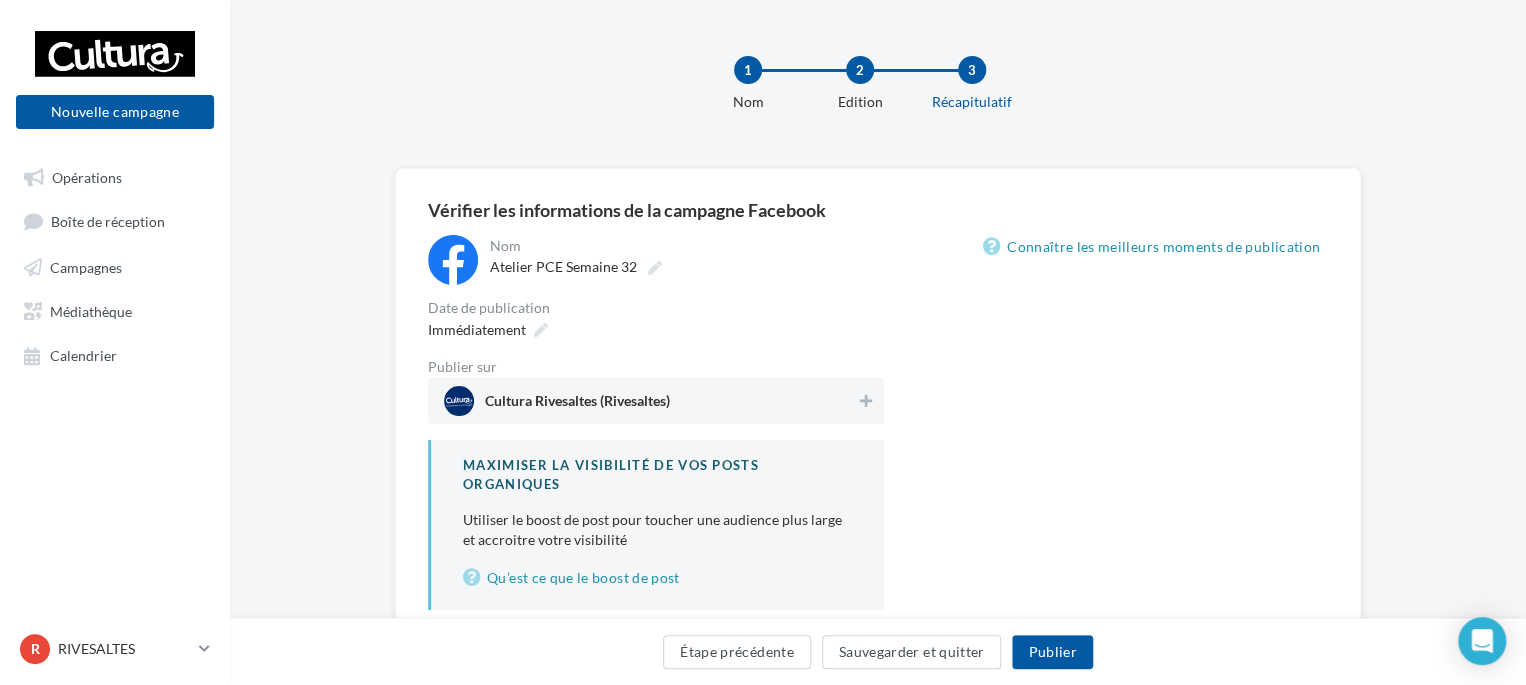 click on "Cultura Rivesaltes (Rivesaltes)" at bounding box center (650, 401) 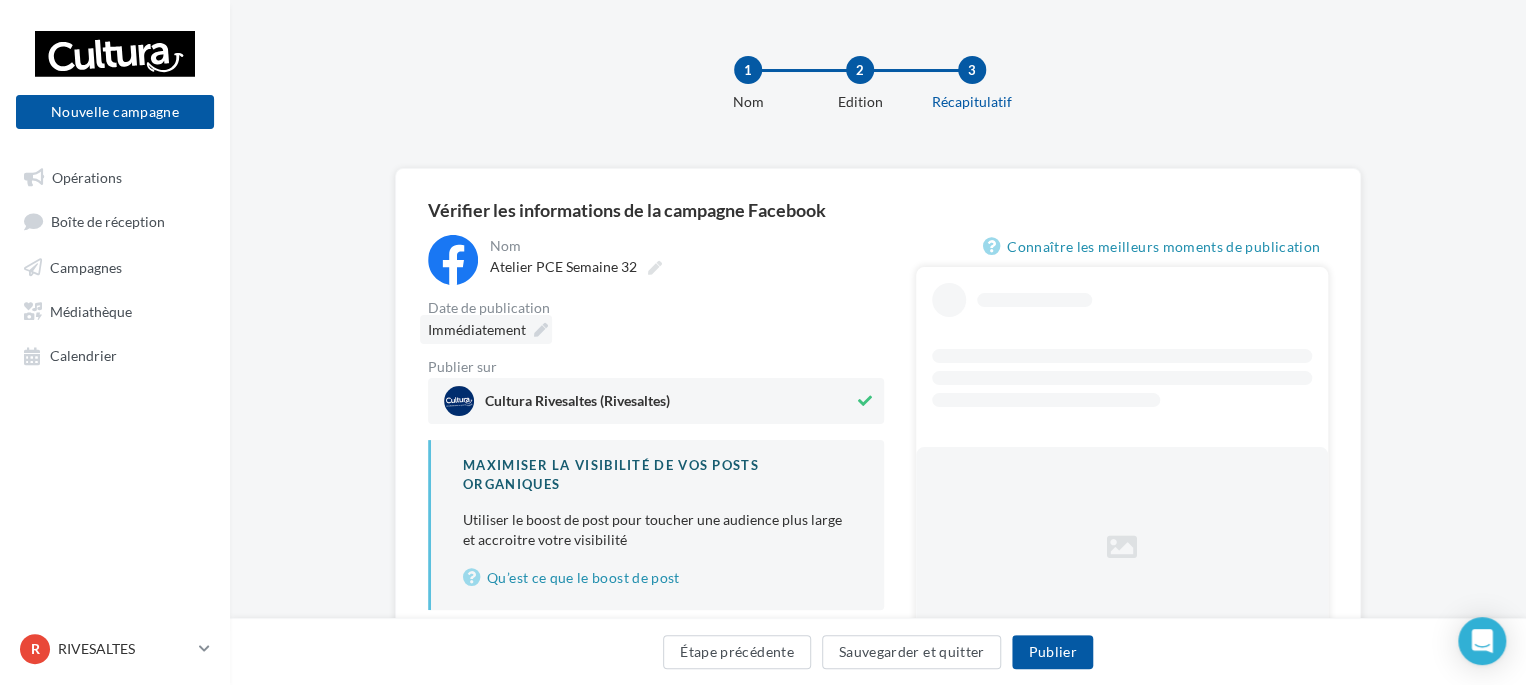 click at bounding box center [541, 330] 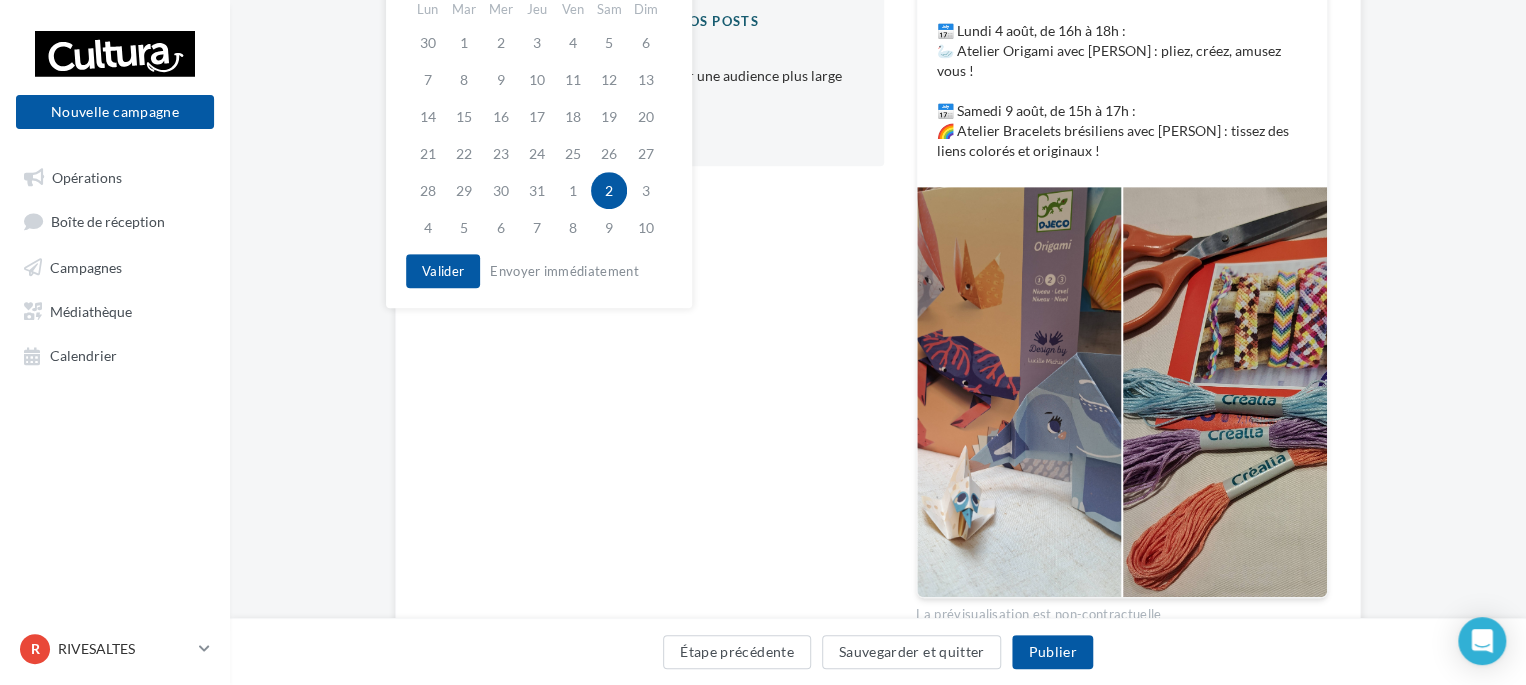 scroll, scrollTop: 400, scrollLeft: 0, axis: vertical 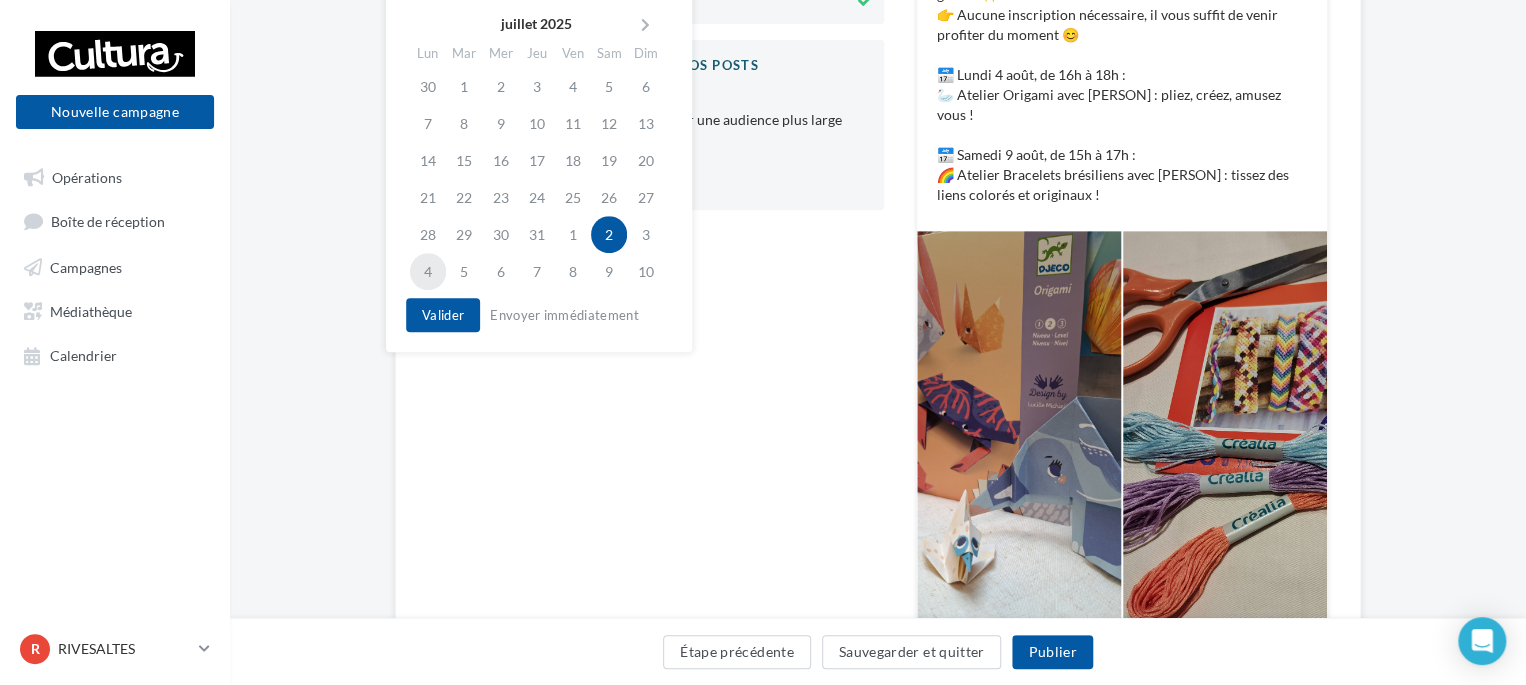 click on "4" at bounding box center (428, 271) 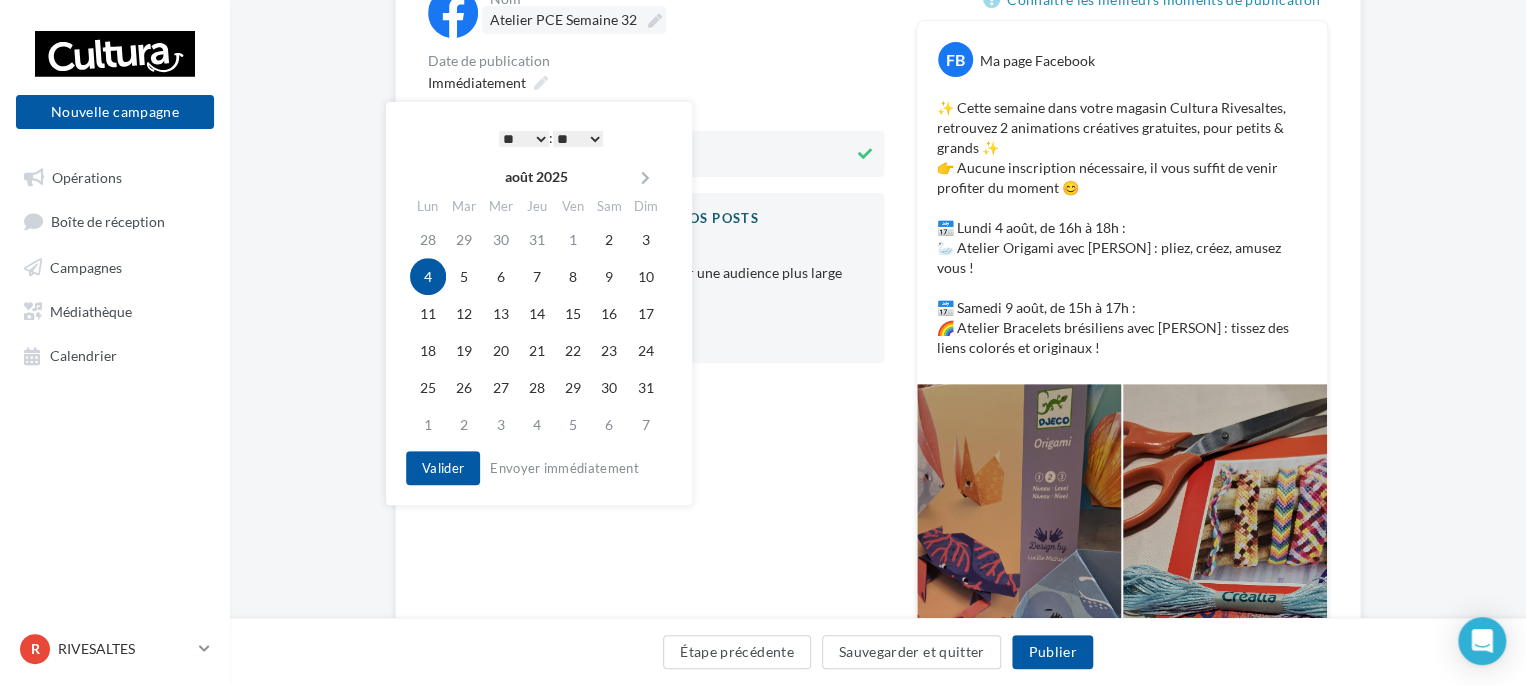 scroll, scrollTop: 200, scrollLeft: 0, axis: vertical 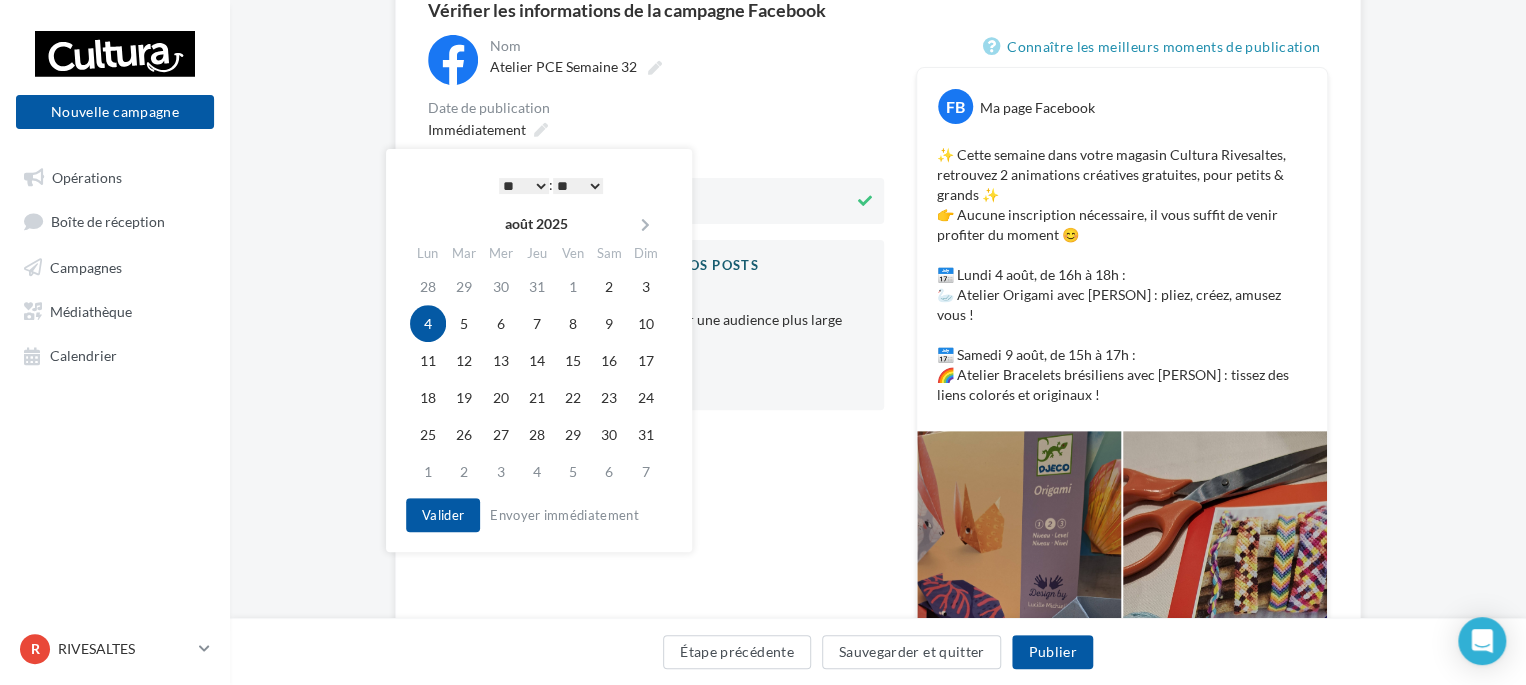 click on "* * * * * * * * * * ** ** ** ** ** ** ** ** ** ** ** ** ** **" at bounding box center (524, 186) 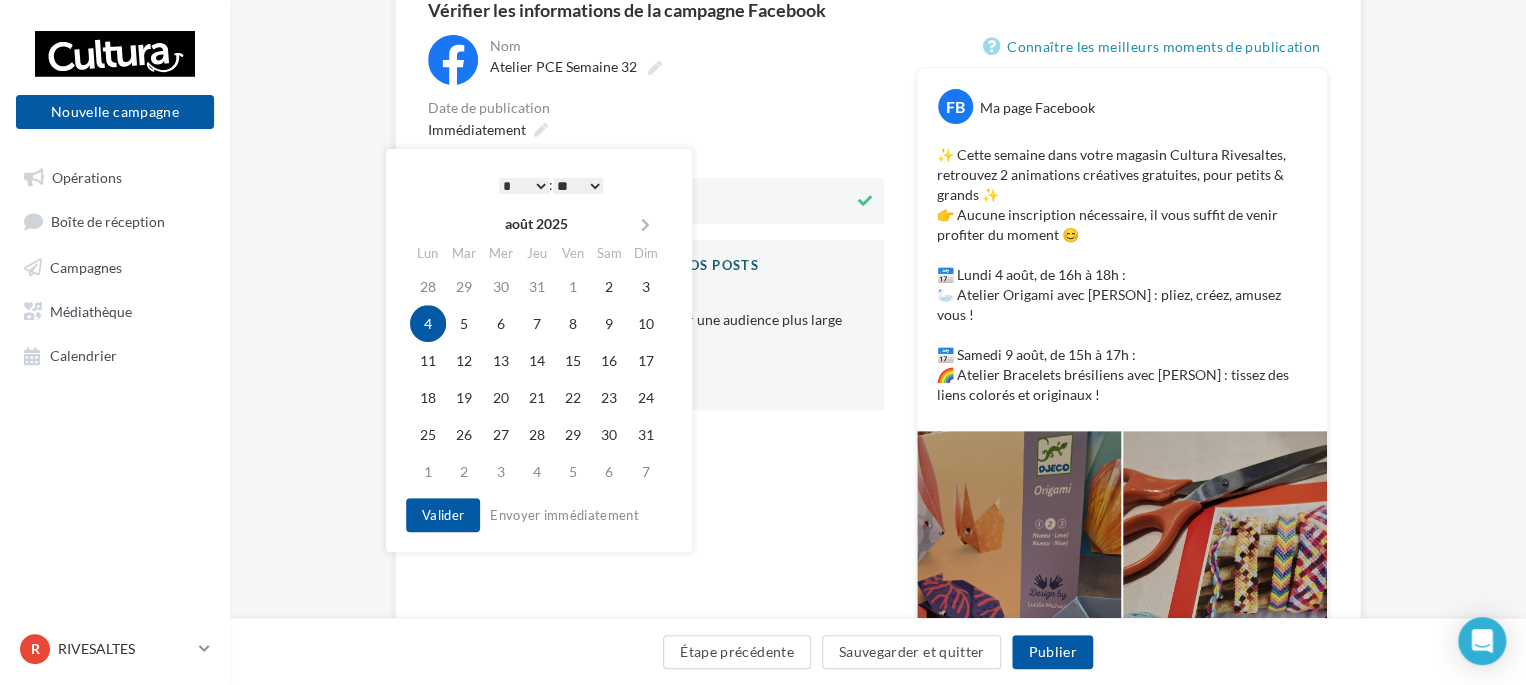 click on "**********" at bounding box center (541, 332) 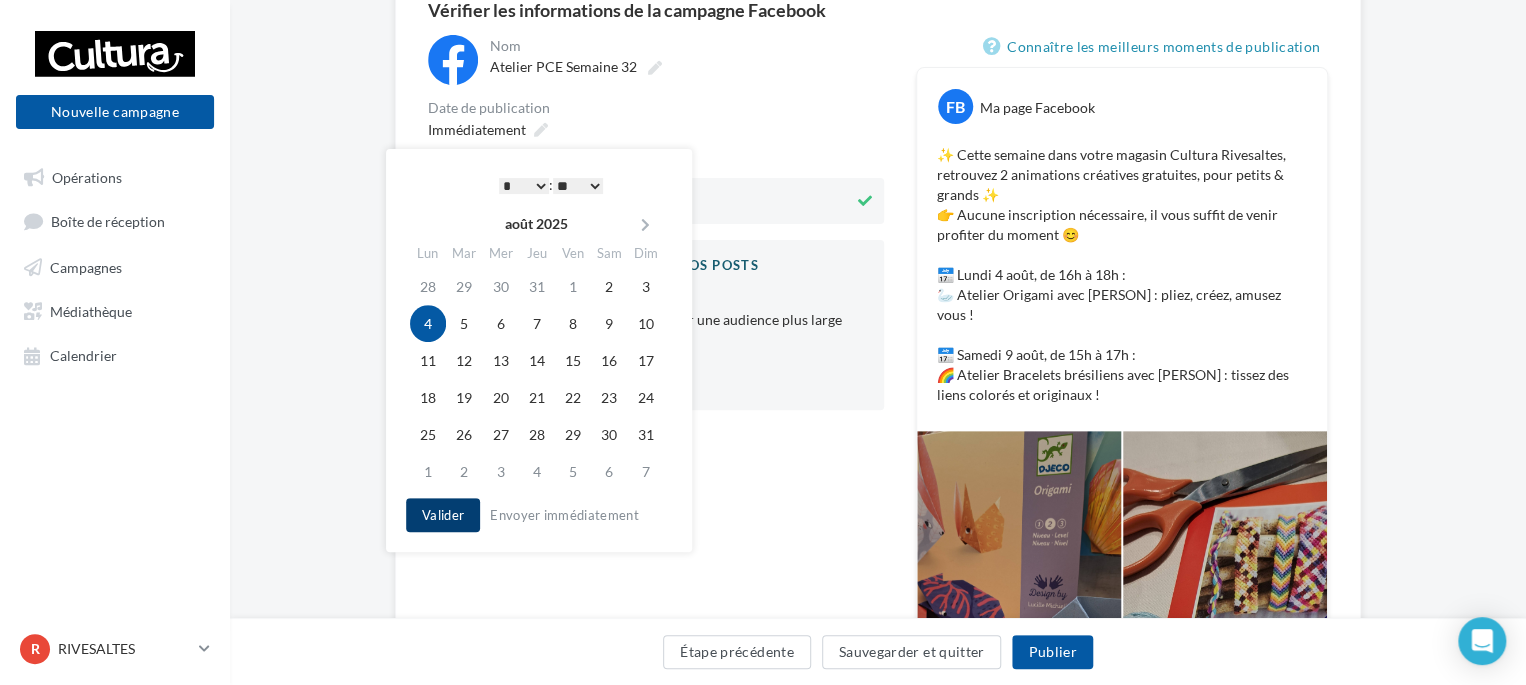 click on "Valider" at bounding box center [443, 515] 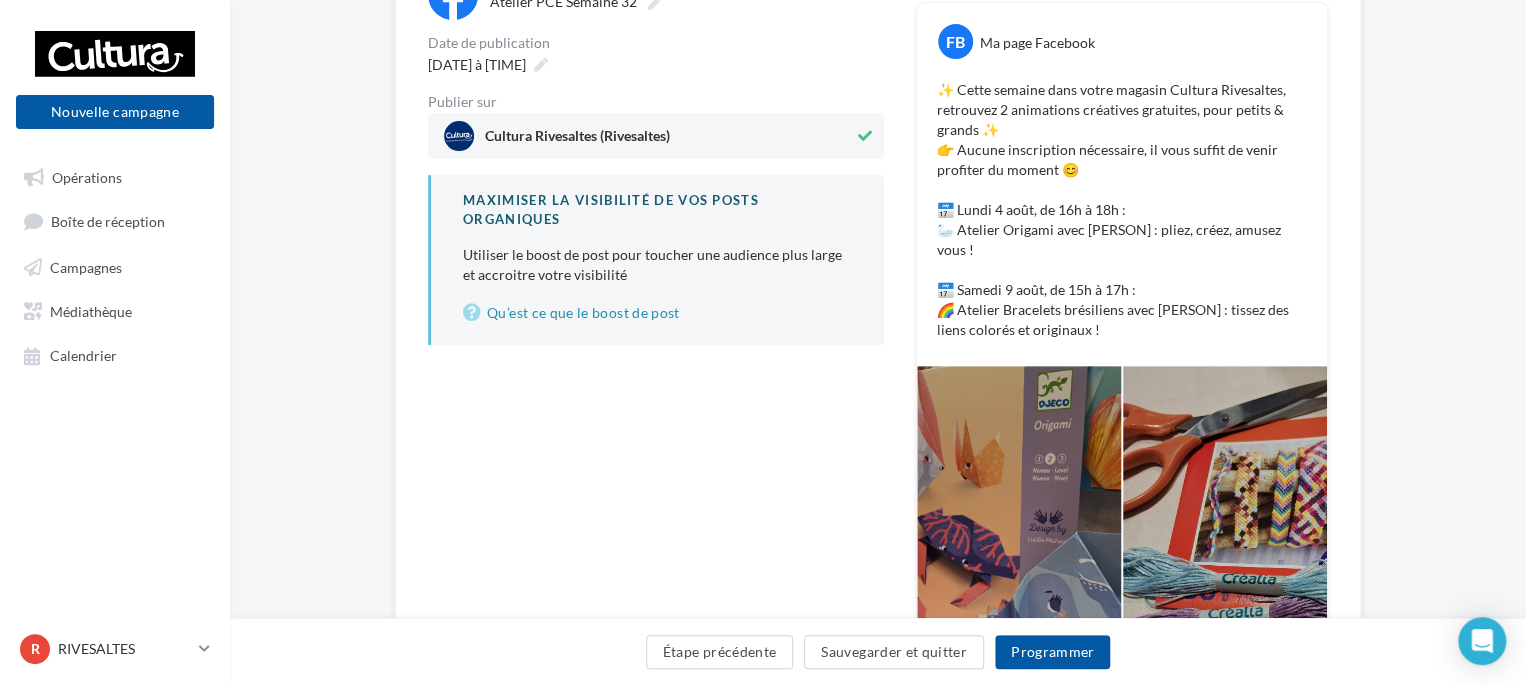 scroll, scrollTop: 300, scrollLeft: 0, axis: vertical 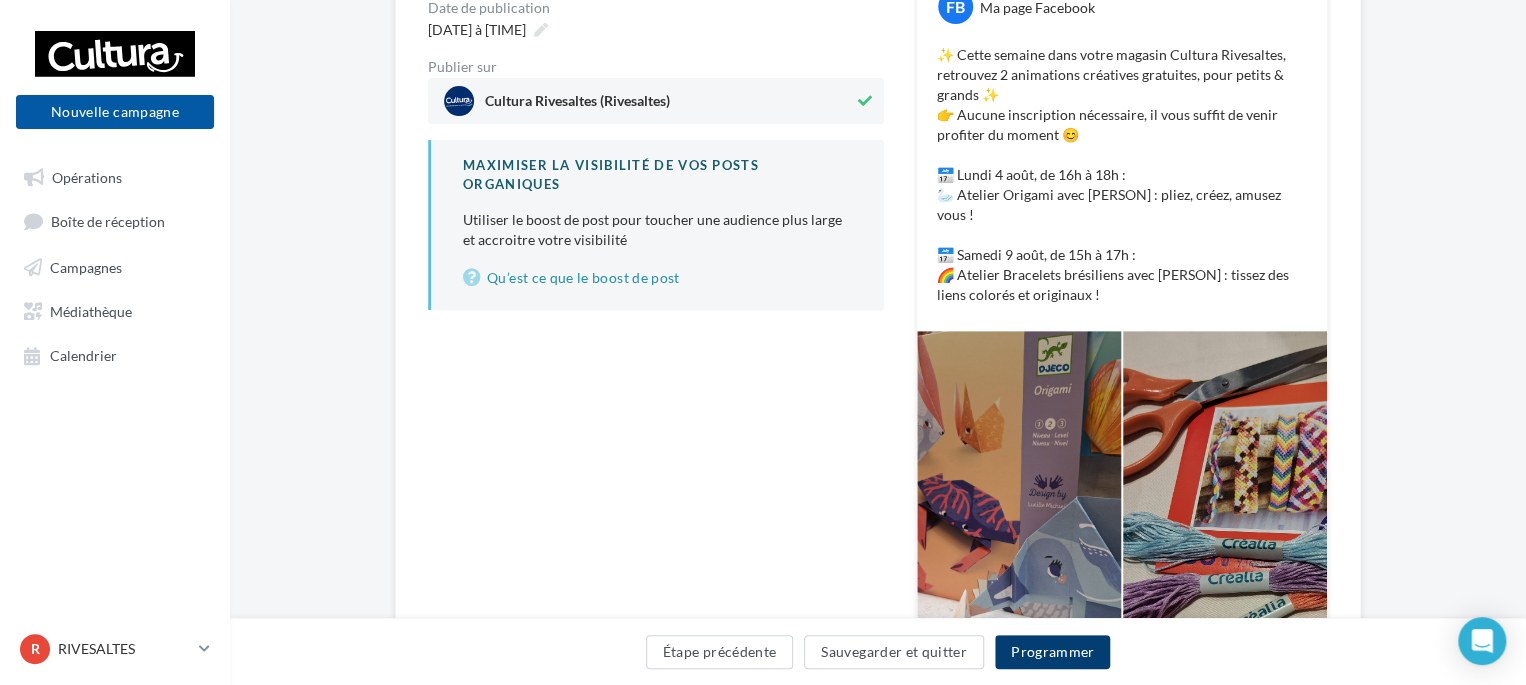 click on "Programmer" at bounding box center (1053, 652) 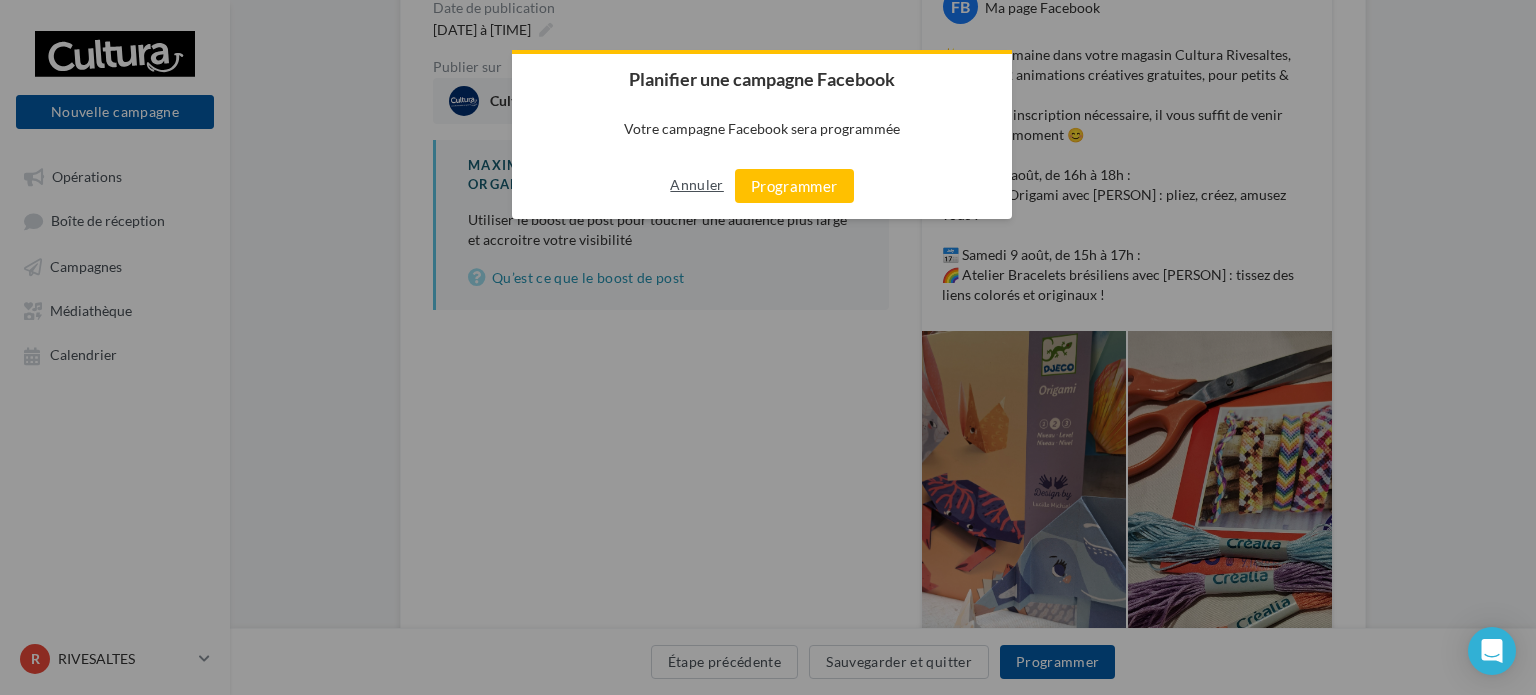 click on "Annuler" at bounding box center [696, 185] 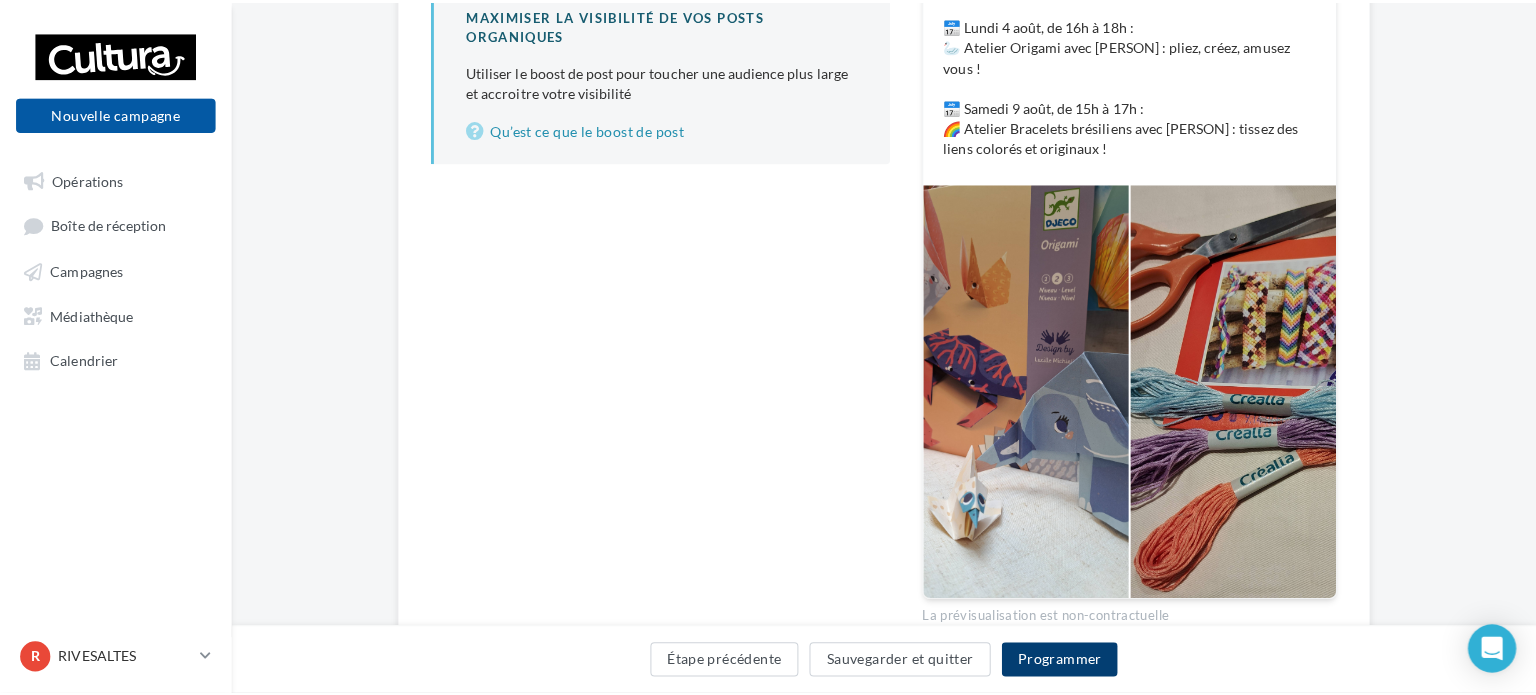 scroll, scrollTop: 500, scrollLeft: 0, axis: vertical 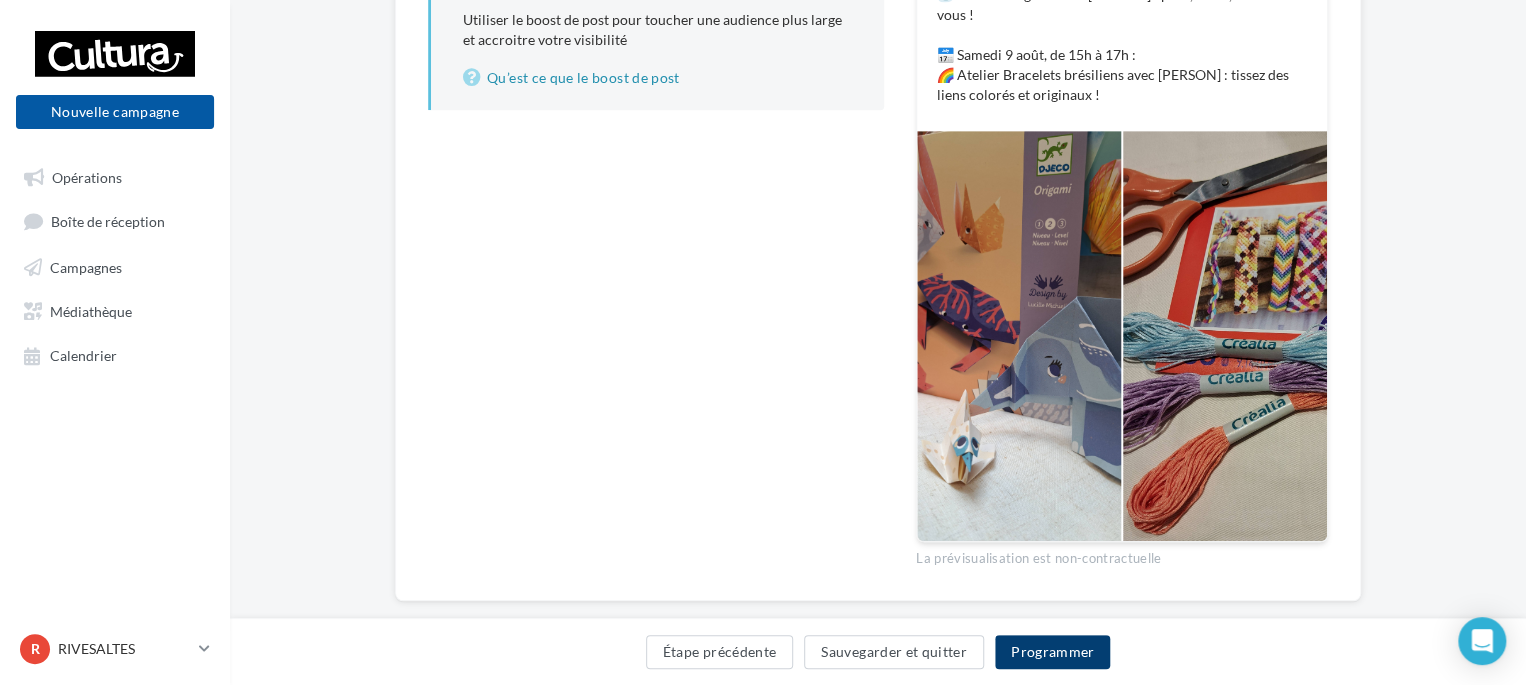 click on "Programmer" at bounding box center (1053, 652) 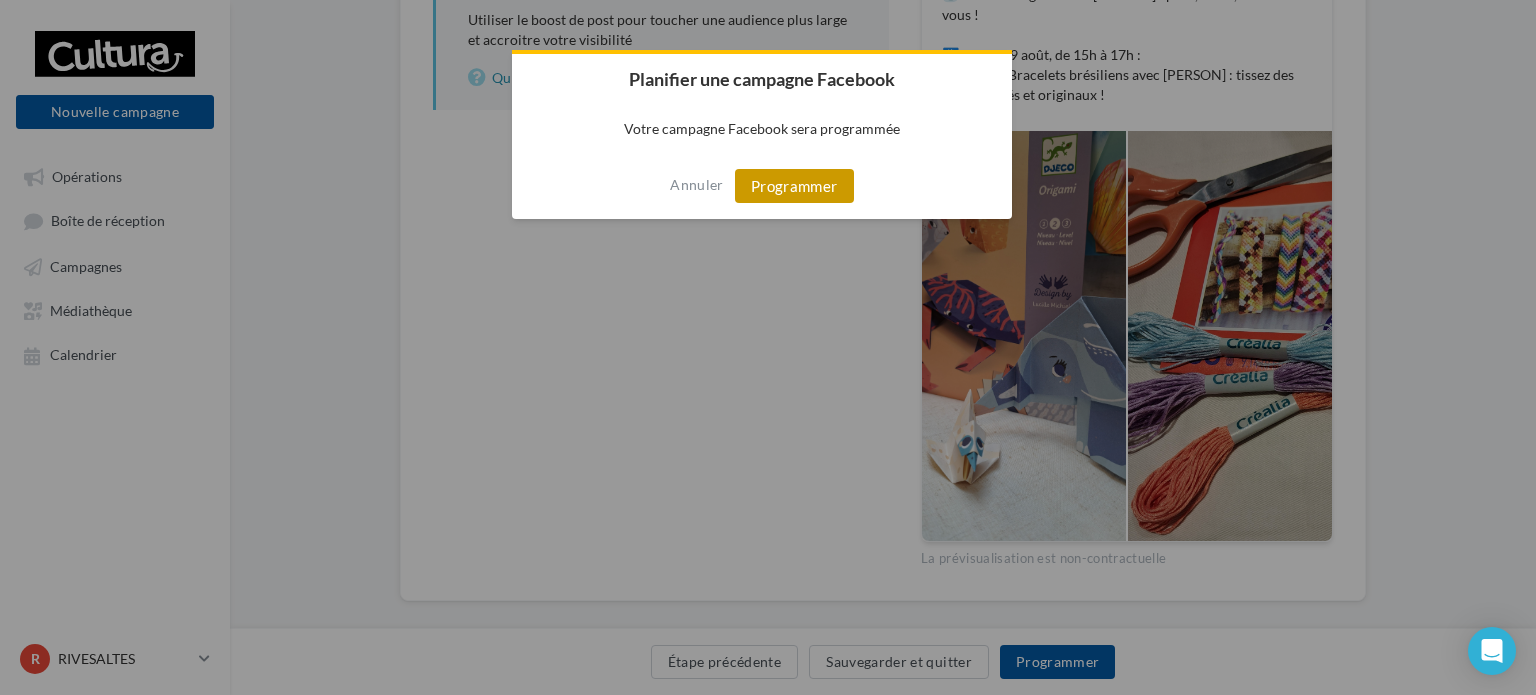 click on "Programmer" at bounding box center (794, 186) 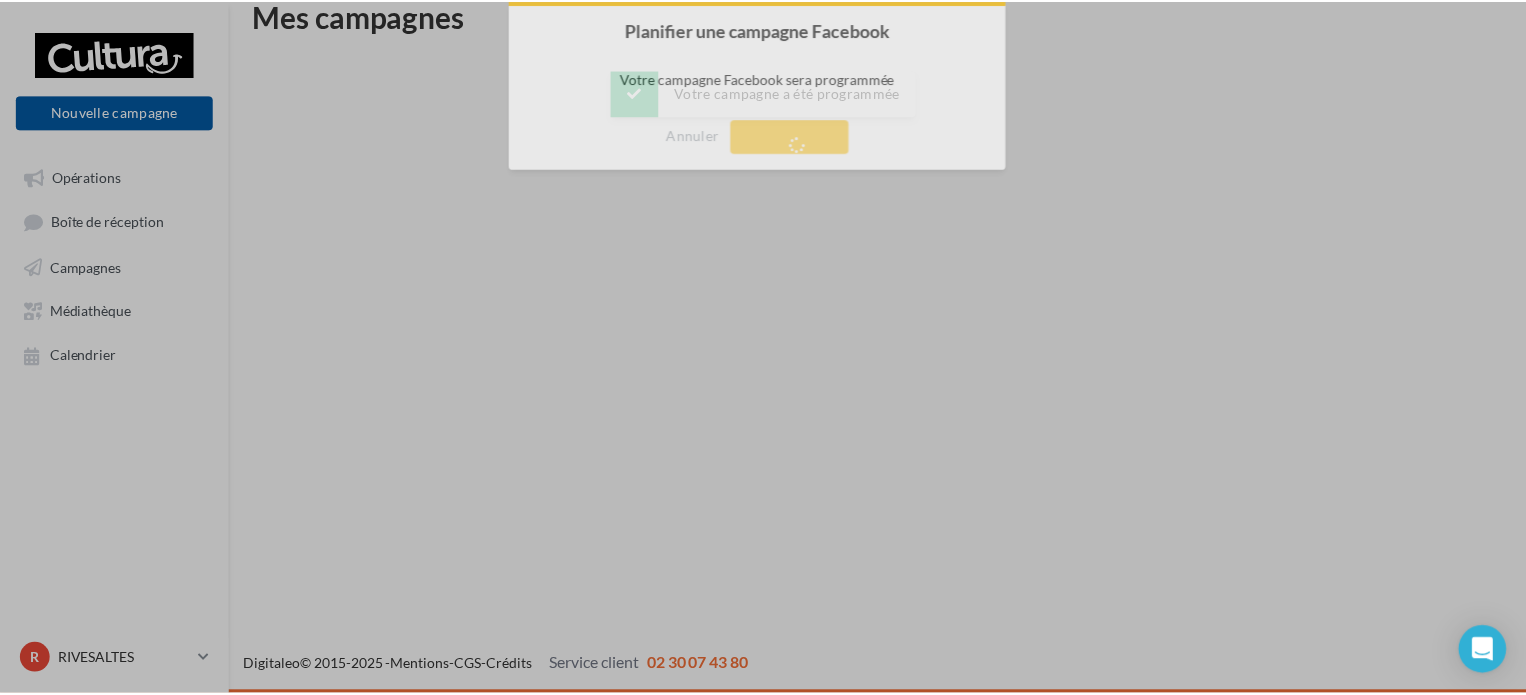 scroll, scrollTop: 32, scrollLeft: 0, axis: vertical 